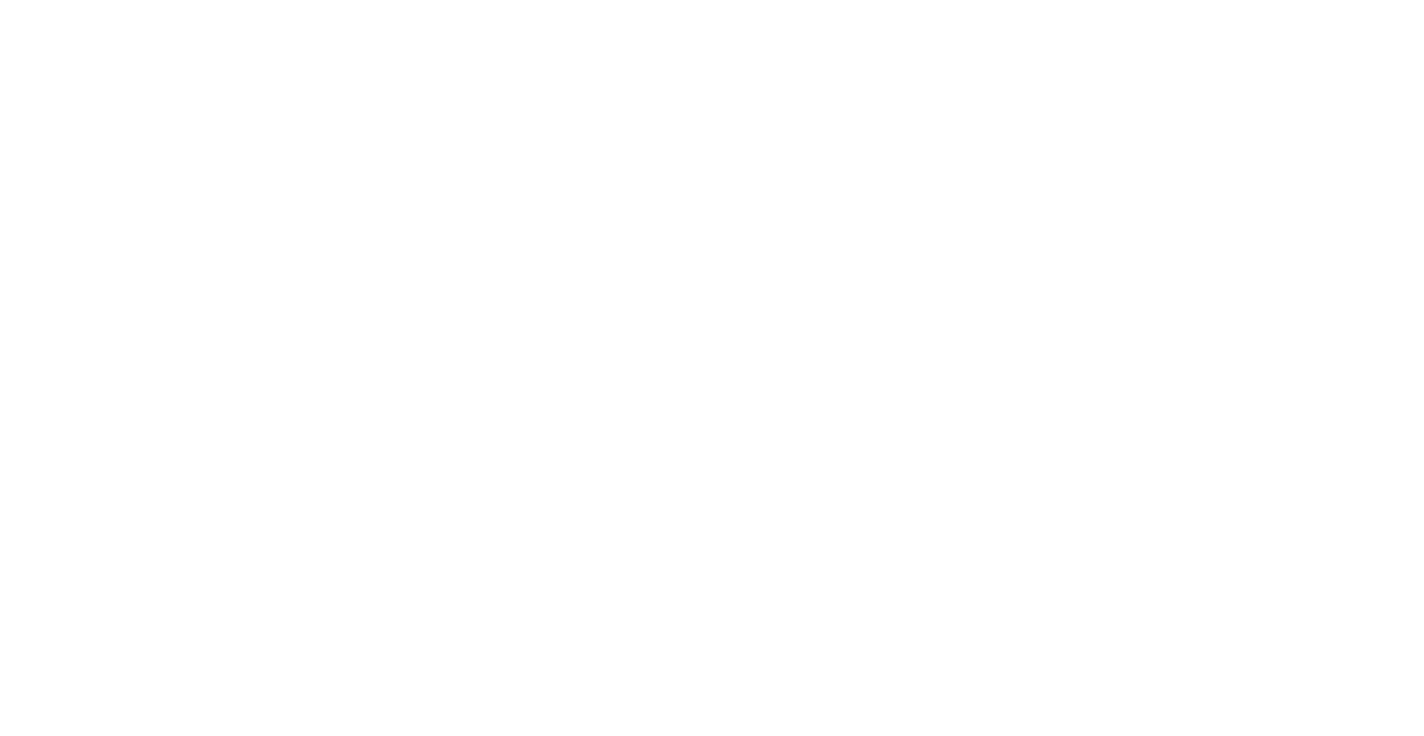 scroll, scrollTop: 0, scrollLeft: 0, axis: both 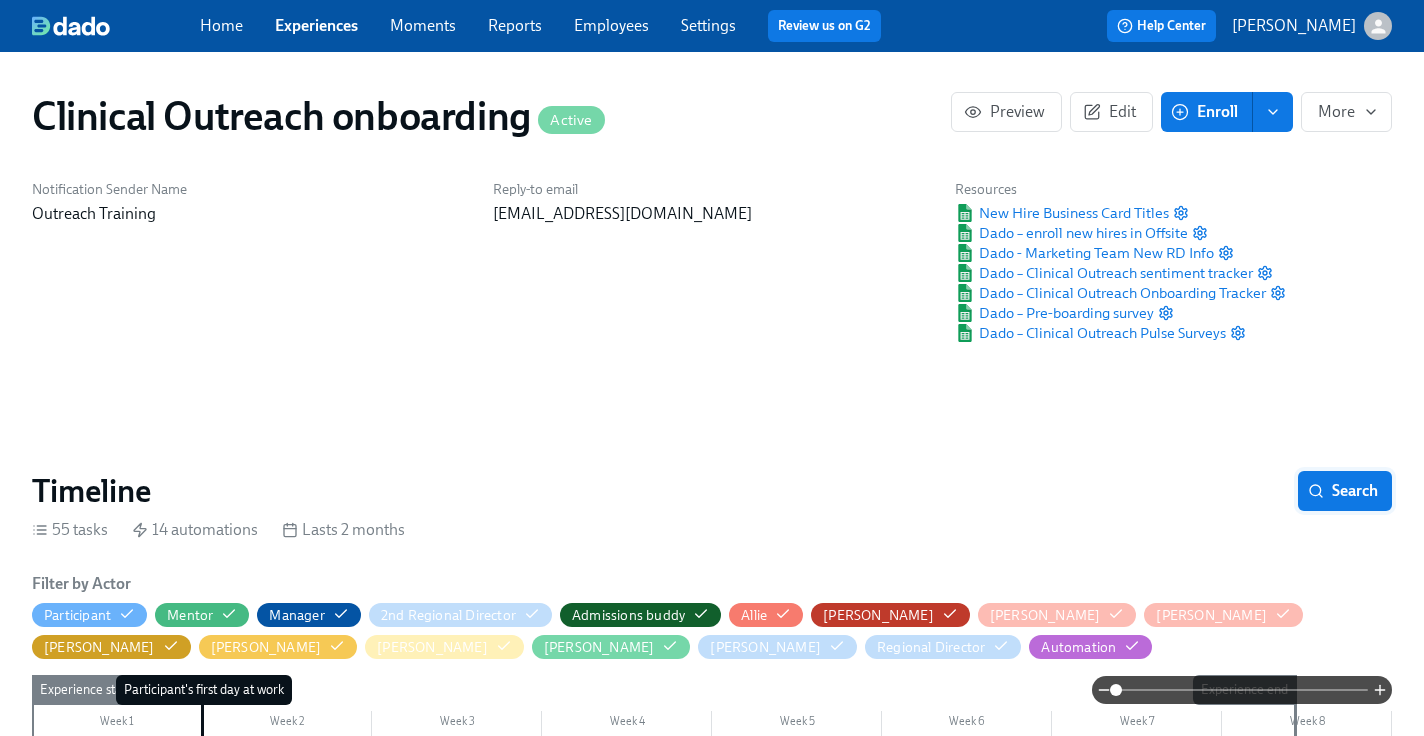 click on "Search" at bounding box center (1345, 491) 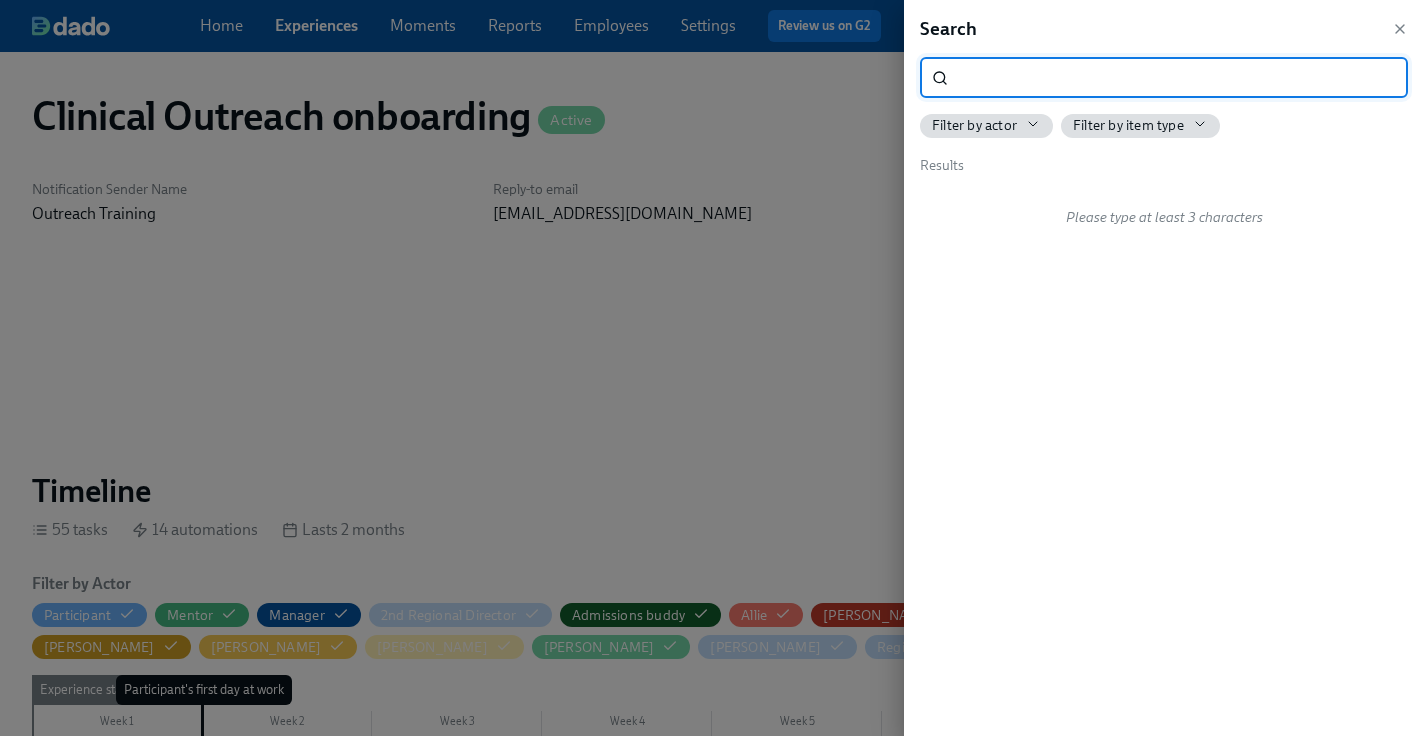 click at bounding box center (1182, 78) 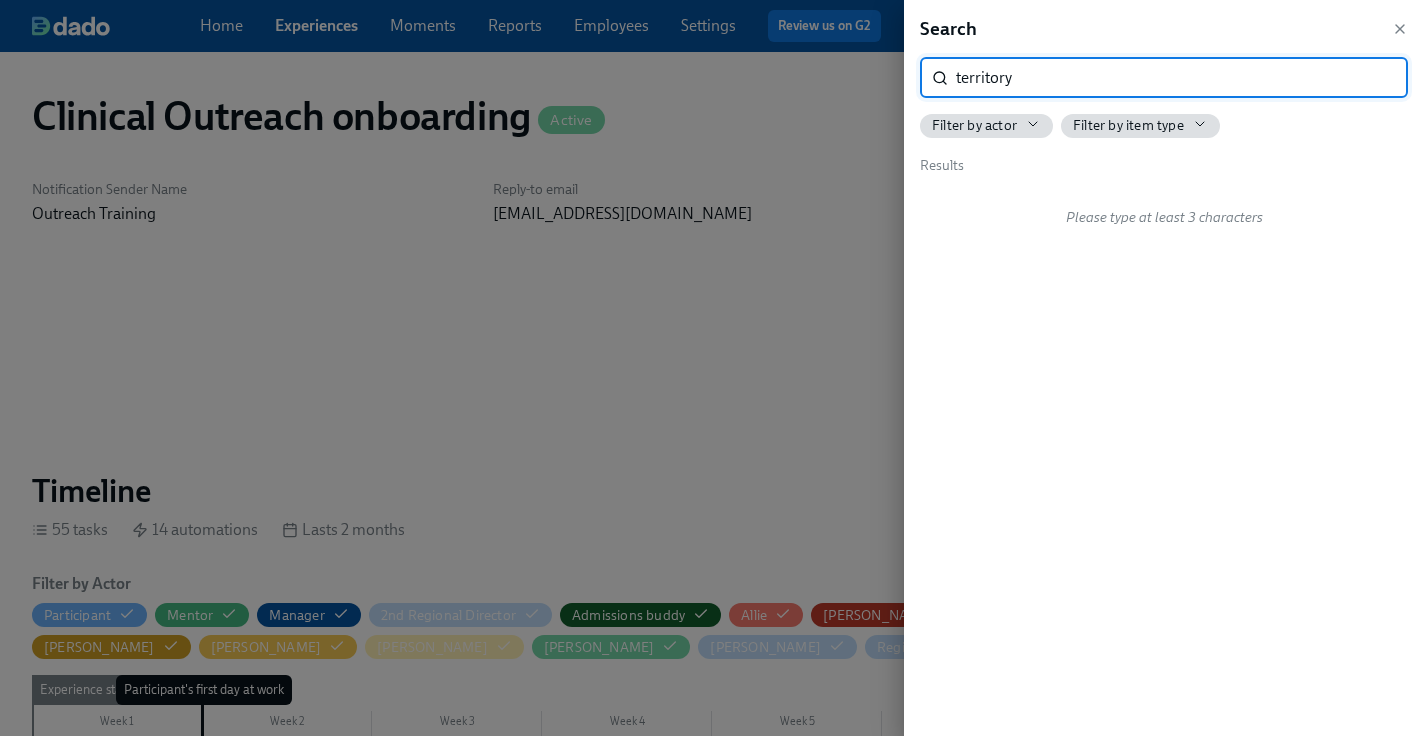 type on "territory" 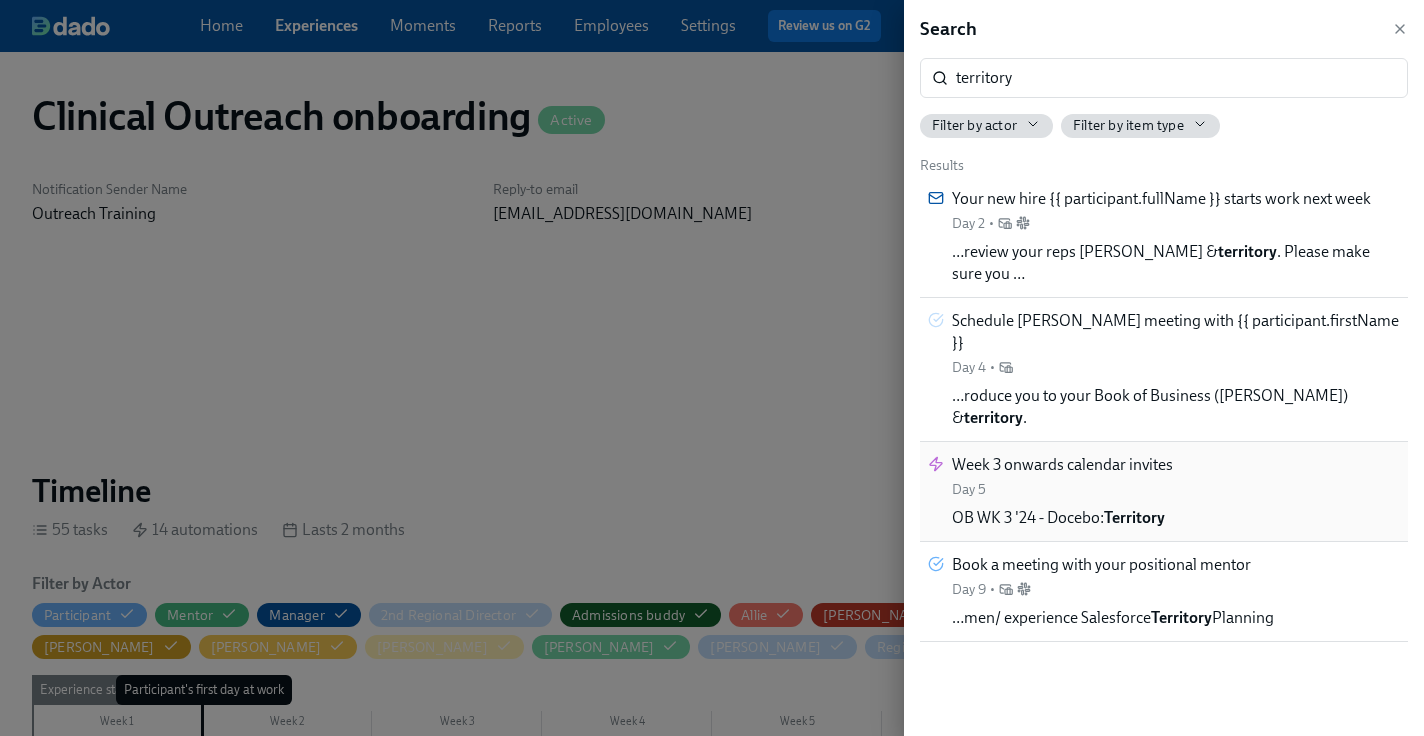 click on "Week 3 onwards calendar invites Day 5" at bounding box center (1062, 476) 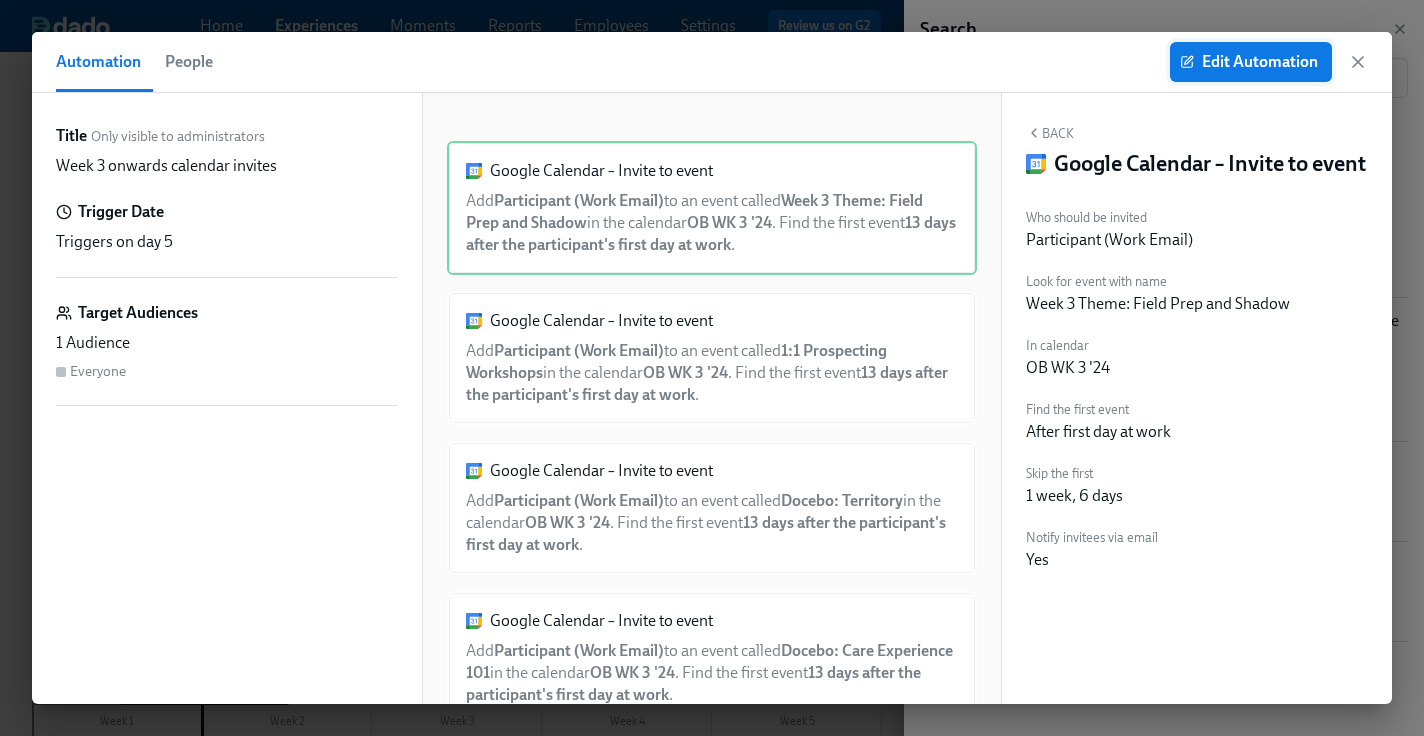 click on "Edit Automation" at bounding box center (1251, 62) 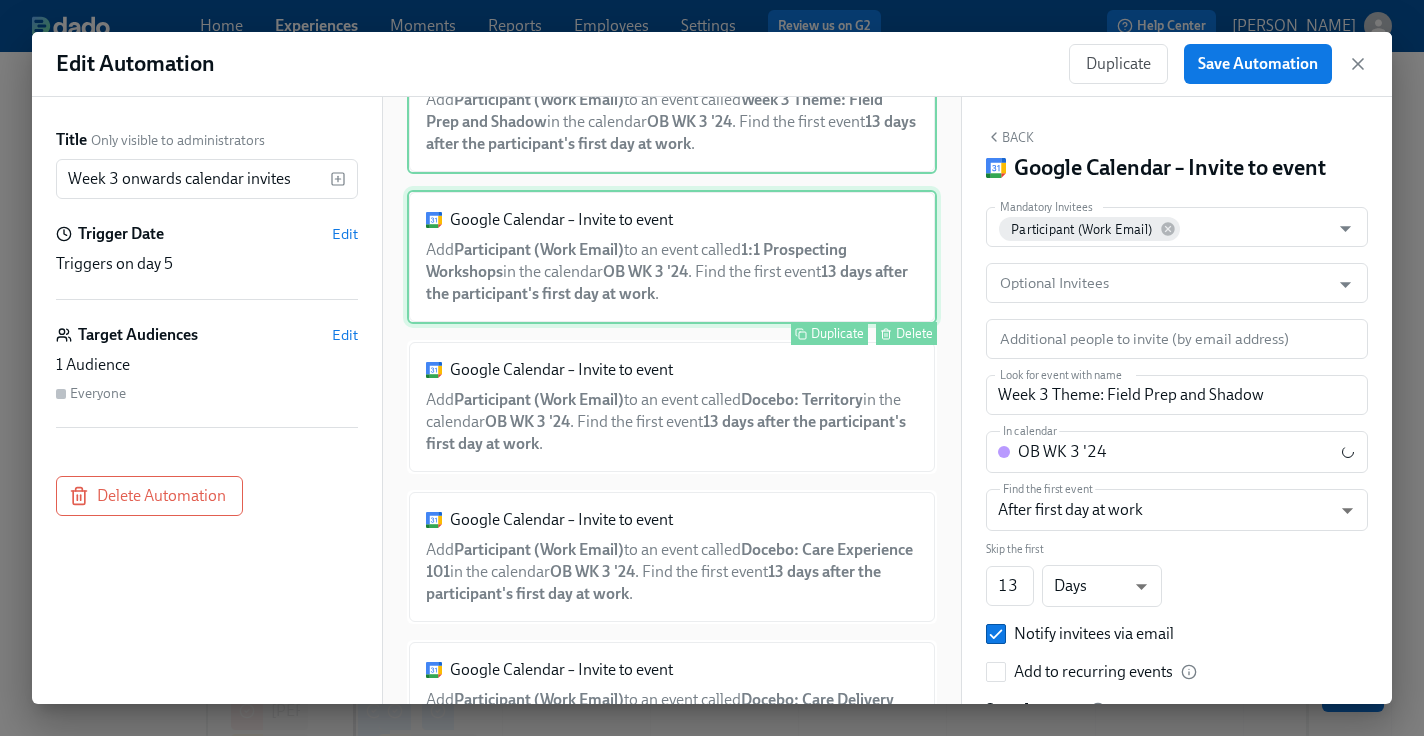 scroll, scrollTop: 106, scrollLeft: 0, axis: vertical 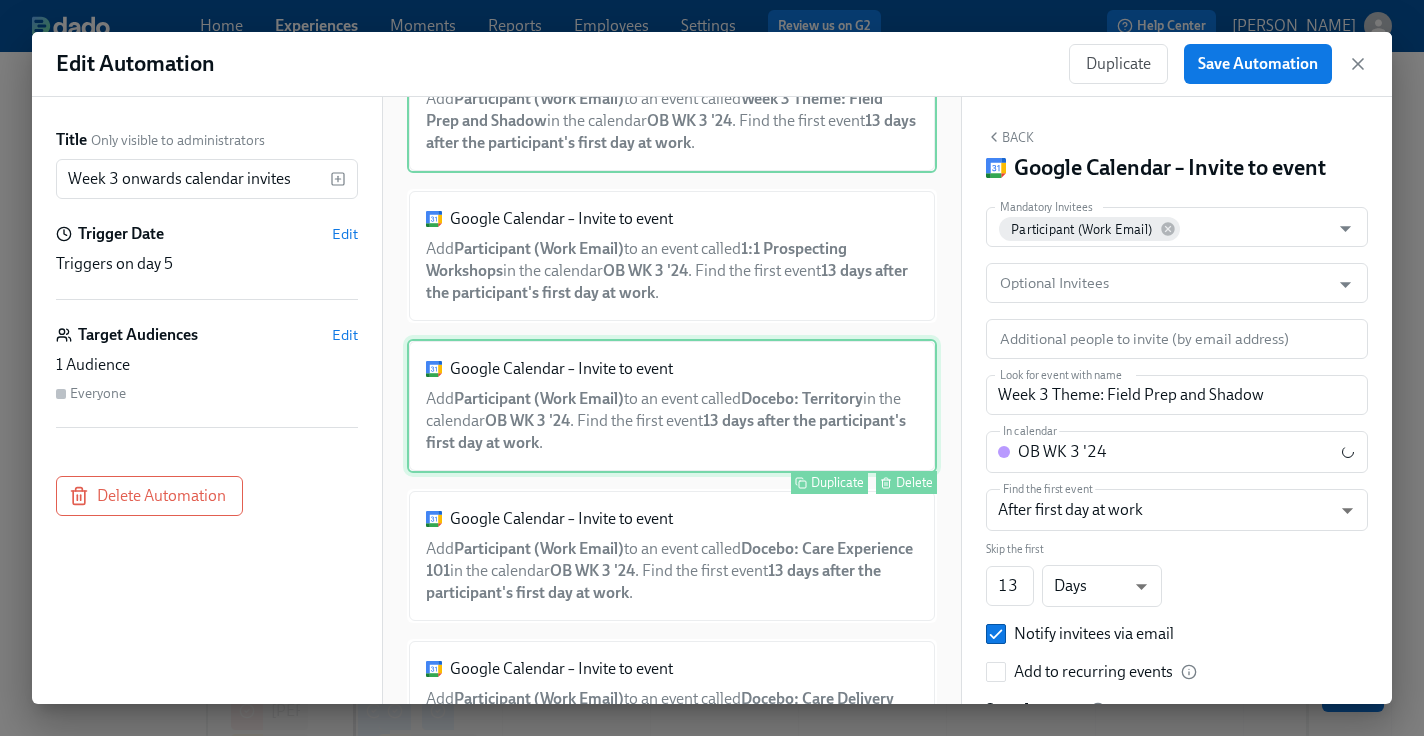 click on "Google Calendar – Invite to event Add  Participant (Work Email)  to an event called  Docebo: Territory  in the calendar  OB WK 3 '24 . Find the first event  13 days after the participant's first day at work .   Duplicate   Delete" at bounding box center [672, 406] 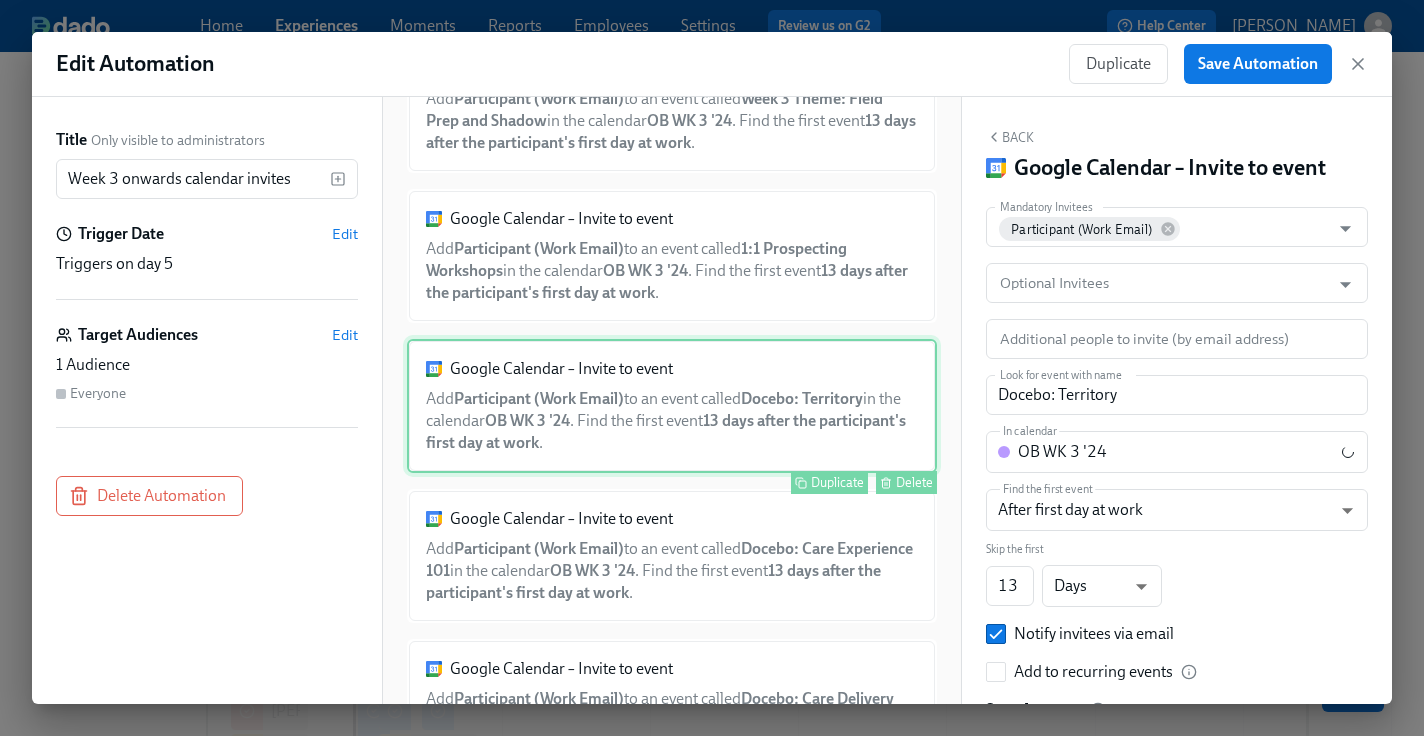 click on "Delete" at bounding box center (914, 482) 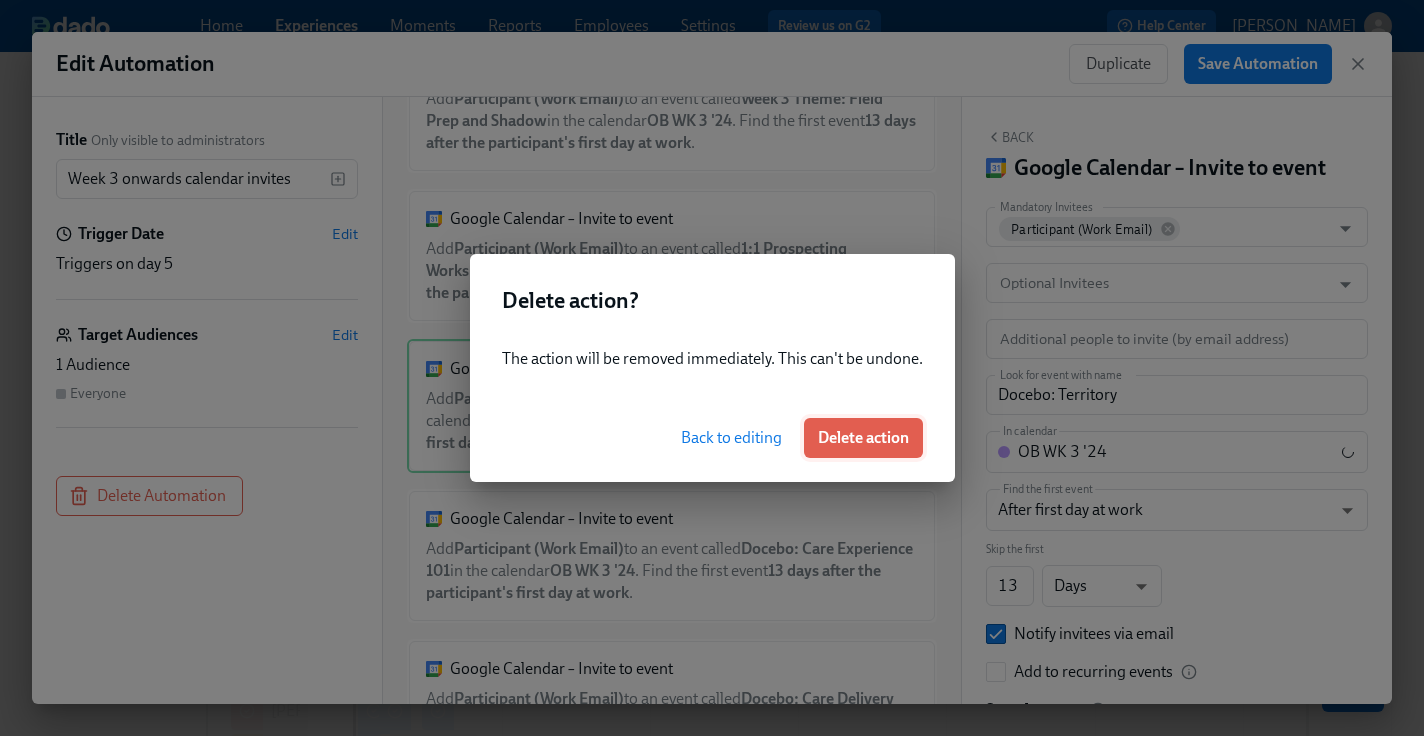 click on "Delete action" at bounding box center (863, 438) 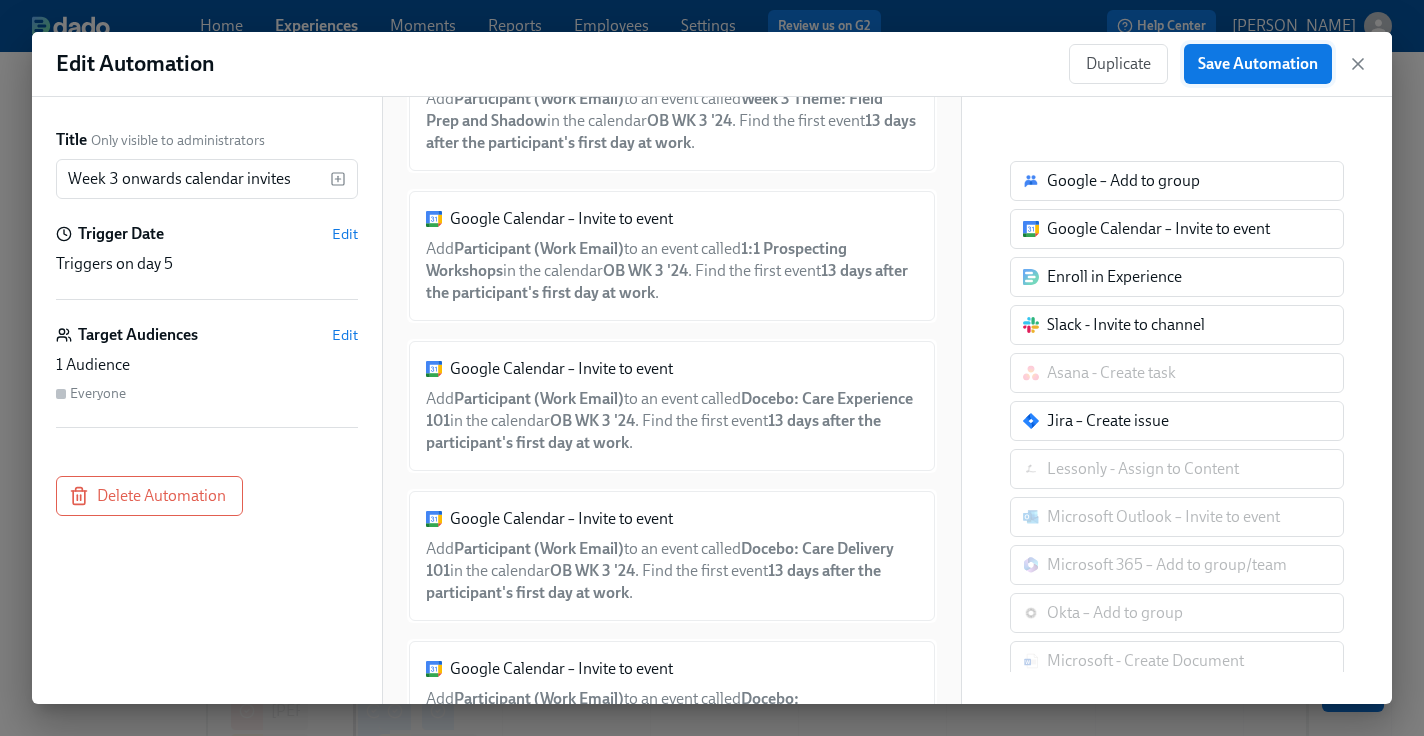 click on "Save Automation" at bounding box center (1258, 64) 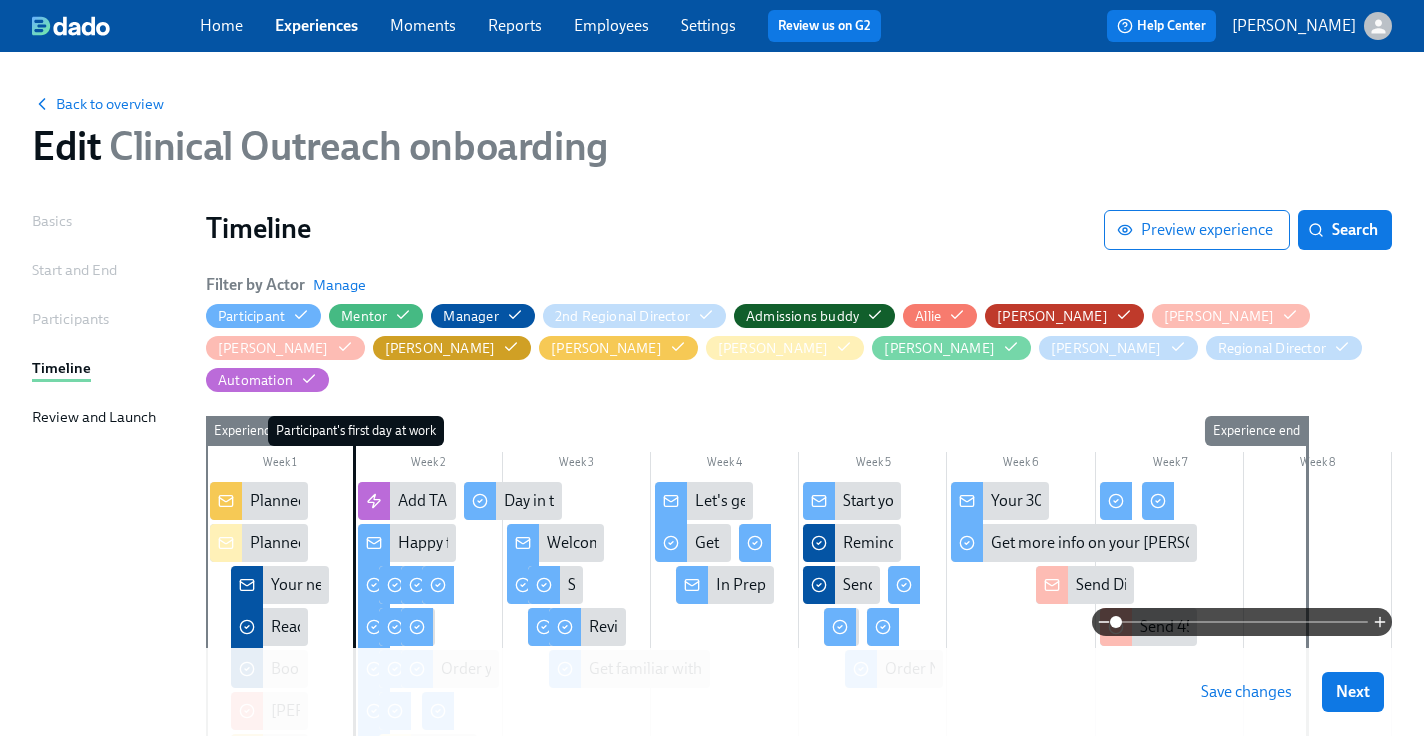 click on "Save changes" at bounding box center (1246, 692) 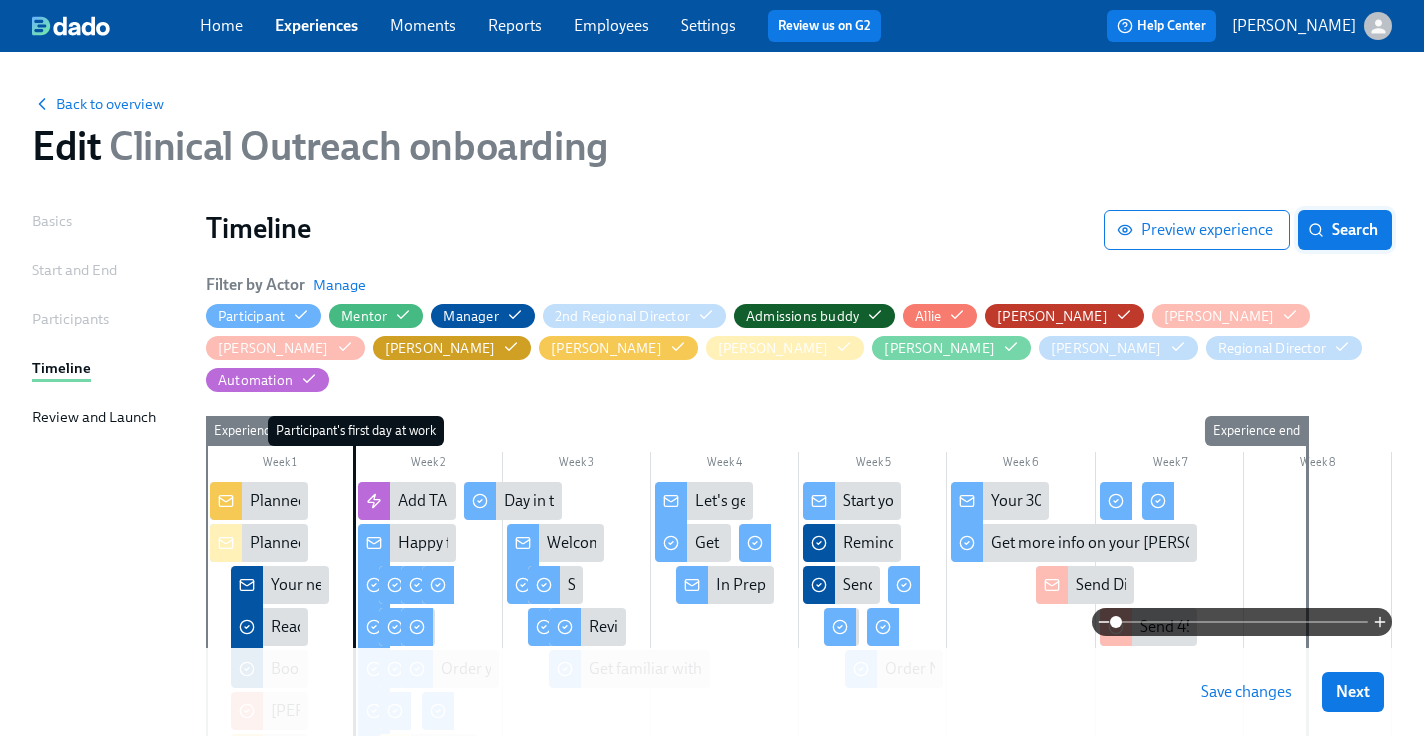 click on "Search" at bounding box center [1345, 230] 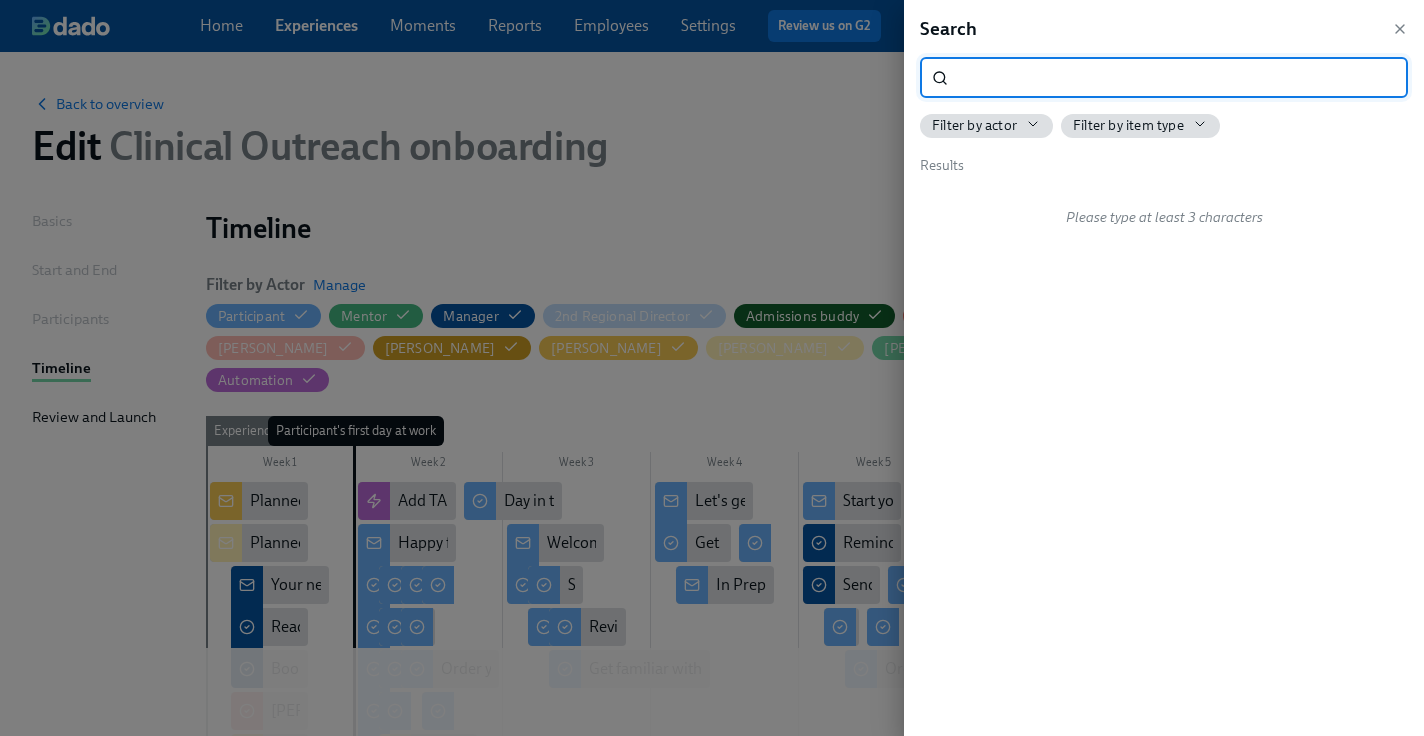 click at bounding box center [1182, 78] 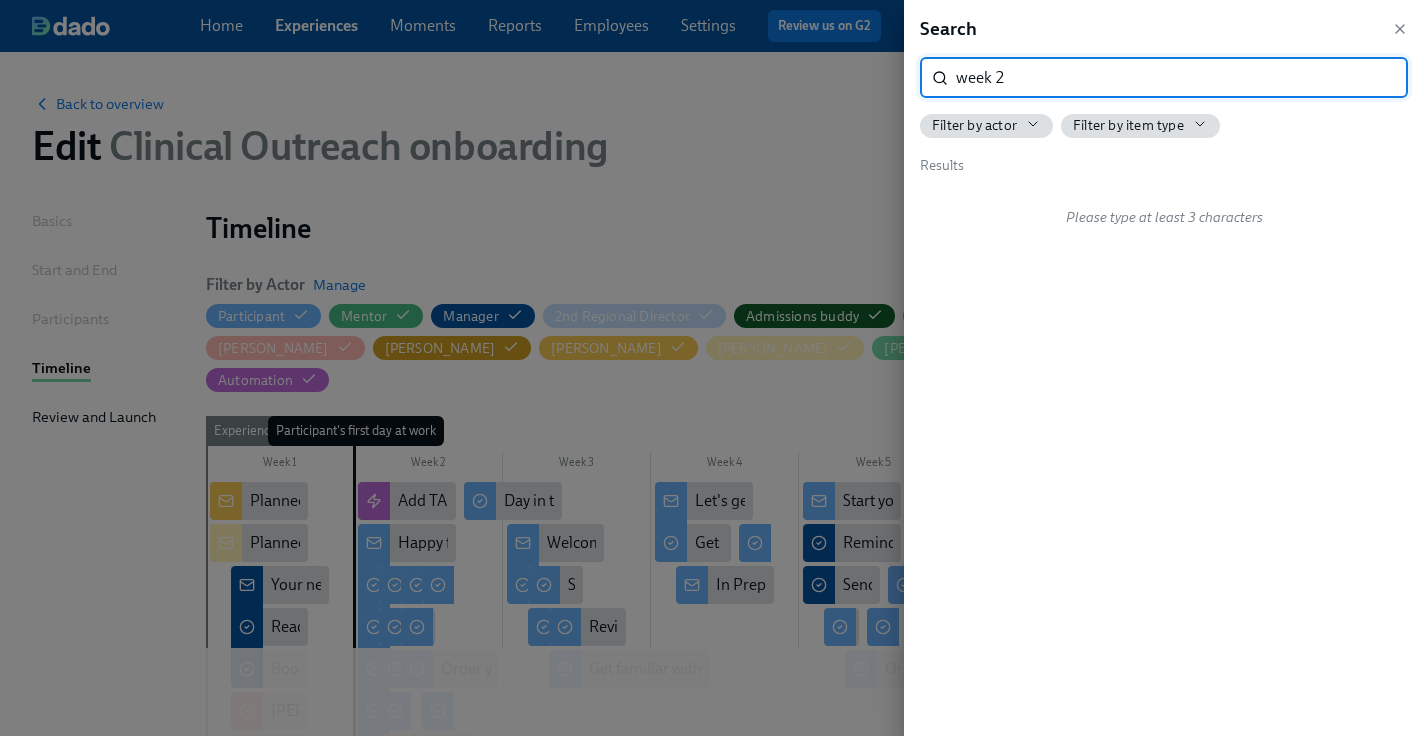 type on "week 2" 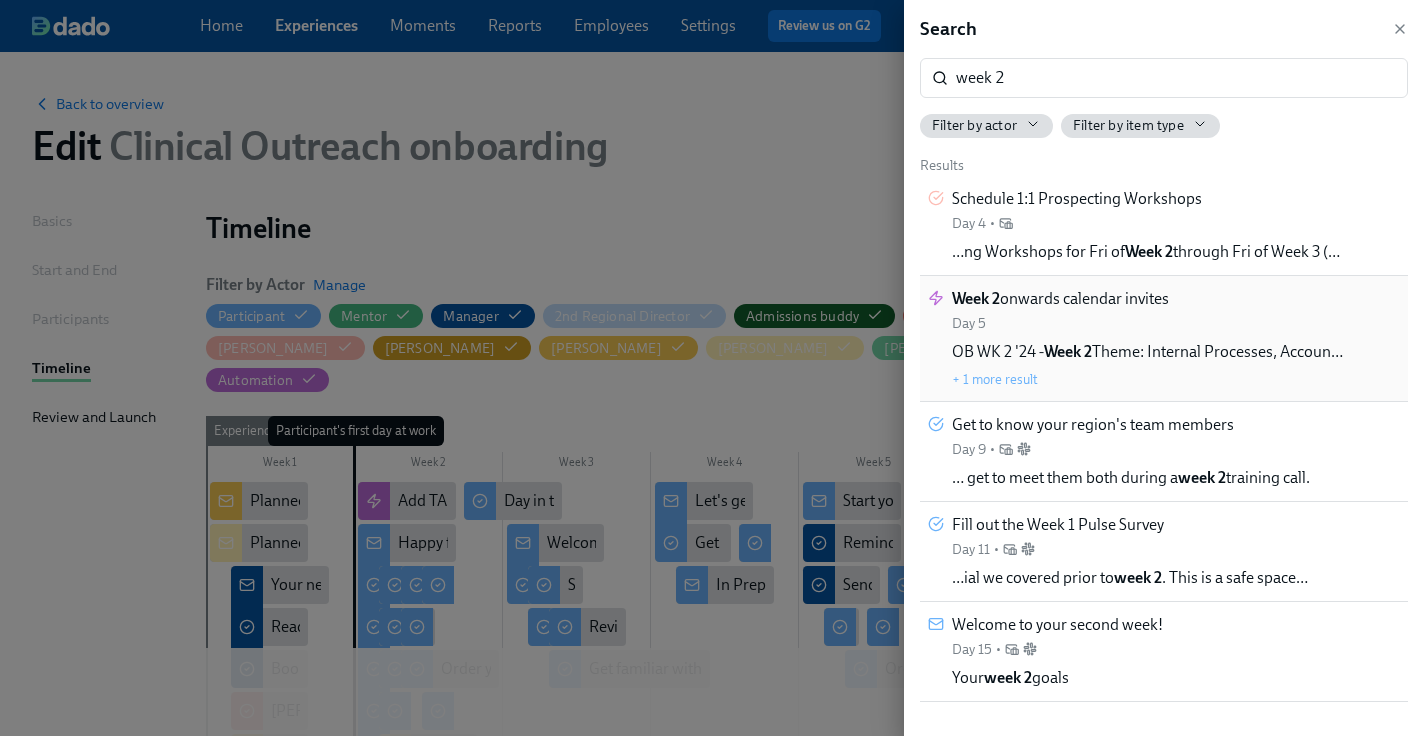 click on "Week 2  onwards calendar invites Day 5 OB WK 2 '24 -  Week 2  Theme: Internal Processes, Accoun… + 1 more result" at bounding box center [1147, 338] 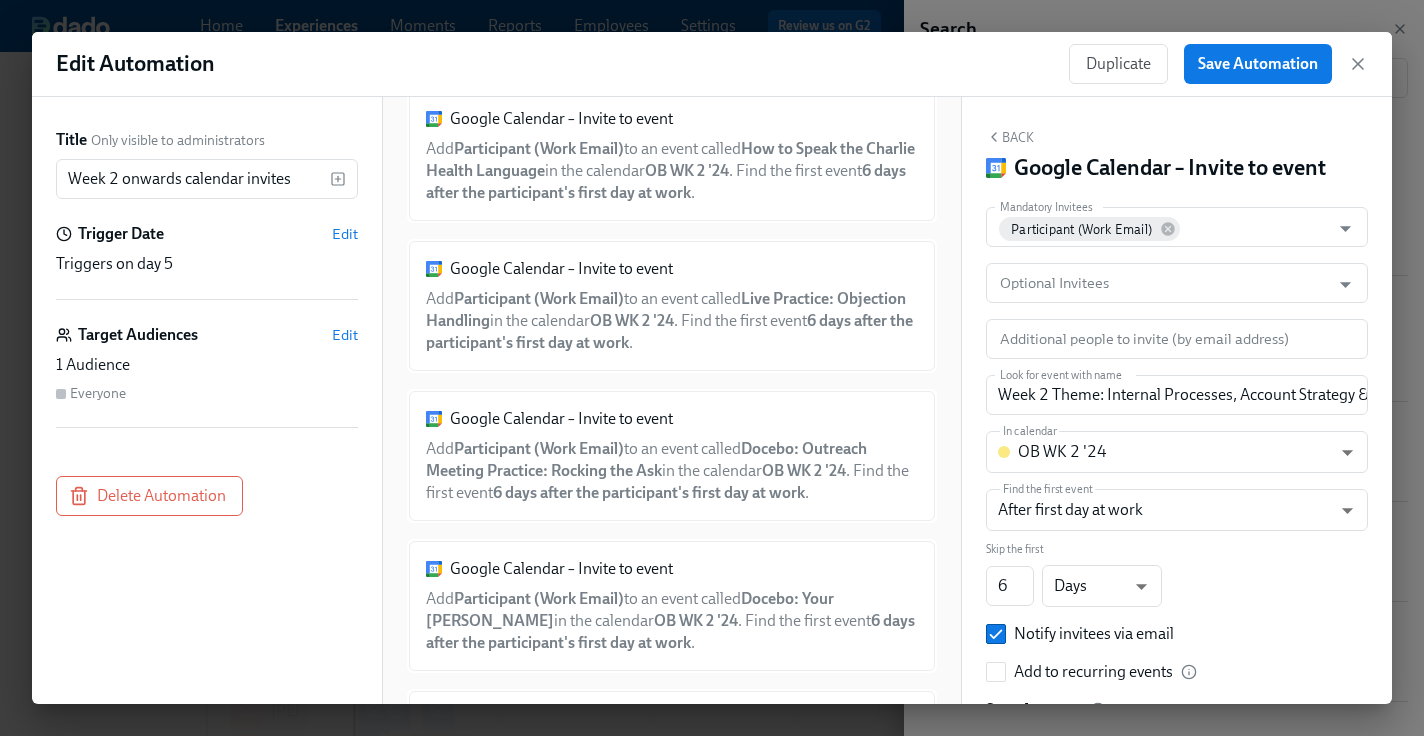 scroll, scrollTop: 3326, scrollLeft: 0, axis: vertical 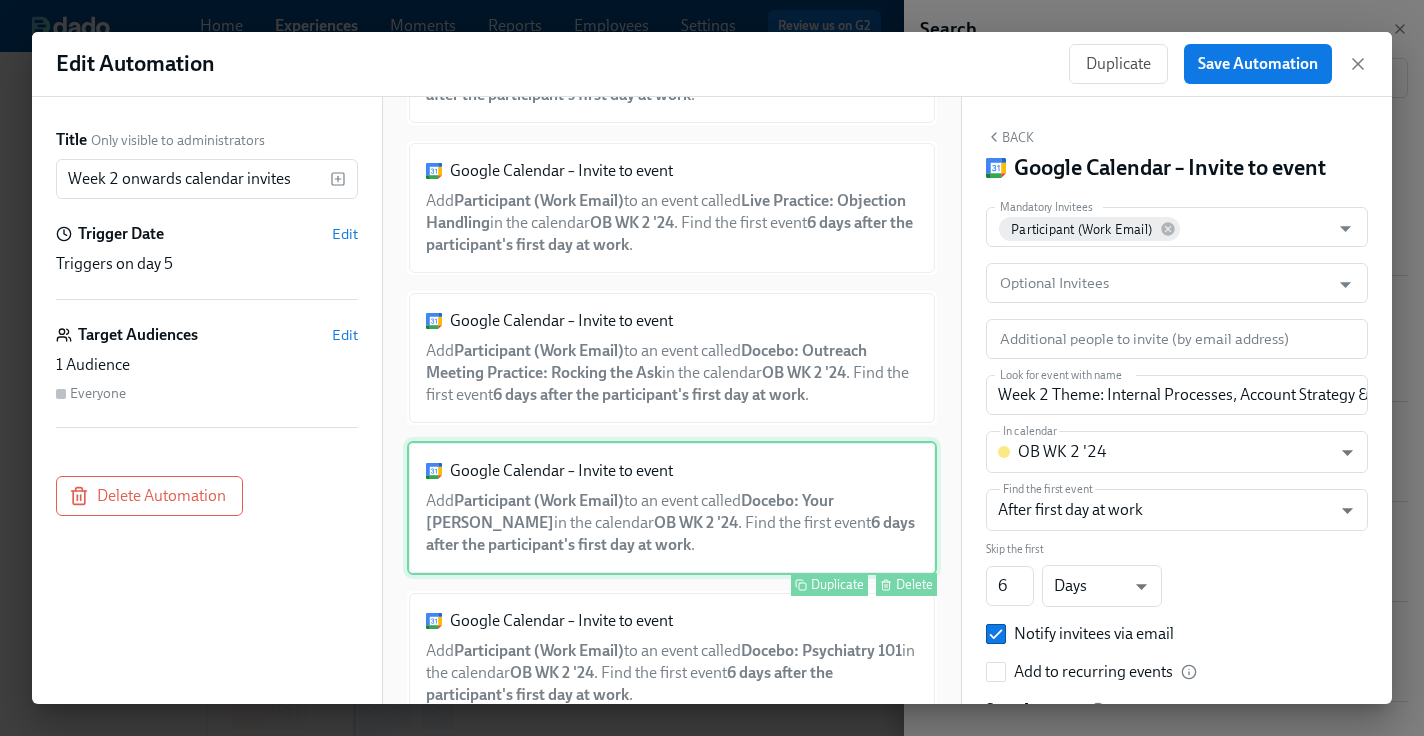 click on "Google Calendar – Invite to event Add  Participant (Work Email)  to an event called  Docebo: Your [PERSON_NAME]  in the calendar  OB WK 2 '24 . Find the first event  6 days after the participant's first day at work .   Duplicate   Delete" at bounding box center [672, 508] 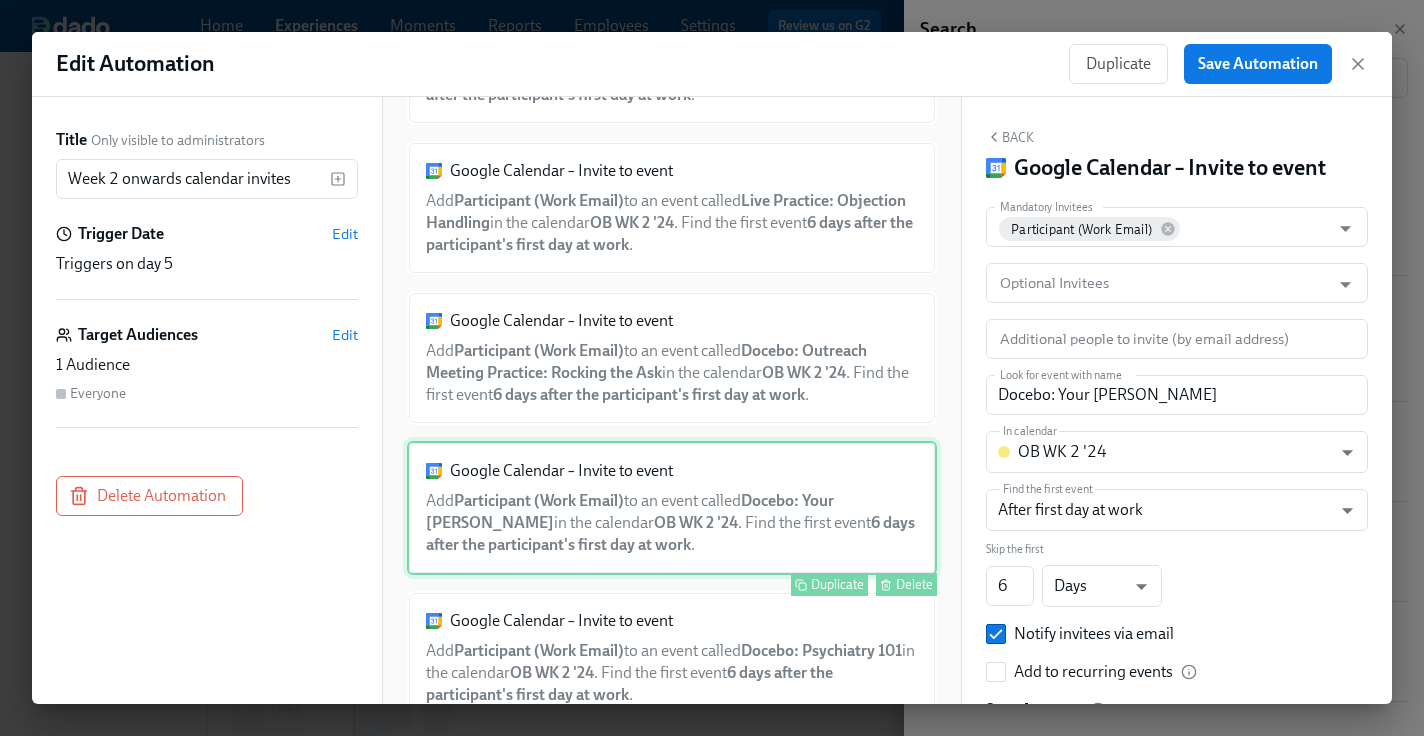 click on "Duplicate" at bounding box center [837, 584] 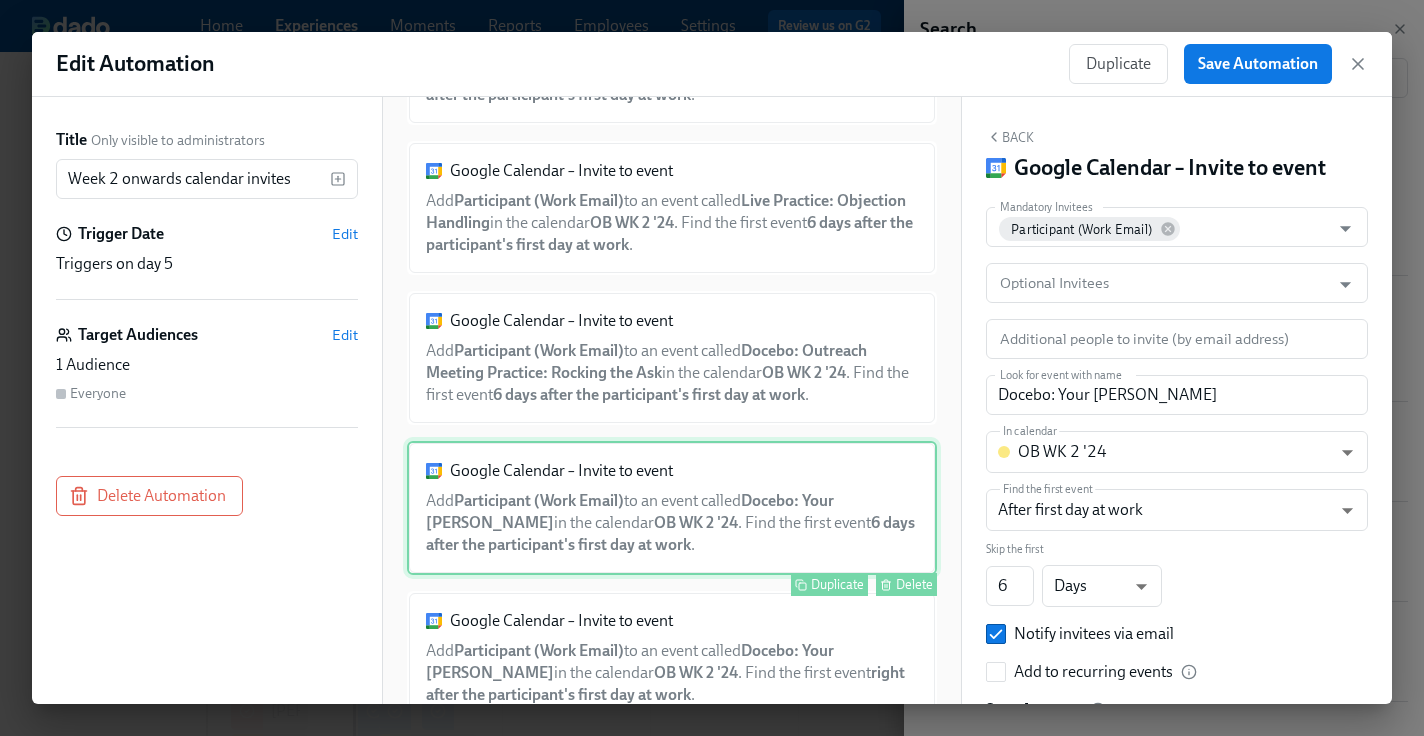 scroll, scrollTop: 3440, scrollLeft: 0, axis: vertical 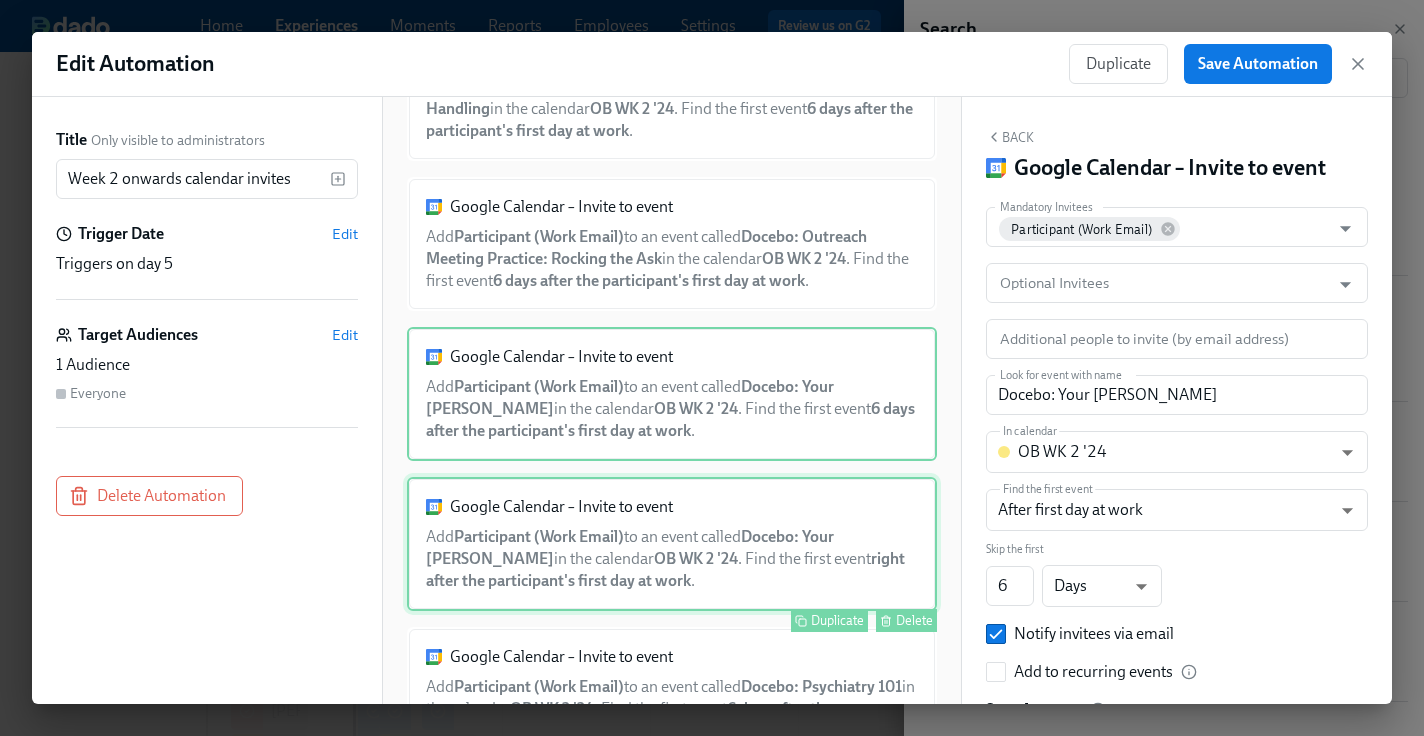 click on "Google Calendar – Invite to event Add  Participant (Work Email)  to an event called  Docebo: Your [PERSON_NAME]  in the calendar  OB WK 2 '24 . Find the first event  right after the participant's first day at work .   Duplicate   Delete" at bounding box center (672, 544) 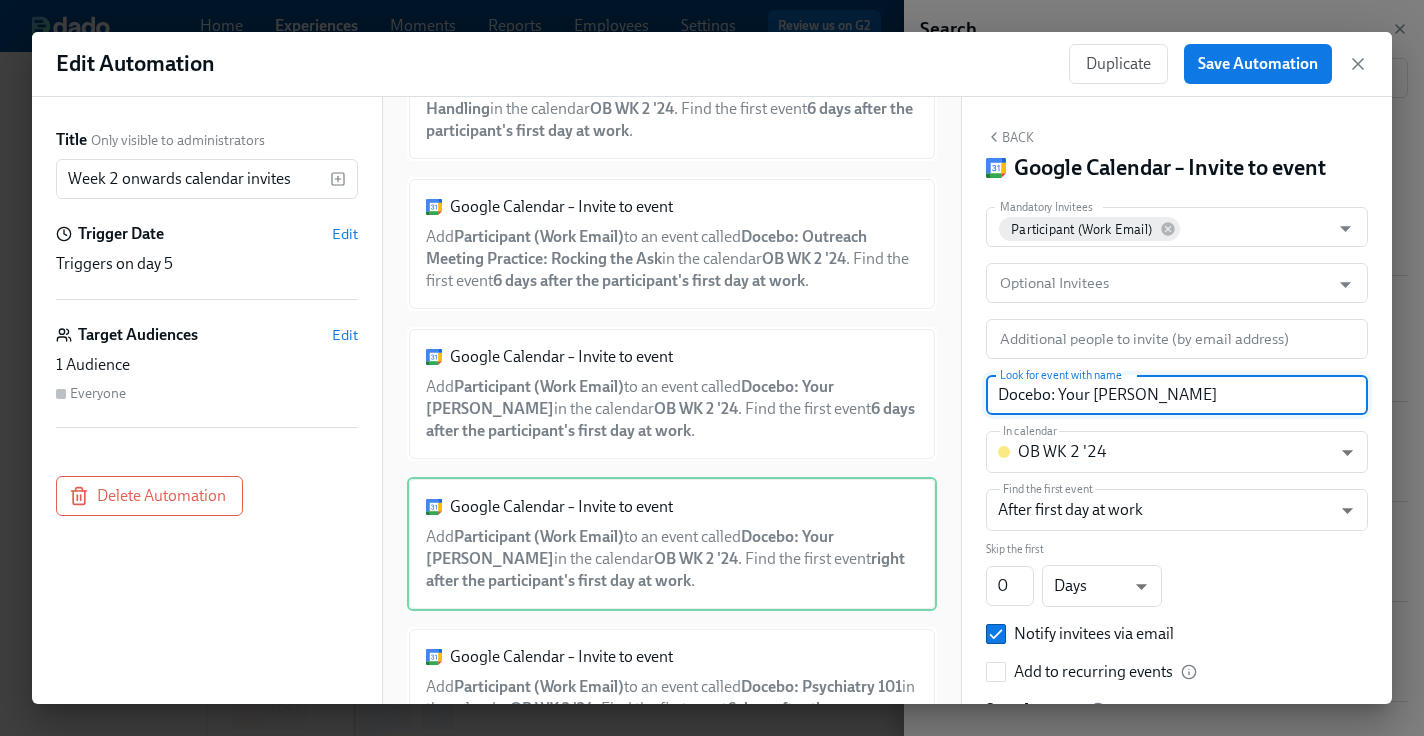 drag, startPoint x: 1152, startPoint y: 400, endPoint x: 1058, endPoint y: 398, distance: 94.02127 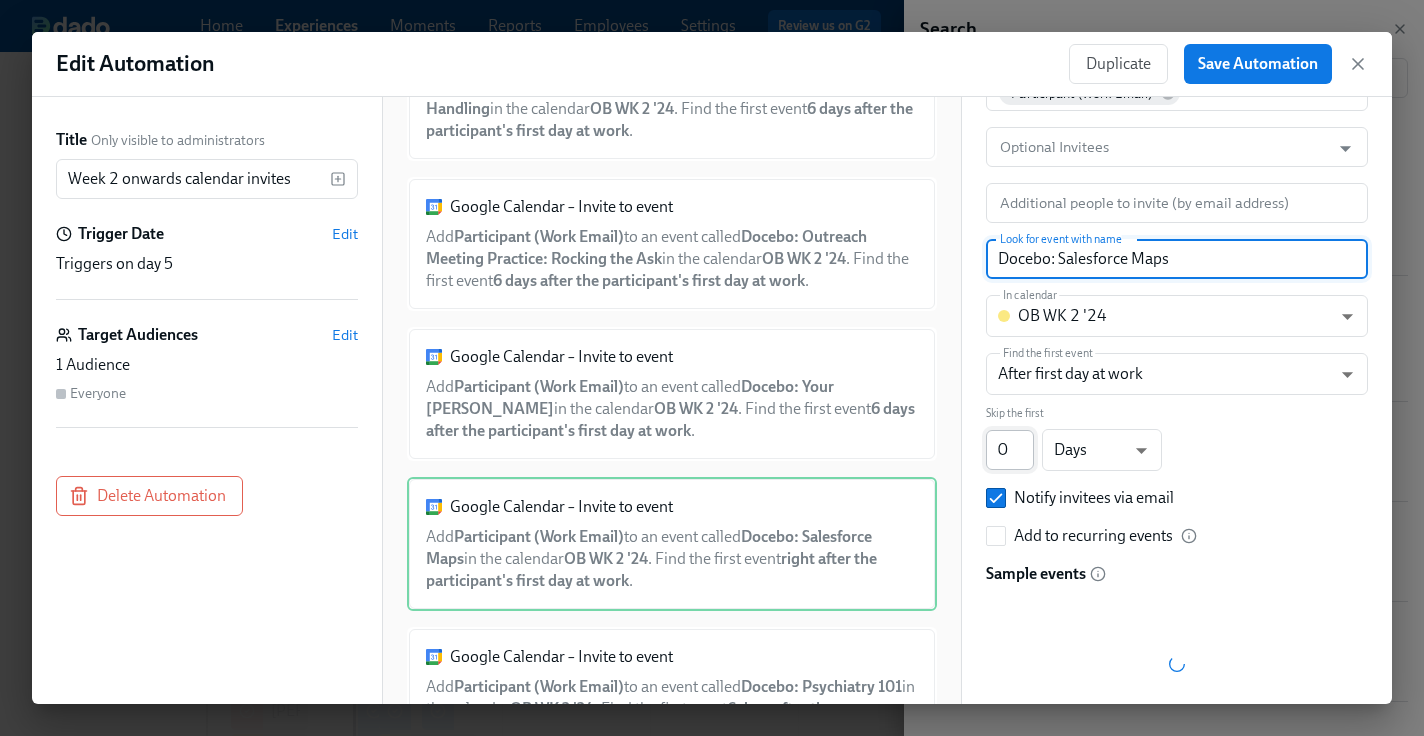 scroll, scrollTop: 137, scrollLeft: 0, axis: vertical 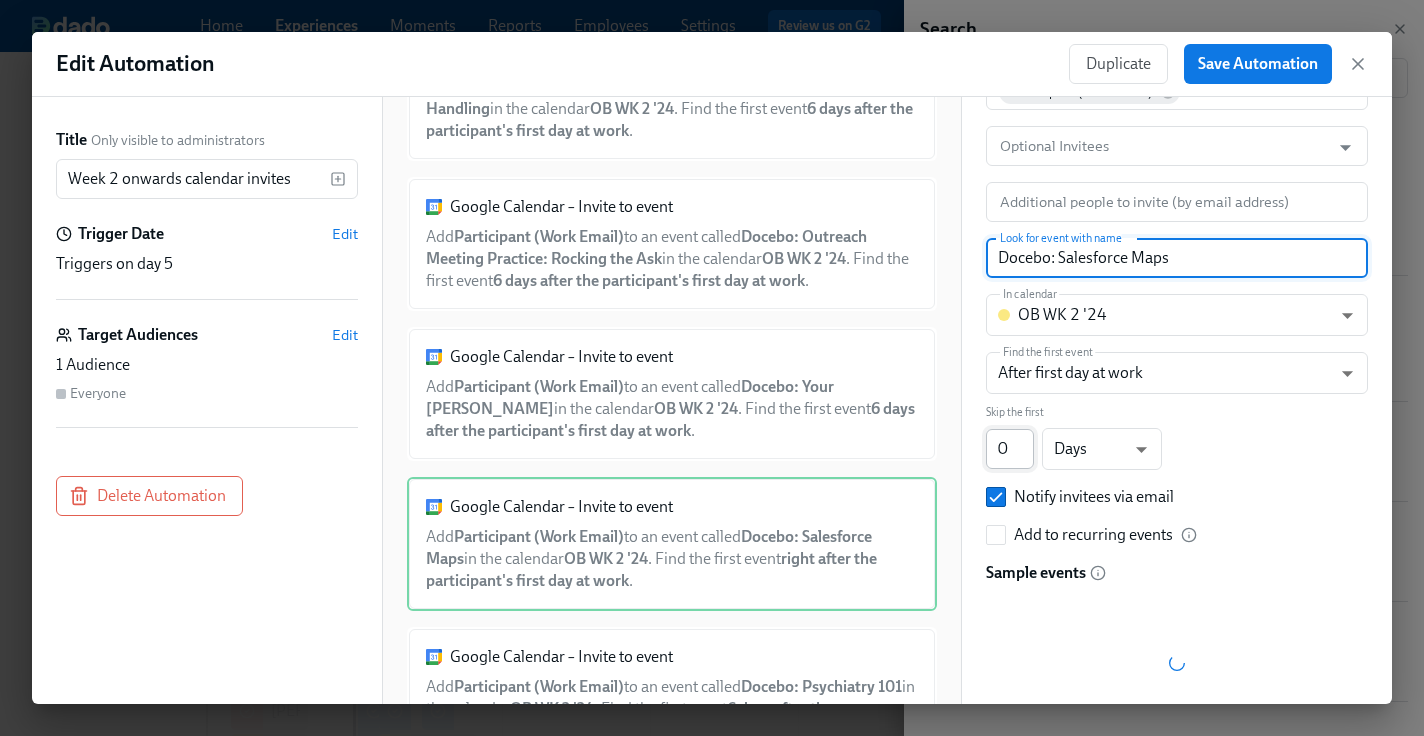 type on "Docebo: Salesforce Maps" 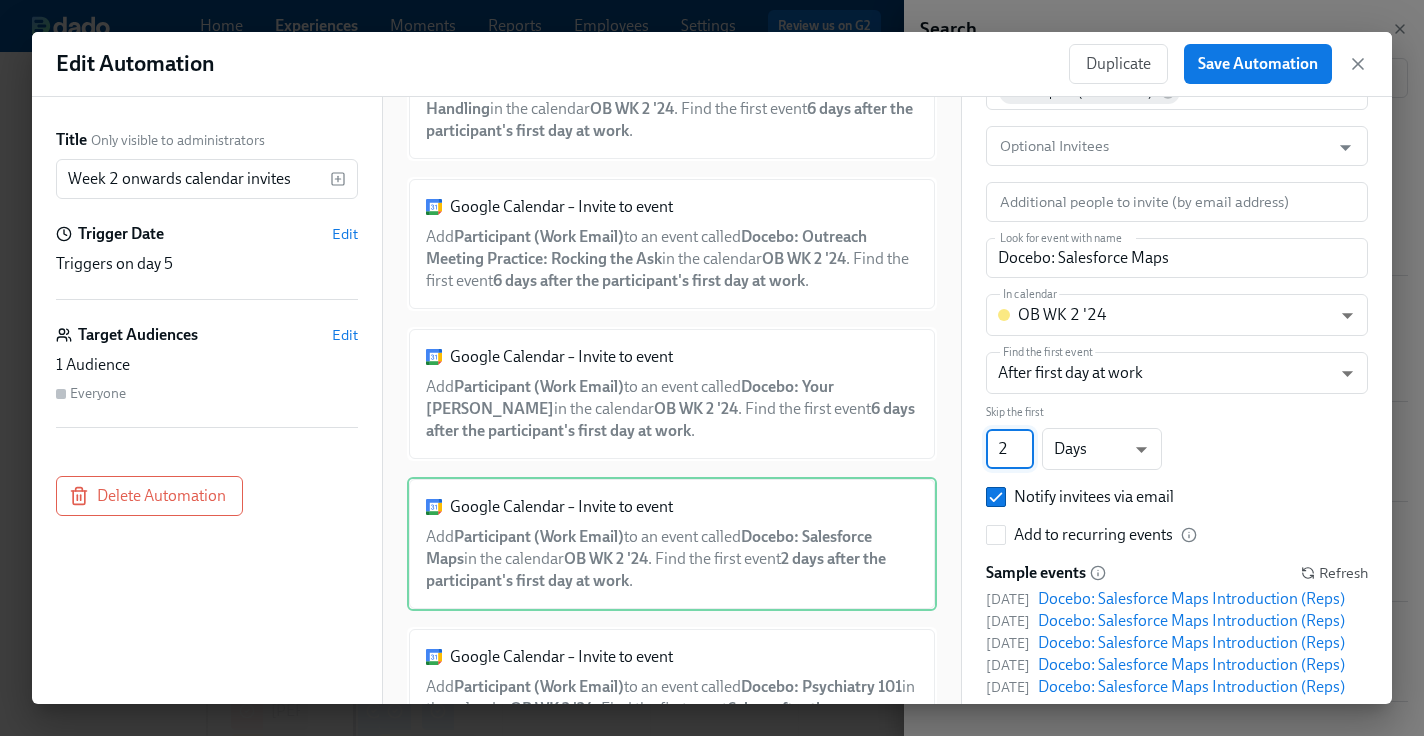 click on "2" at bounding box center [1010, 449] 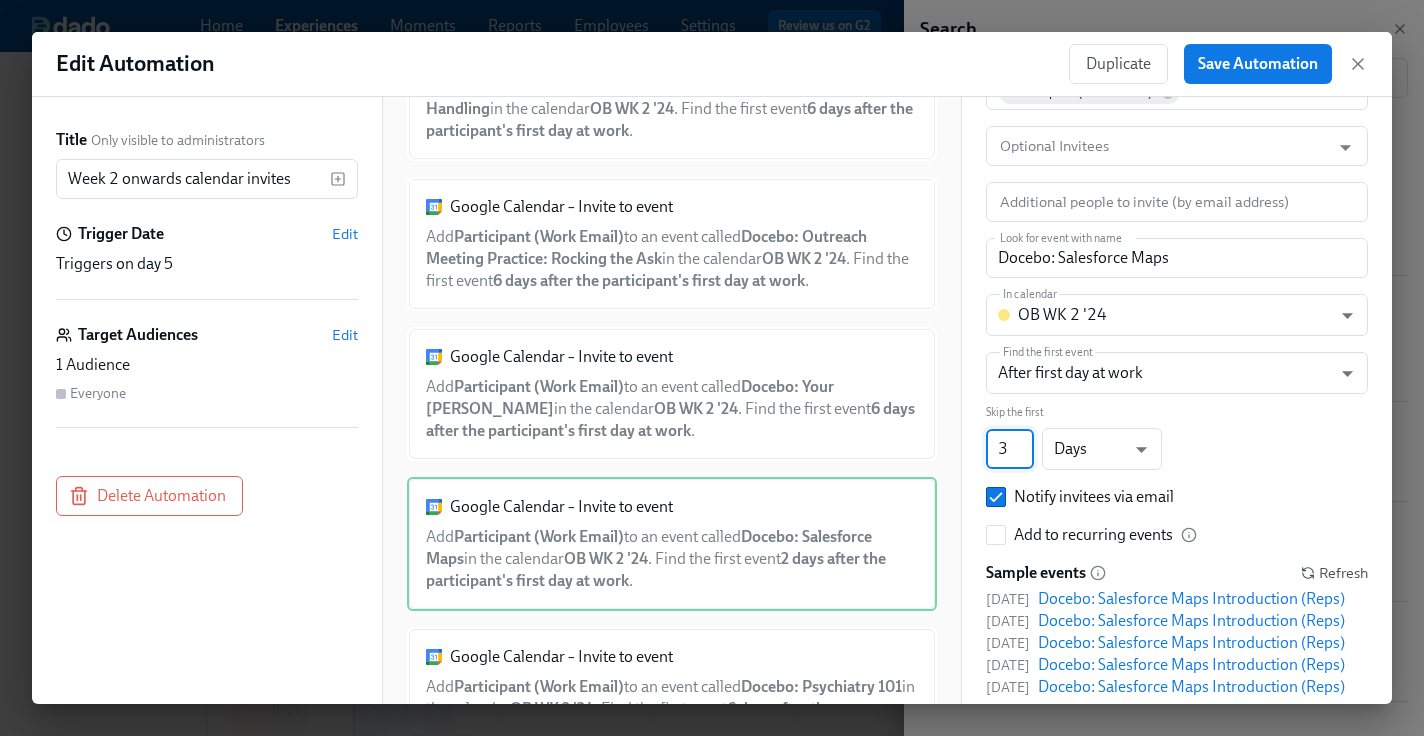 click on "3" at bounding box center [1010, 449] 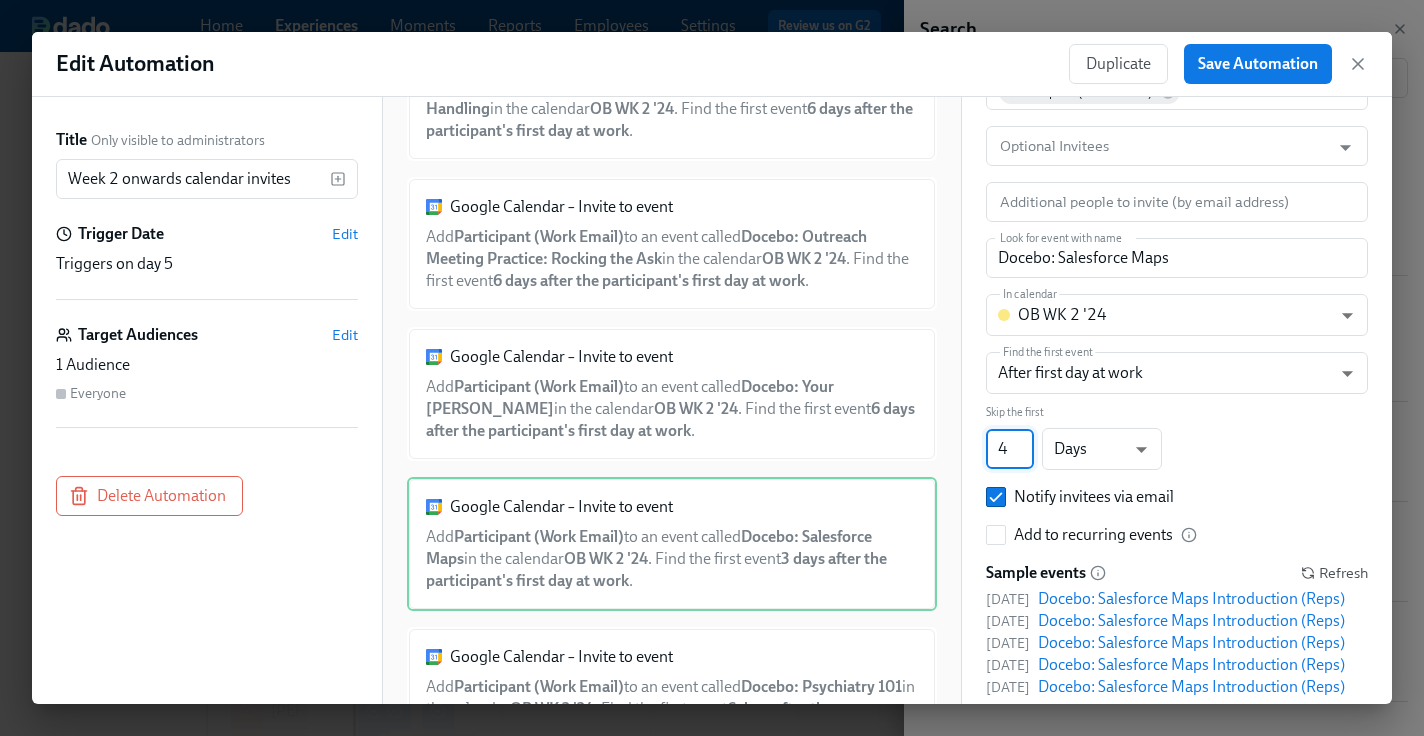 click on "4" at bounding box center (1010, 449) 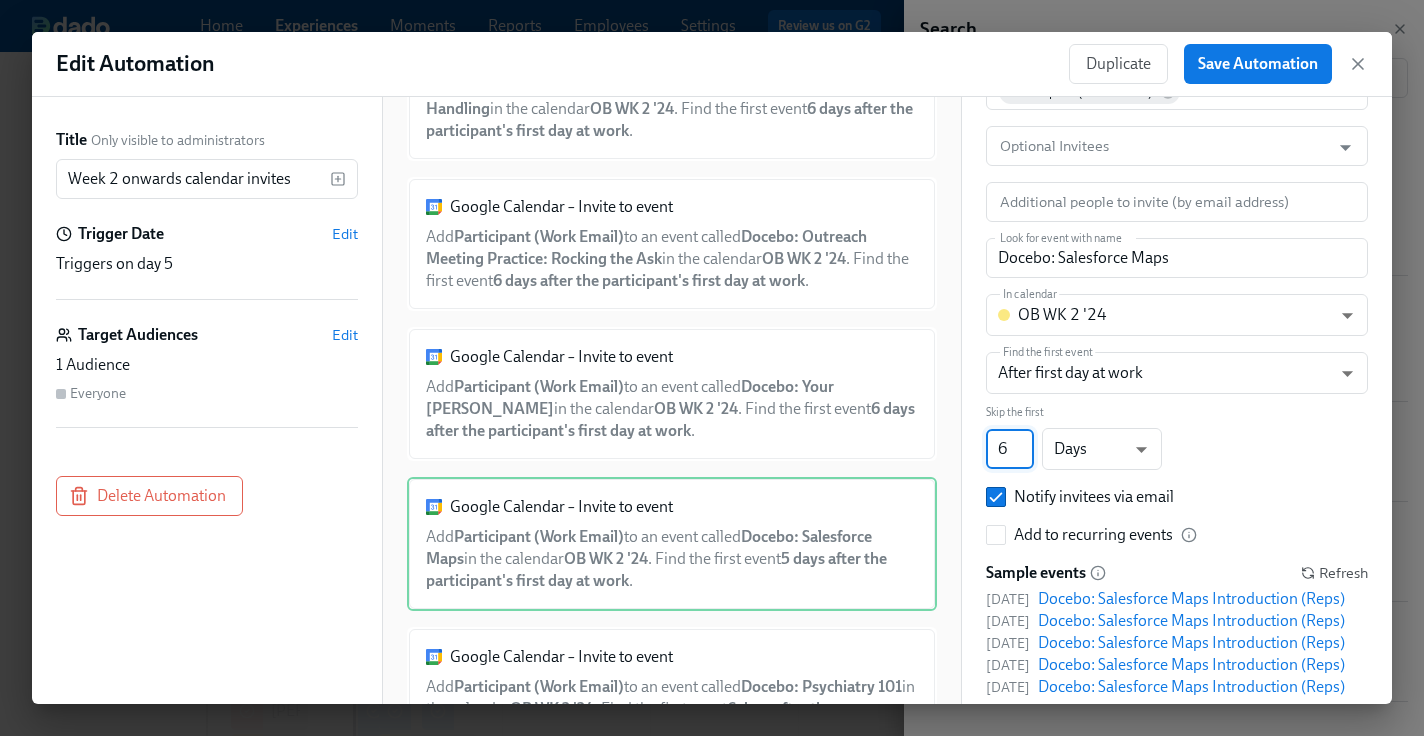 type on "6" 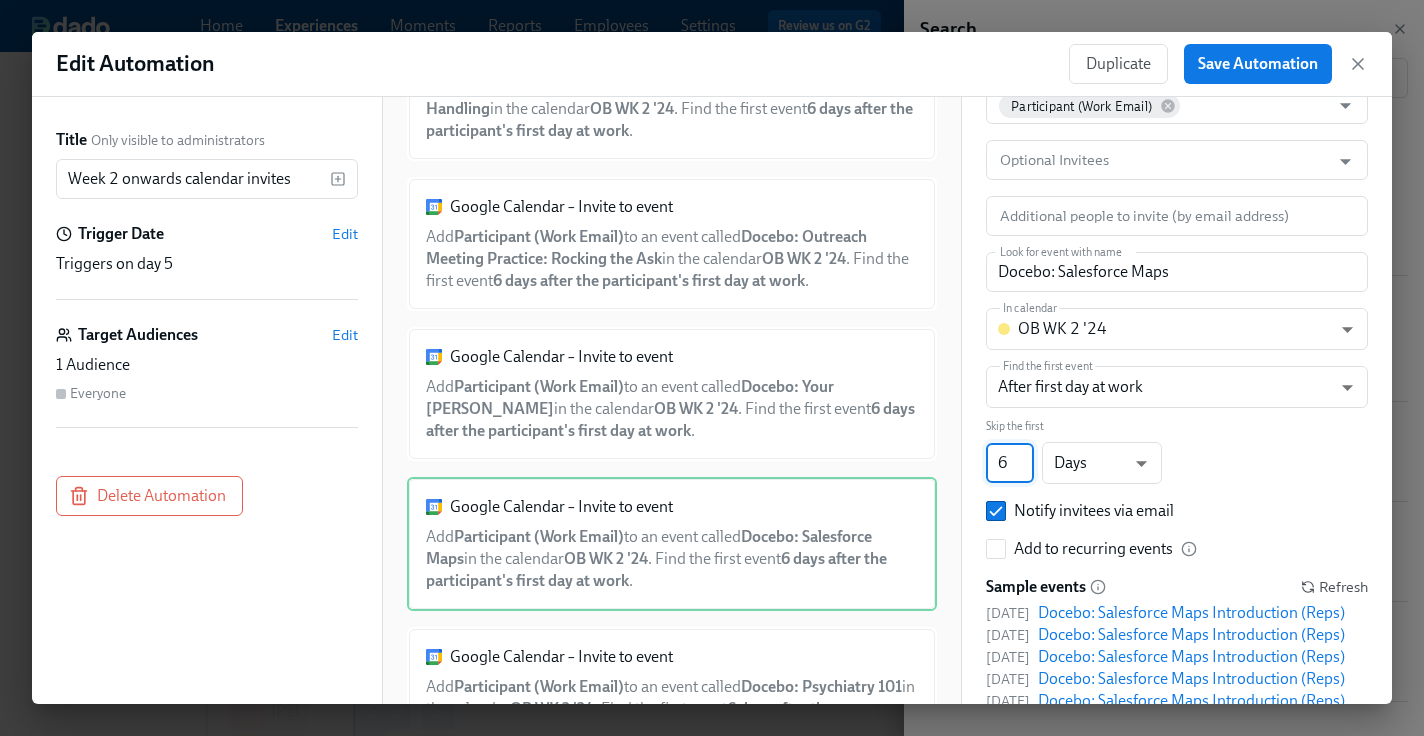 scroll, scrollTop: 0, scrollLeft: 0, axis: both 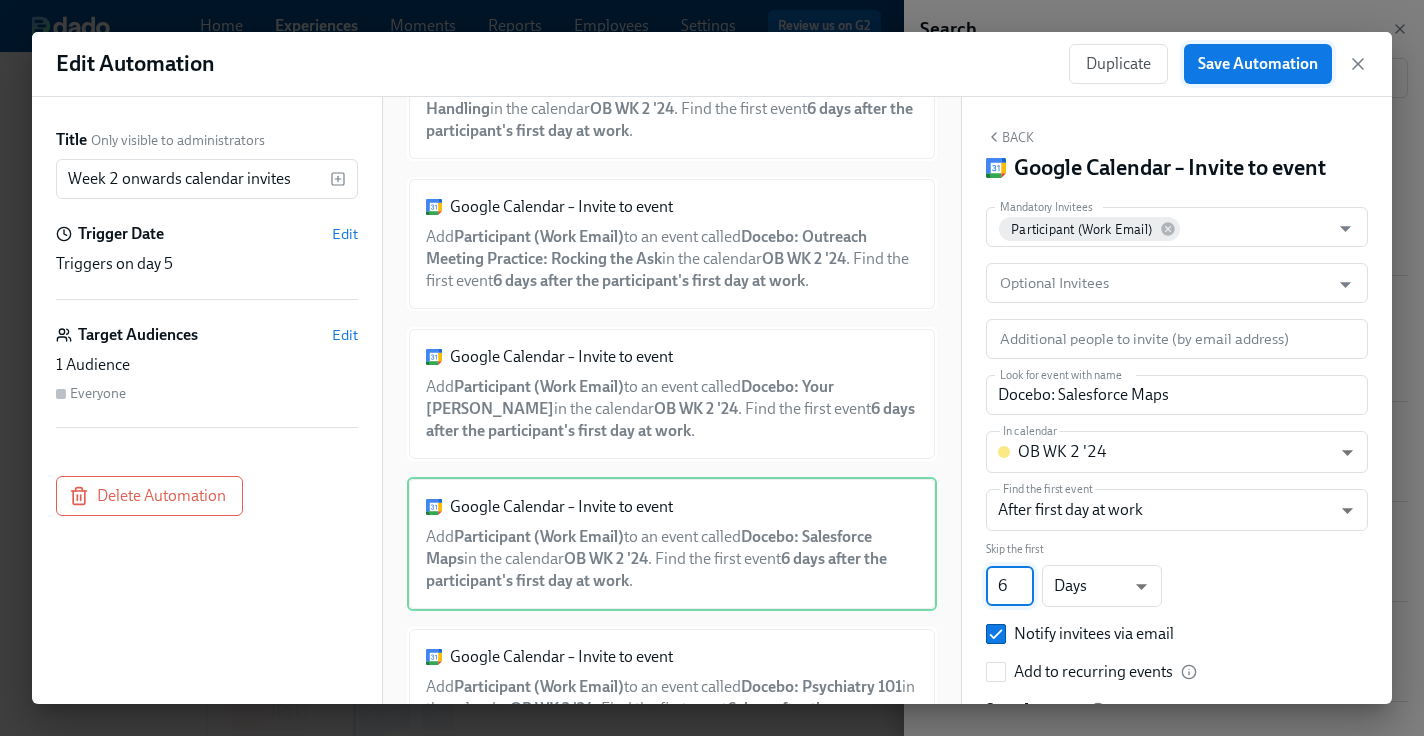 click on "Save Automation" at bounding box center [1258, 64] 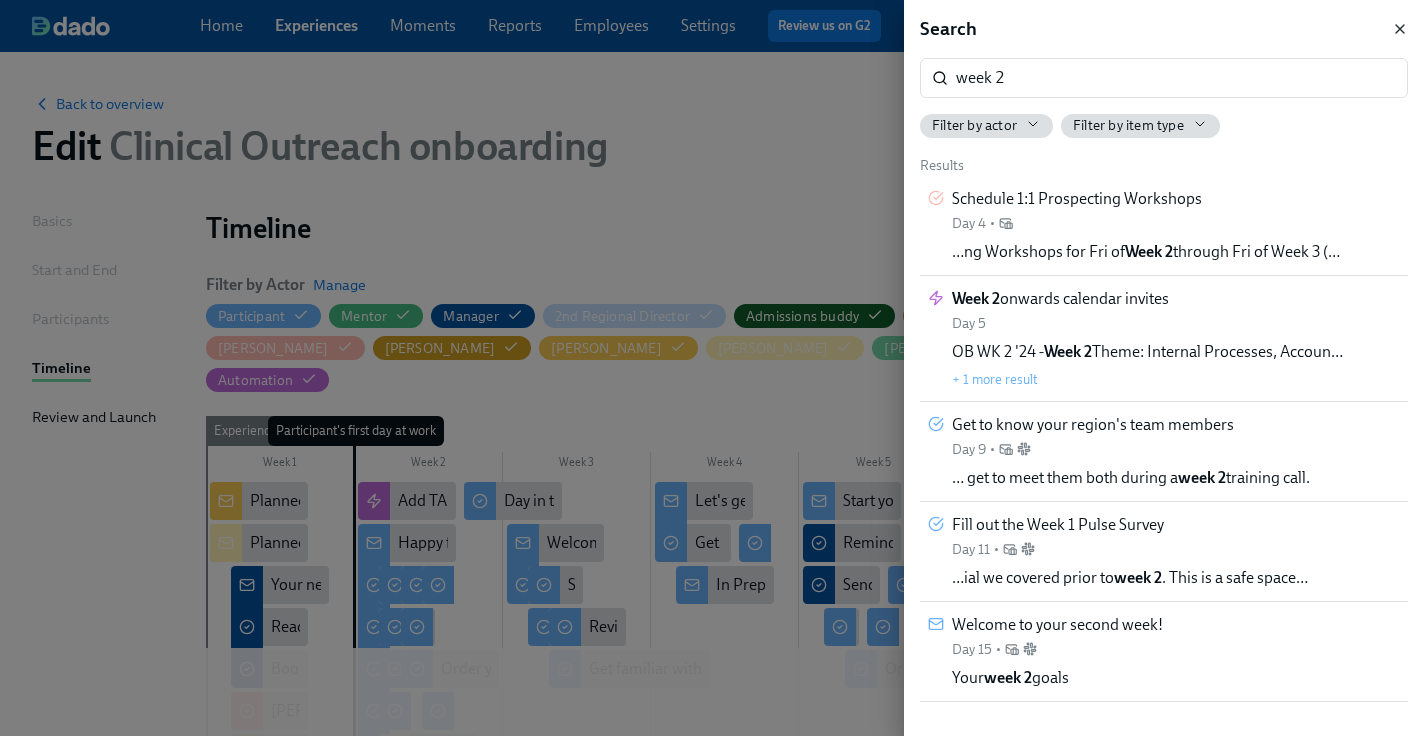 click 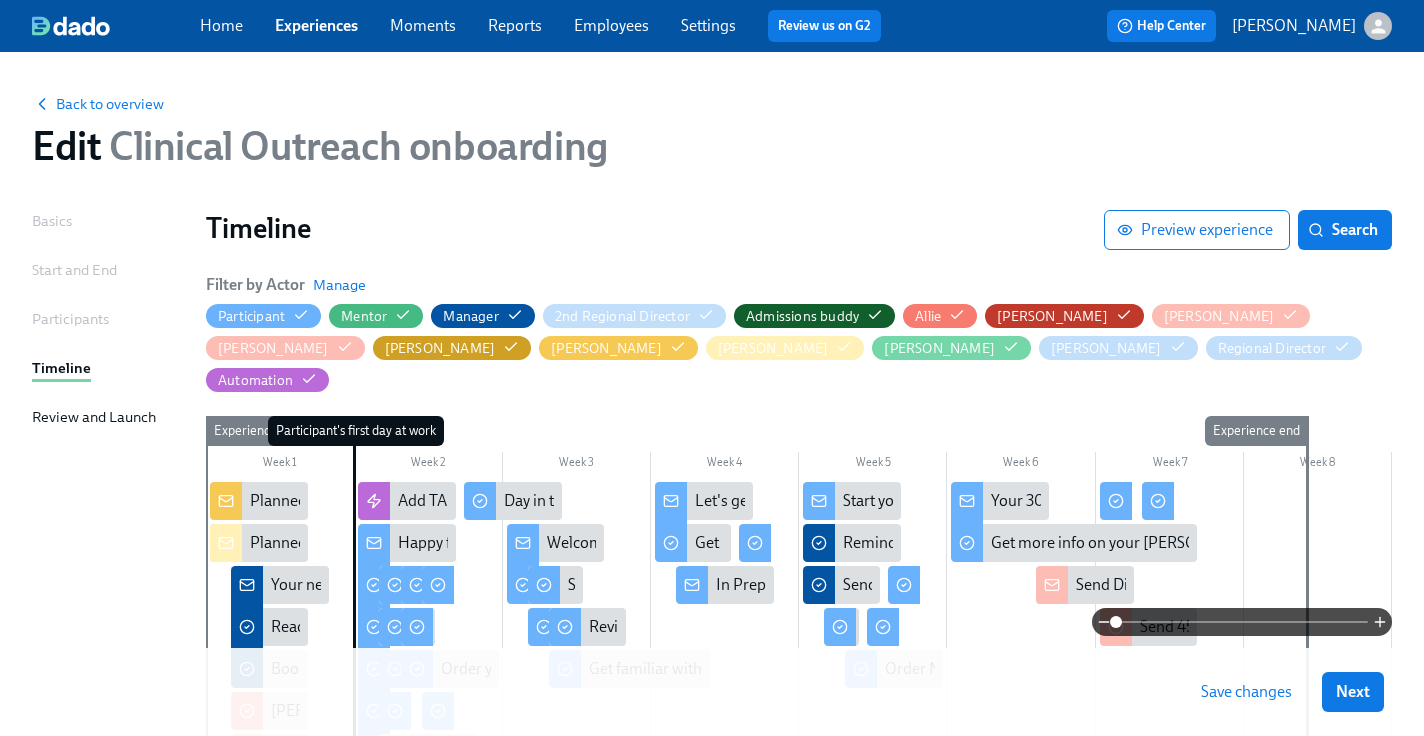 click on "Save changes" at bounding box center [1246, 692] 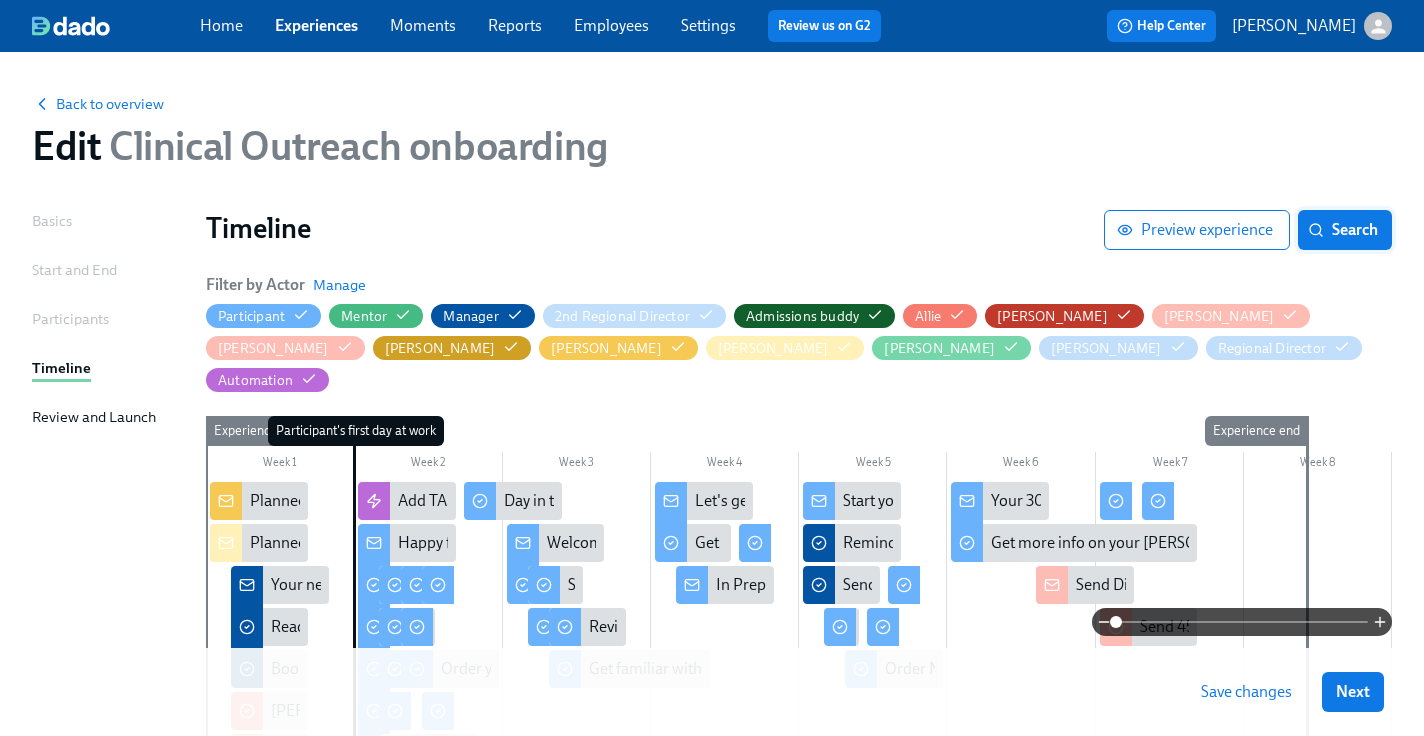 click on "Search" at bounding box center (1345, 230) 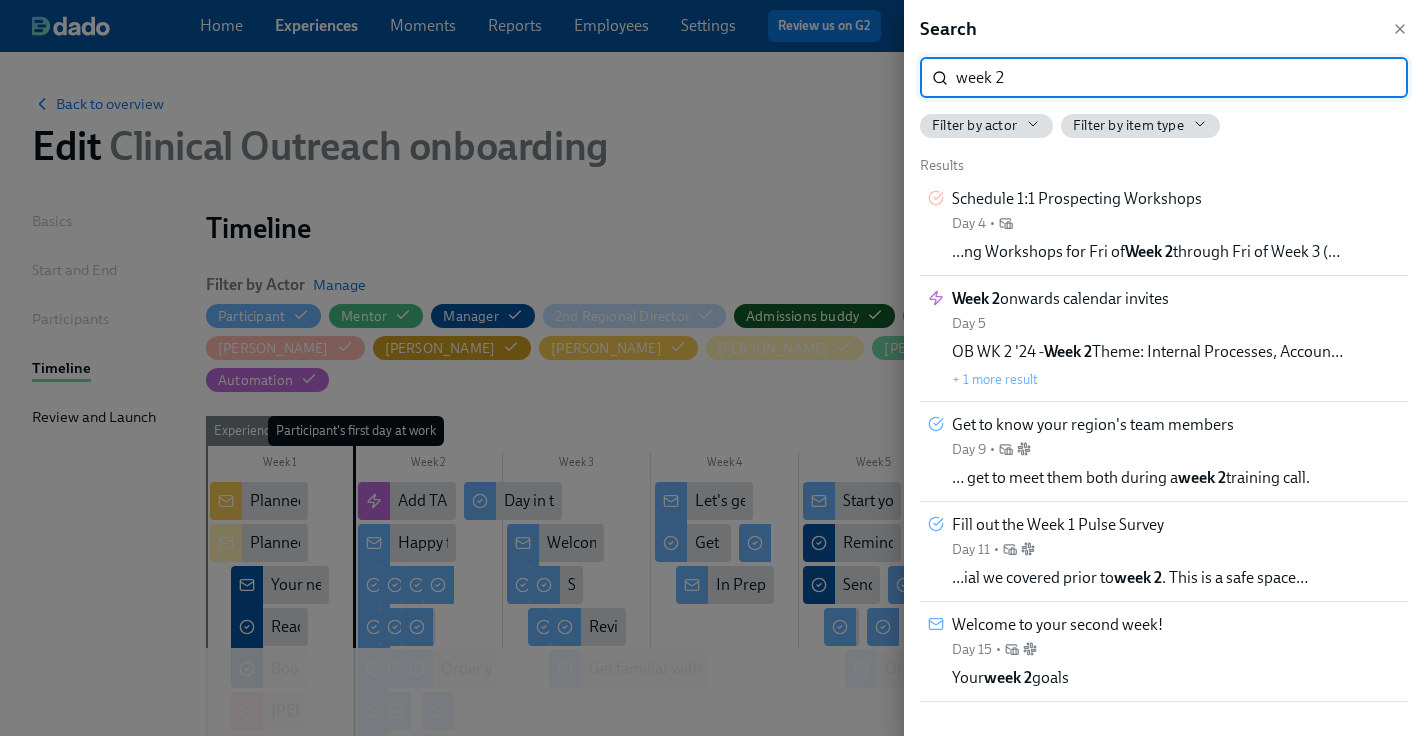 drag, startPoint x: 1105, startPoint y: 86, endPoint x: 881, endPoint y: 85, distance: 224.00223 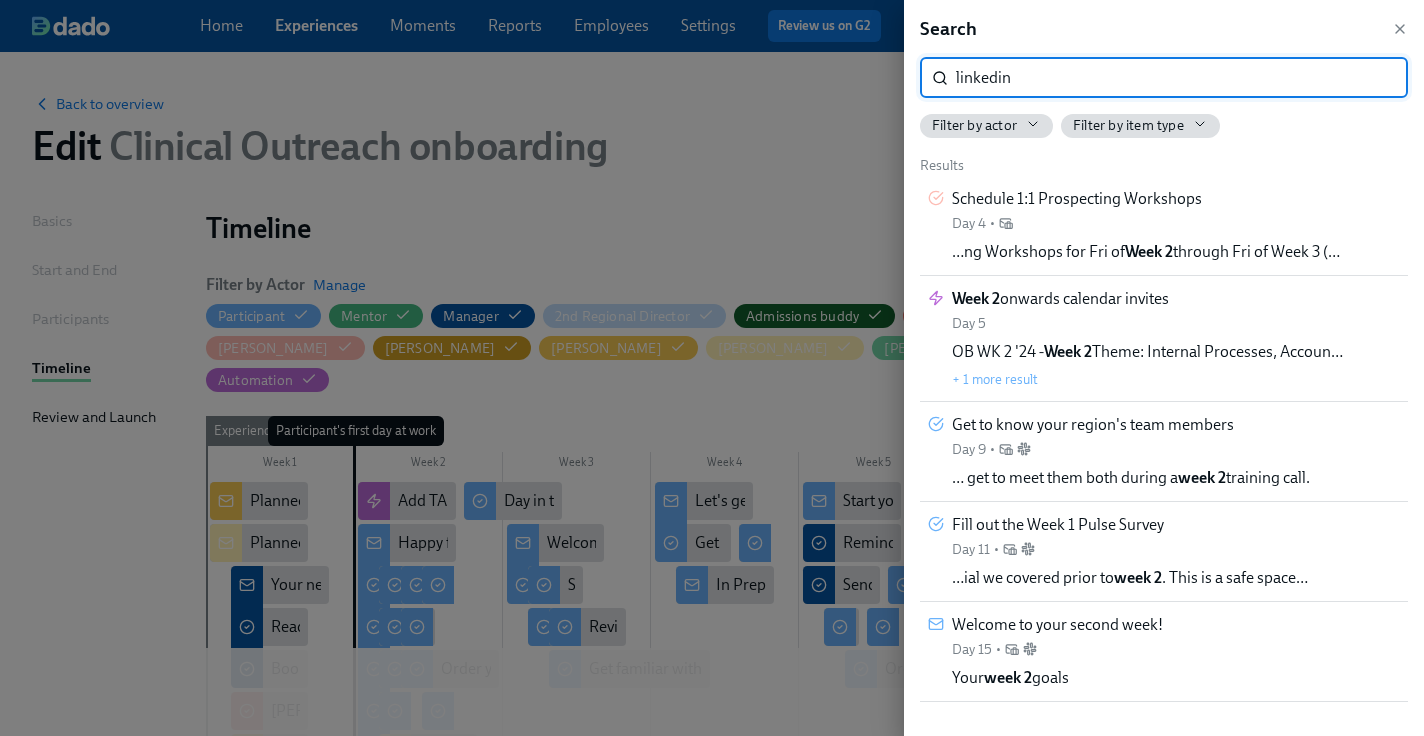 type on "linkedin" 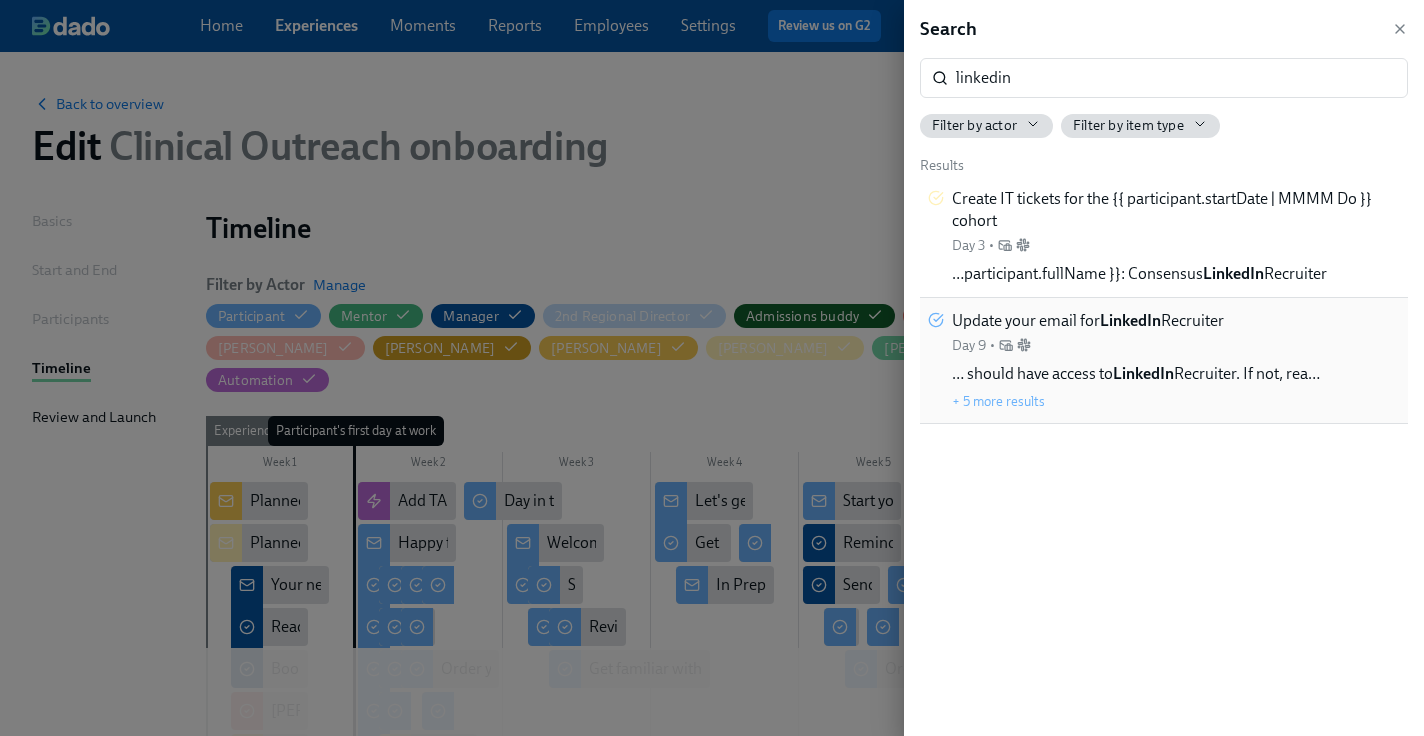 click on "Update your email for  LinkedIn  Recruiter Day 9 •" at bounding box center (1088, 332) 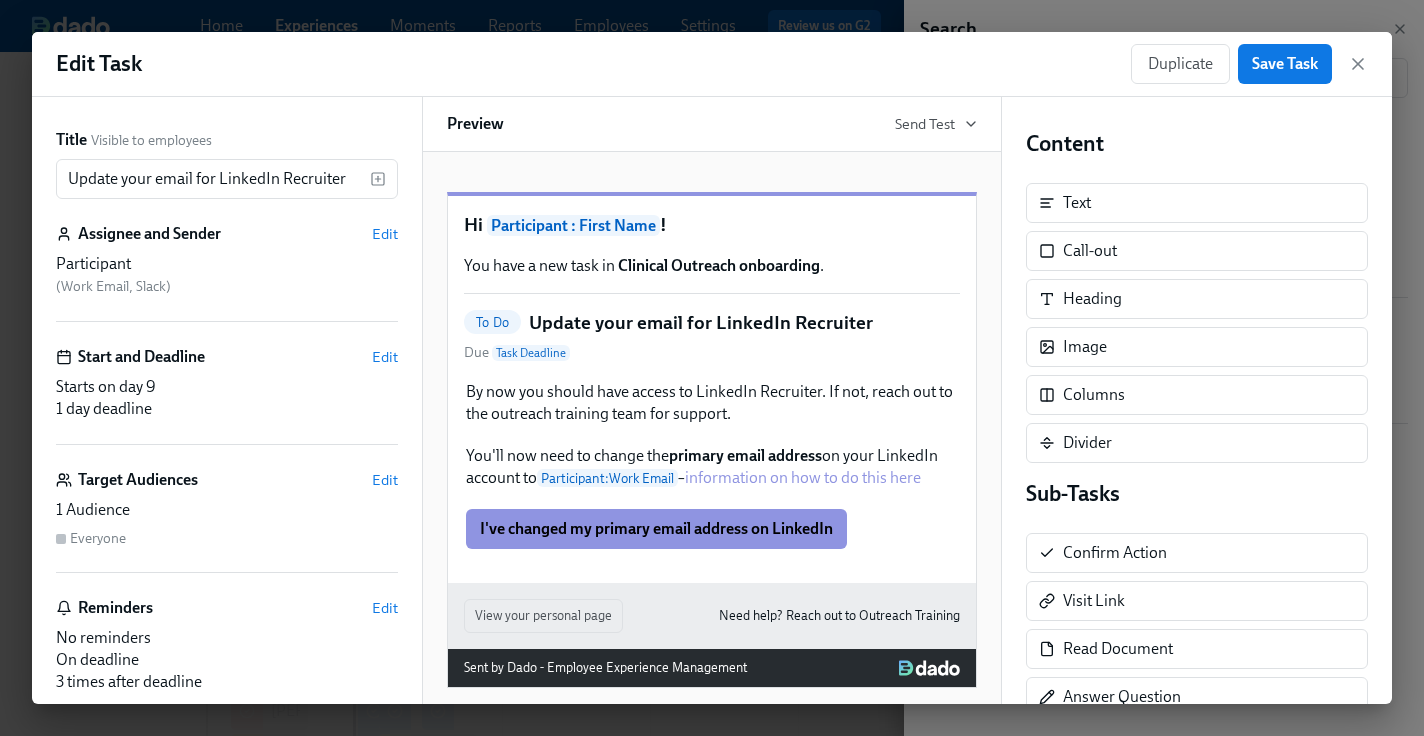 click on "Update your email for LinkedIn Recruiter" at bounding box center (701, 323) 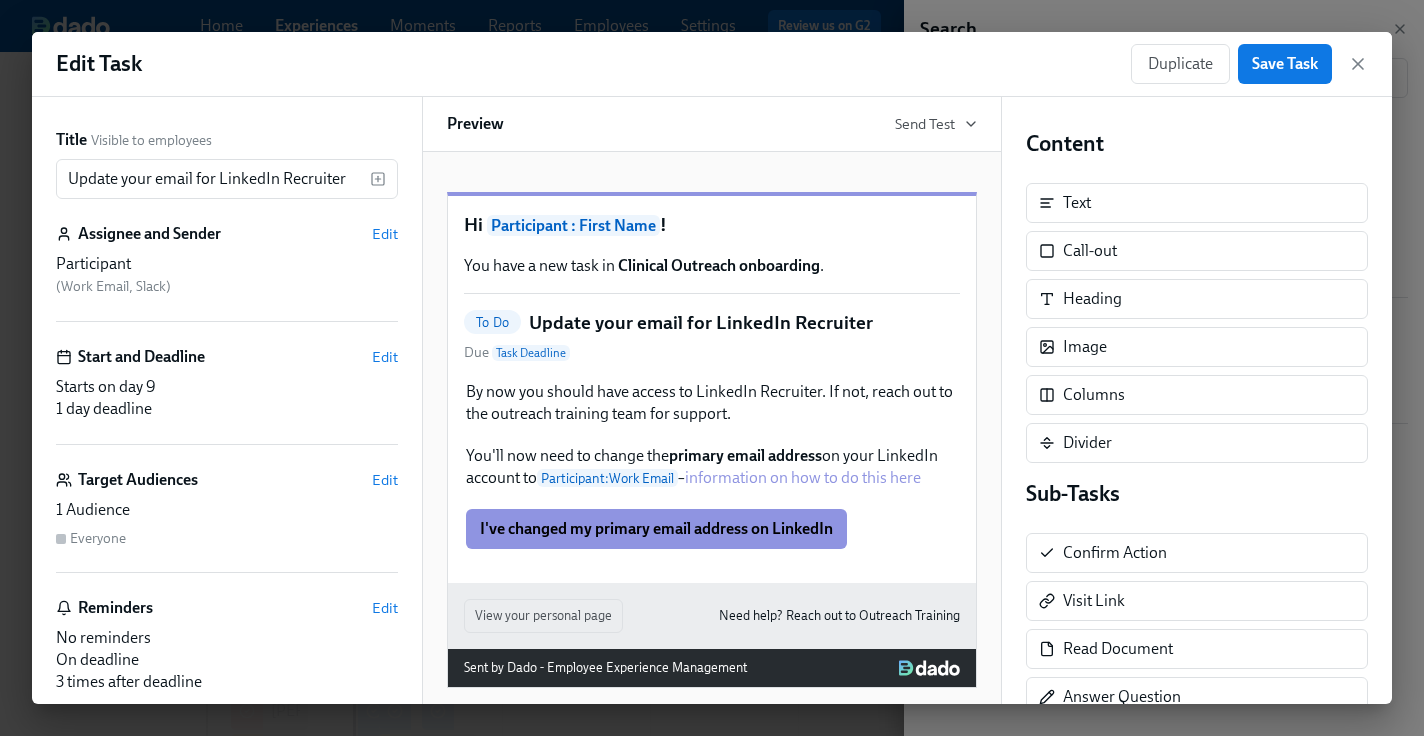 scroll, scrollTop: 43, scrollLeft: 0, axis: vertical 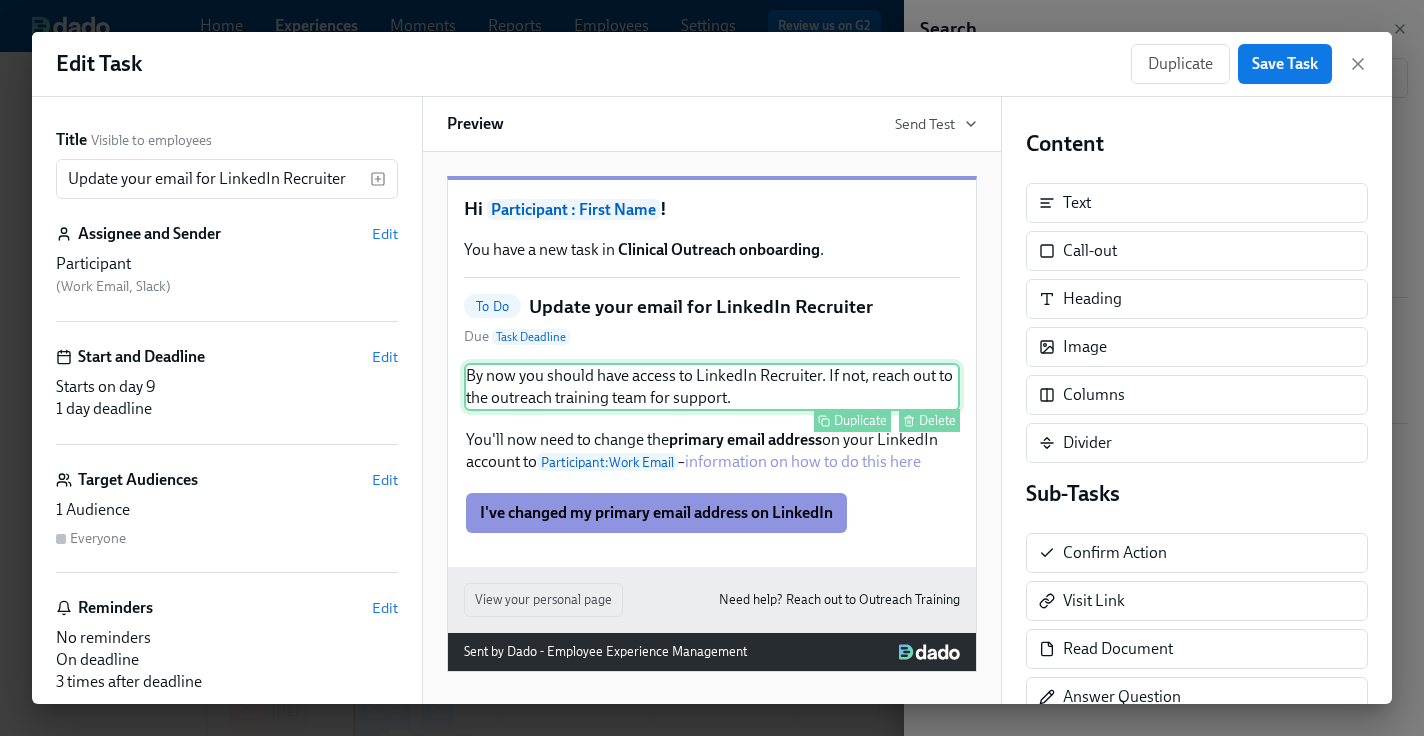 click on "By now you should have access to LinkedIn Recruiter. If not, reach out to the outreach training team for support.   Duplicate   Delete" at bounding box center [712, 387] 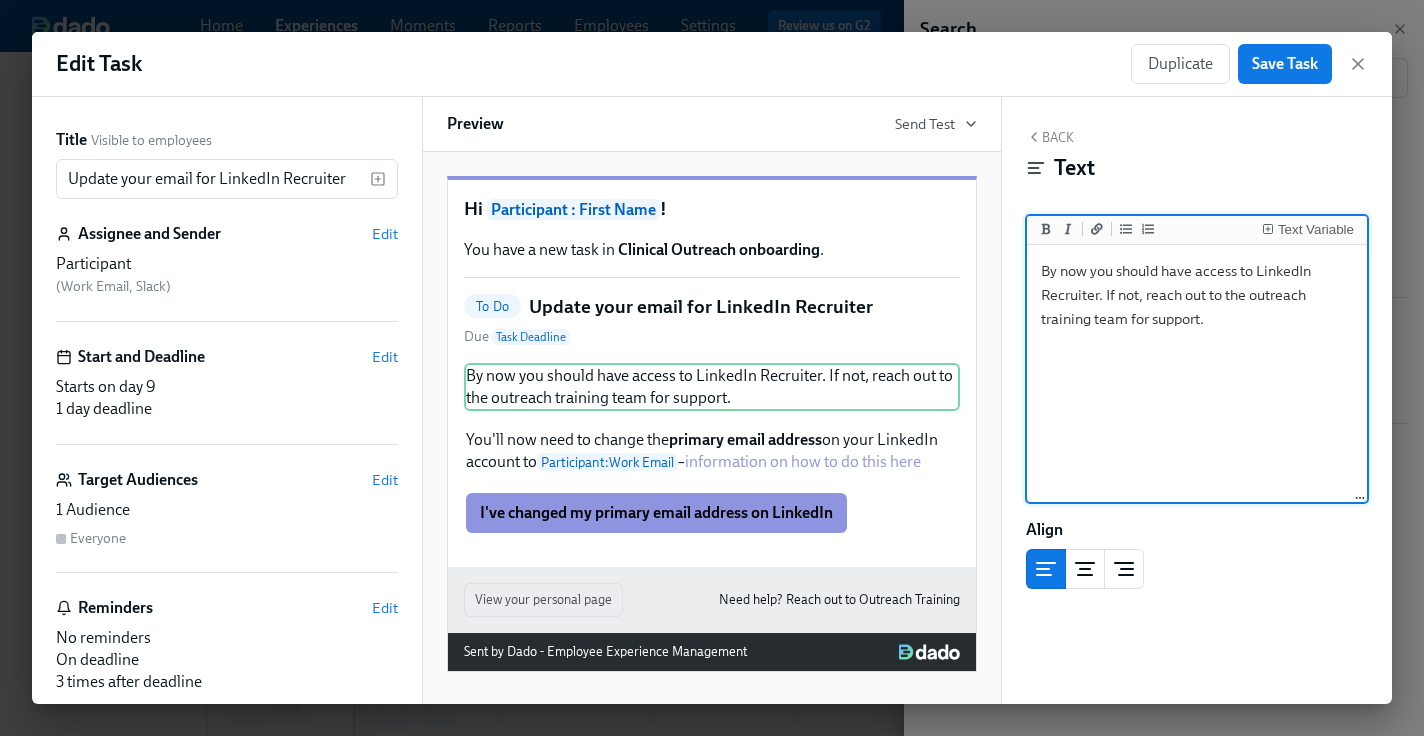 click on "By now you should have access to LinkedIn Recruiter. If not, reach out to the outreach training team for support." at bounding box center (1197, 374) 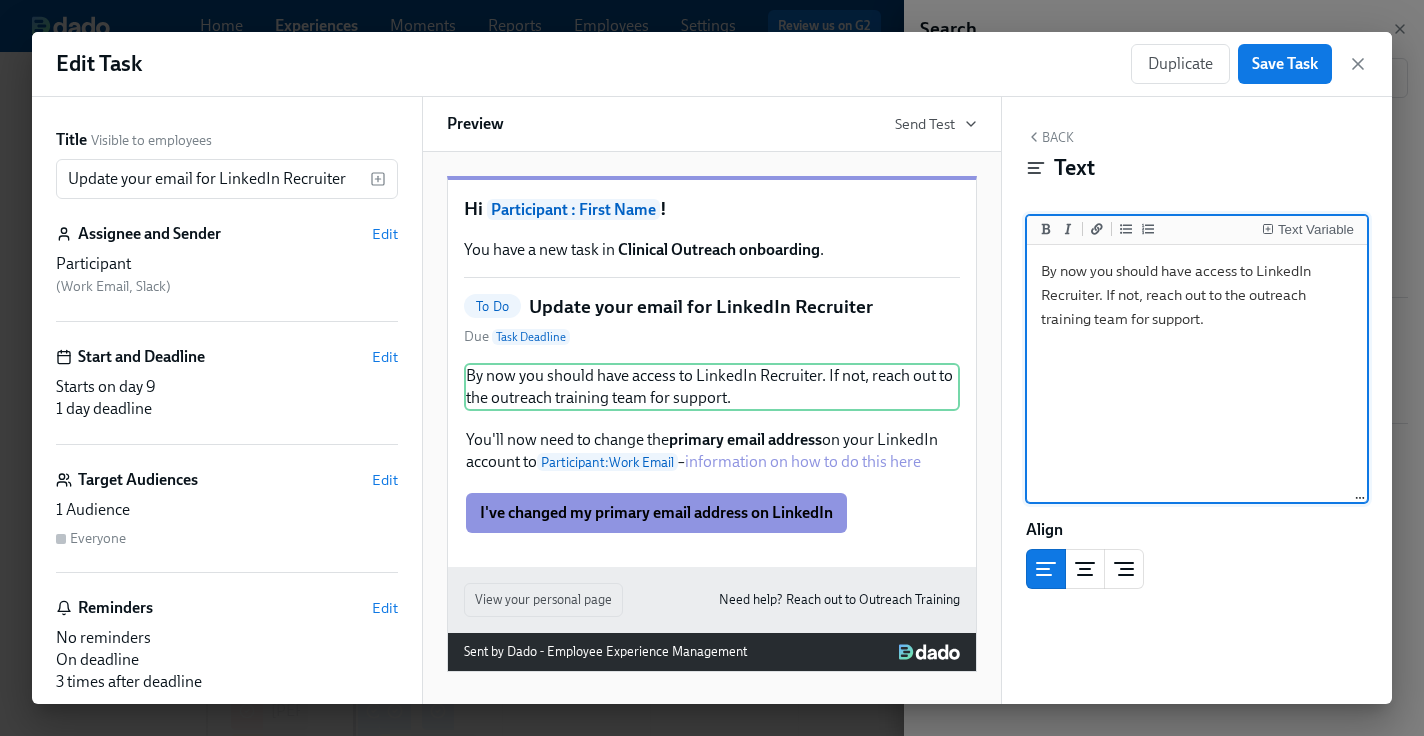 drag, startPoint x: 1196, startPoint y: 271, endPoint x: 1254, endPoint y: 271, distance: 58 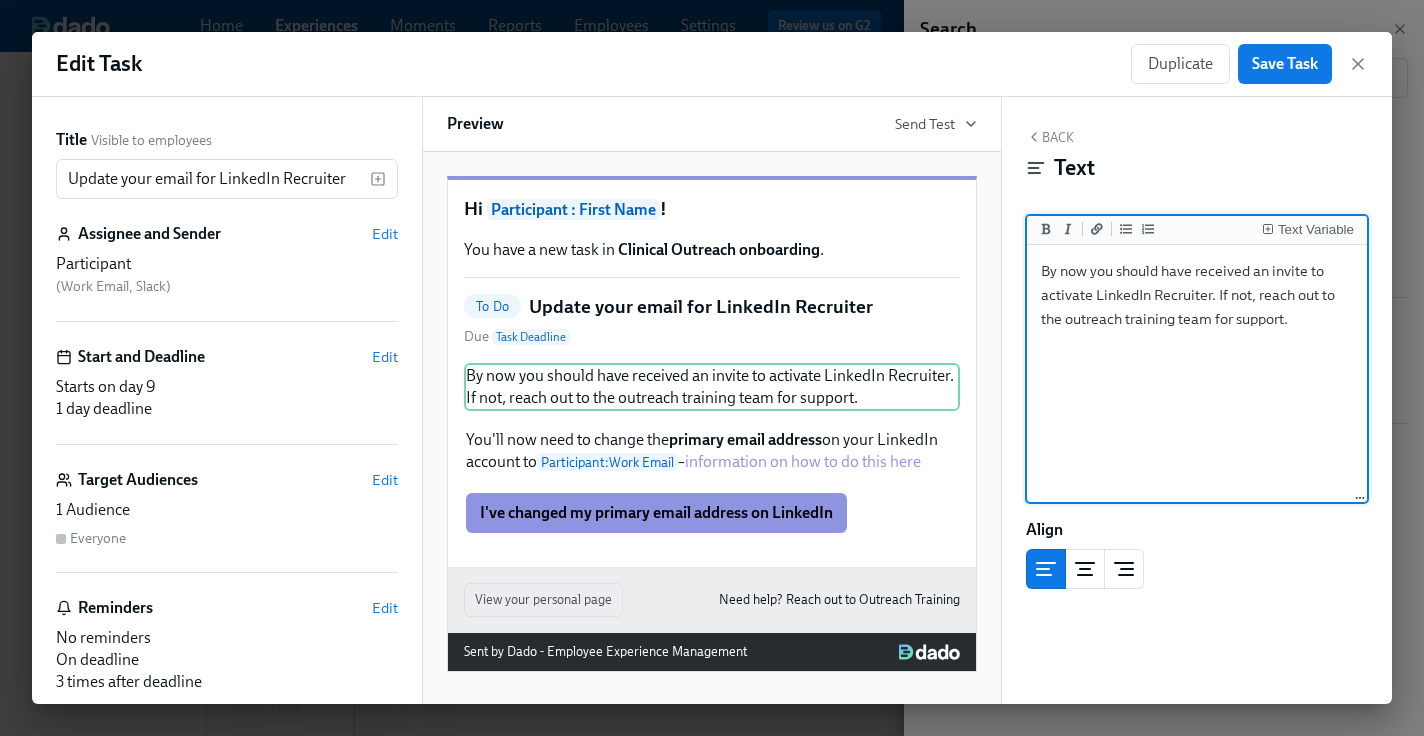 drag, startPoint x: 1283, startPoint y: 322, endPoint x: 1219, endPoint y: 304, distance: 66.48308 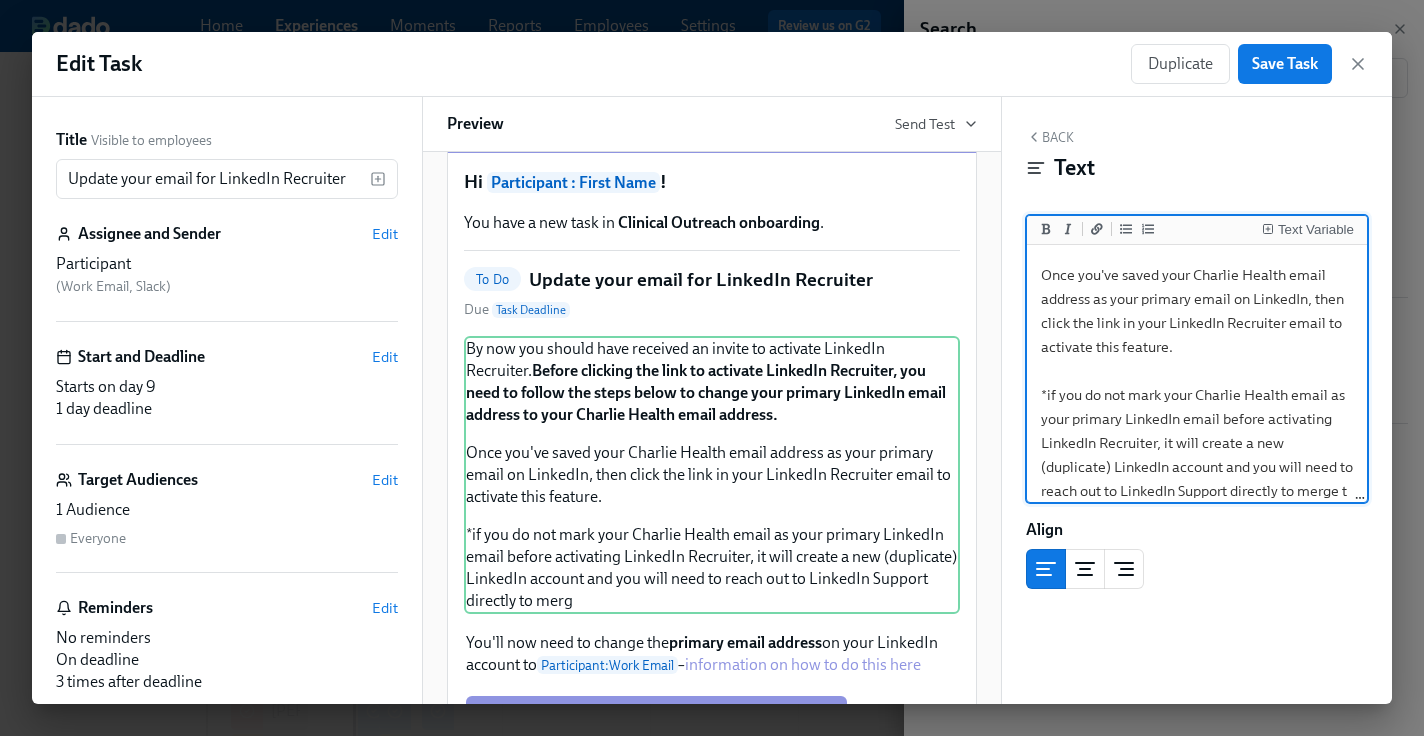 scroll, scrollTop: 188, scrollLeft: 0, axis: vertical 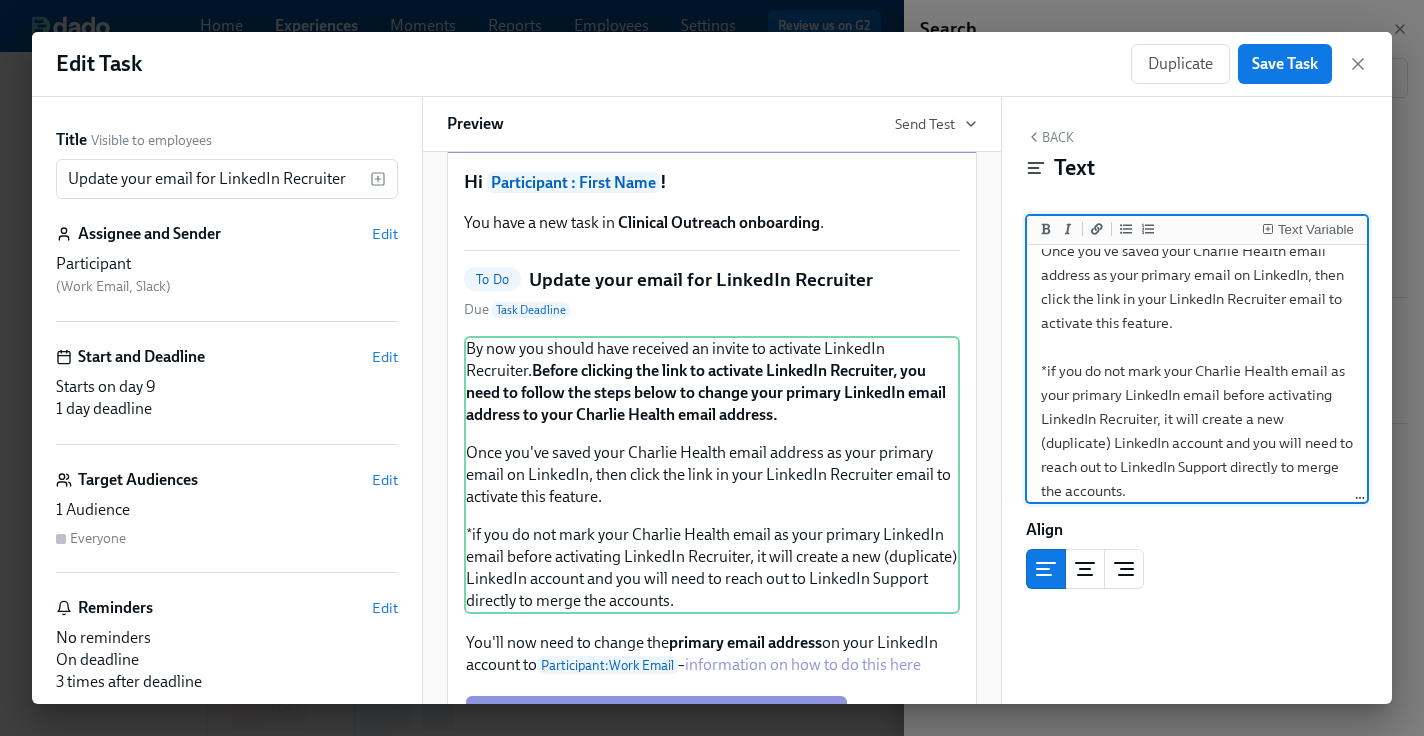 click on "By now you should have received an invite to activate LinkedIn Recruiter. **Before clicking the link to activate LinkedIn Recruiter, you need to follow the steps below to change your primary LinkedIn email address to your Charlie Health email address.**
Once you've saved your Charlie Health email address as your primary email on LinkedIn, then click the link in your LinkedIn Recruiter email to activate this feature.
*if you do not mark your Charlie Health email as your primary LinkedIn email before activating LinkedIn Recruiter, it will create a new (duplicate) LinkedIn account and you will need to reach out to LinkedIn Support directly to merge the accounts." at bounding box center [1197, 287] 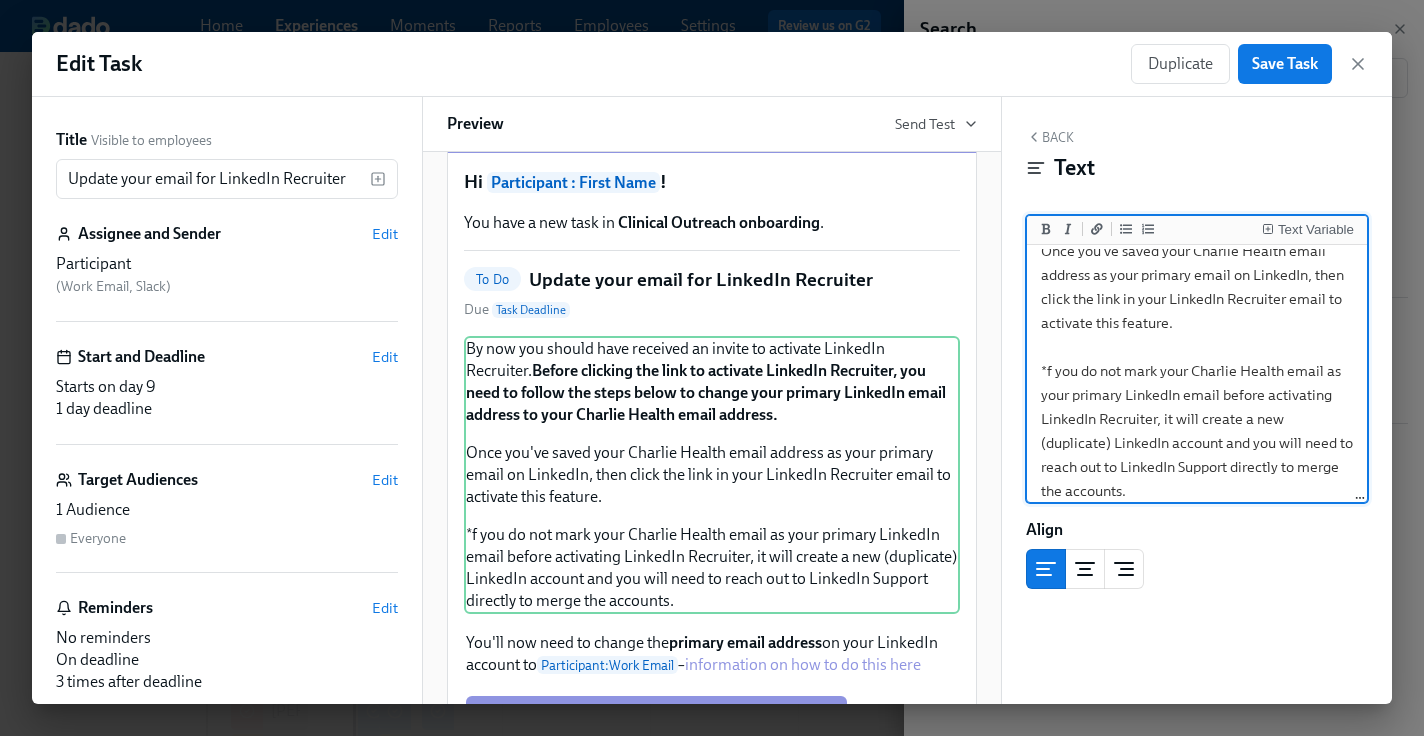 type on "By now you should have received an invite to activate LinkedIn Recruiter. **Before clicking the link to activate LinkedIn Recruiter, you need to follow the steps below to change your primary LinkedIn email address to your Charlie Health email address.**
Once you've saved your Charlie Health email address as your primary email on LinkedIn, then click the link in your LinkedIn Recruiter email to activate this feature.
*If you do not mark your Charlie Health email as your primary LinkedIn email before activating LinkedIn Recruiter, it will create a new (duplicate) LinkedIn account and you will need to reach out to LinkedIn Support directly to merge the accounts." 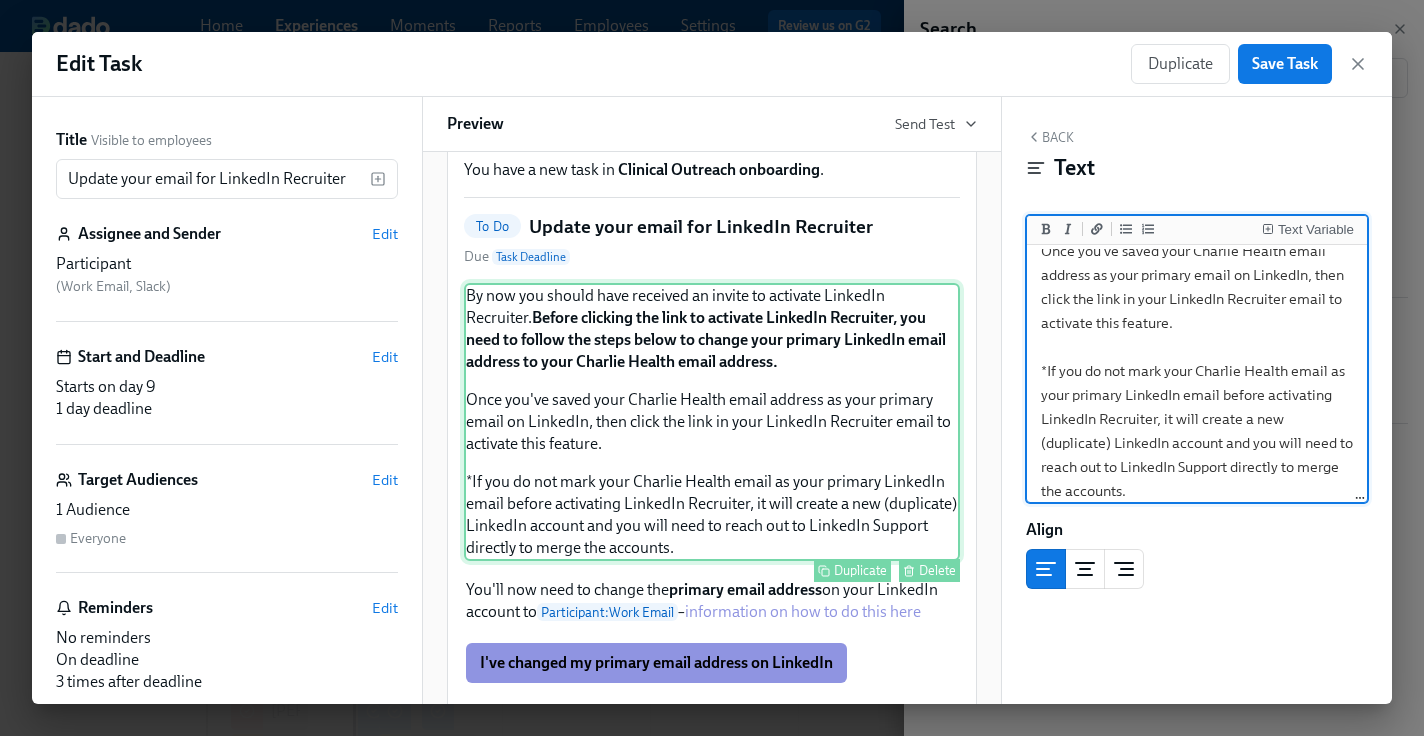 scroll, scrollTop: 105, scrollLeft: 0, axis: vertical 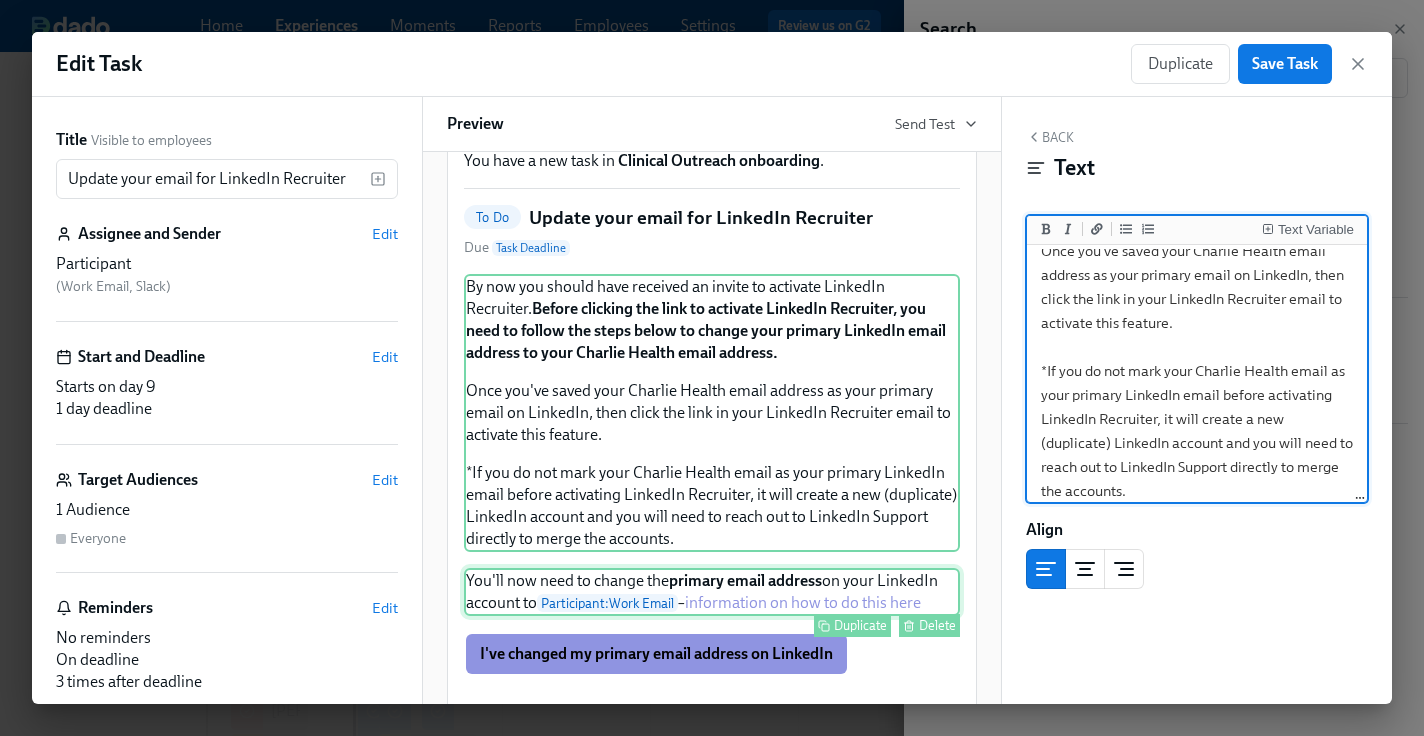 click on "You'll now need to change the  primary email address  on your LinkedIn account to  Participant :  Work Email  –  information on how to do this here   Duplicate   Delete" at bounding box center [712, 592] 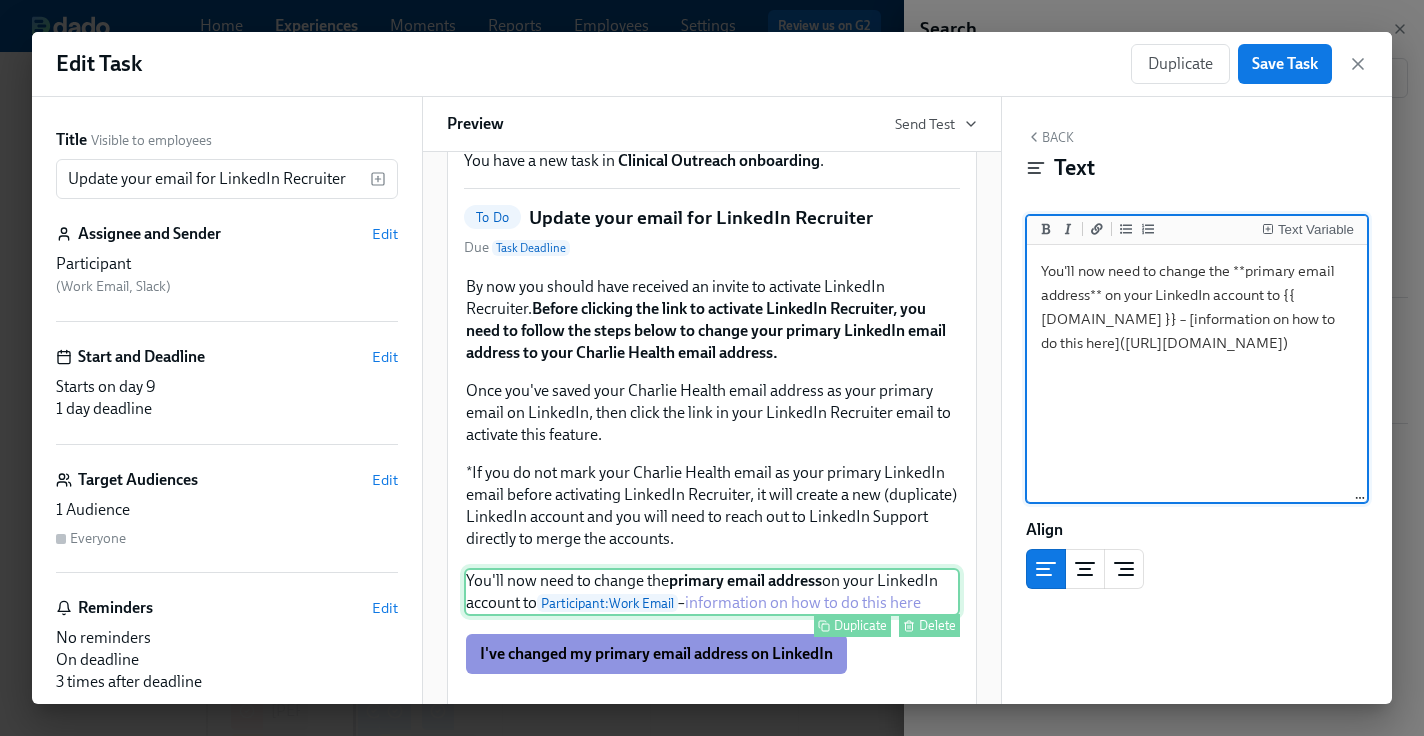 click on "You'll now need to change the  primary email address  on your LinkedIn account to  Participant :  Work Email  –  information on how to do this here   Duplicate   Delete" at bounding box center [712, 592] 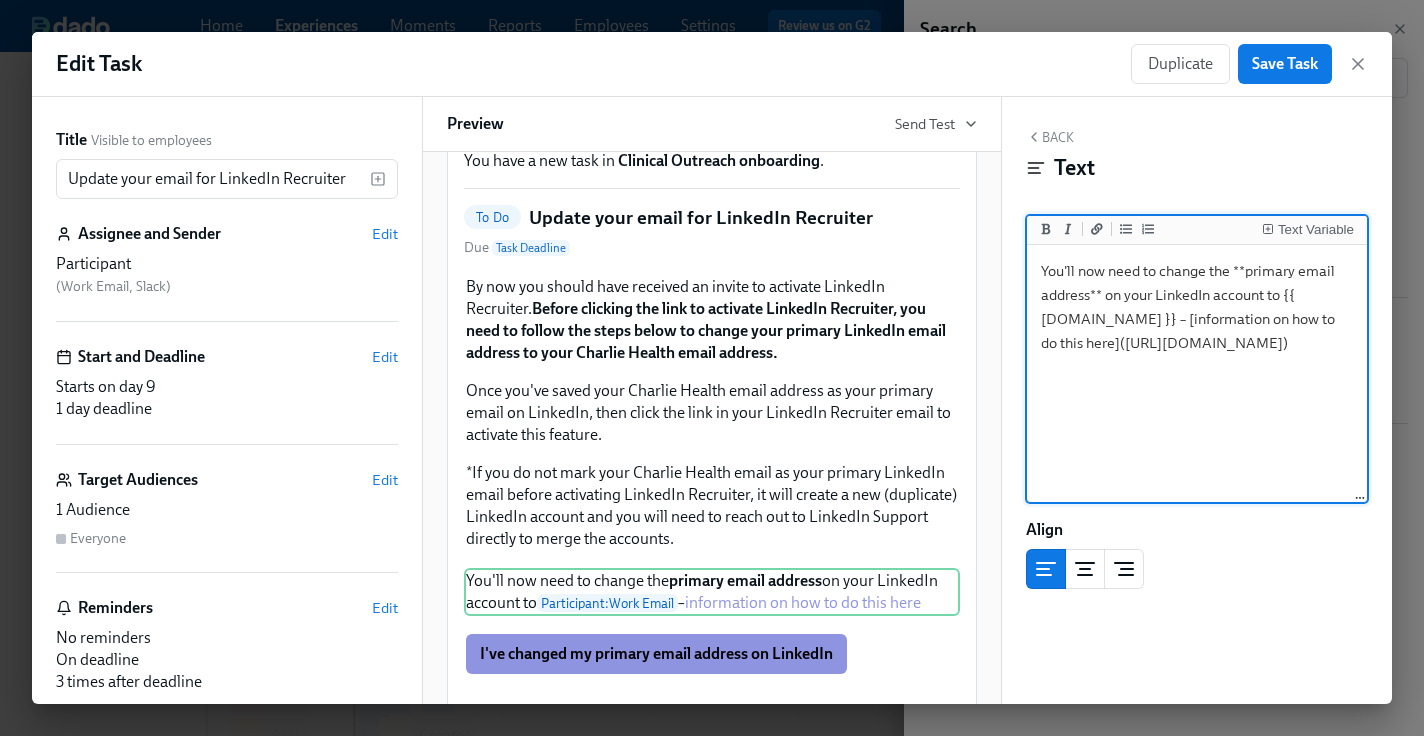 scroll, scrollTop: 19, scrollLeft: 0, axis: vertical 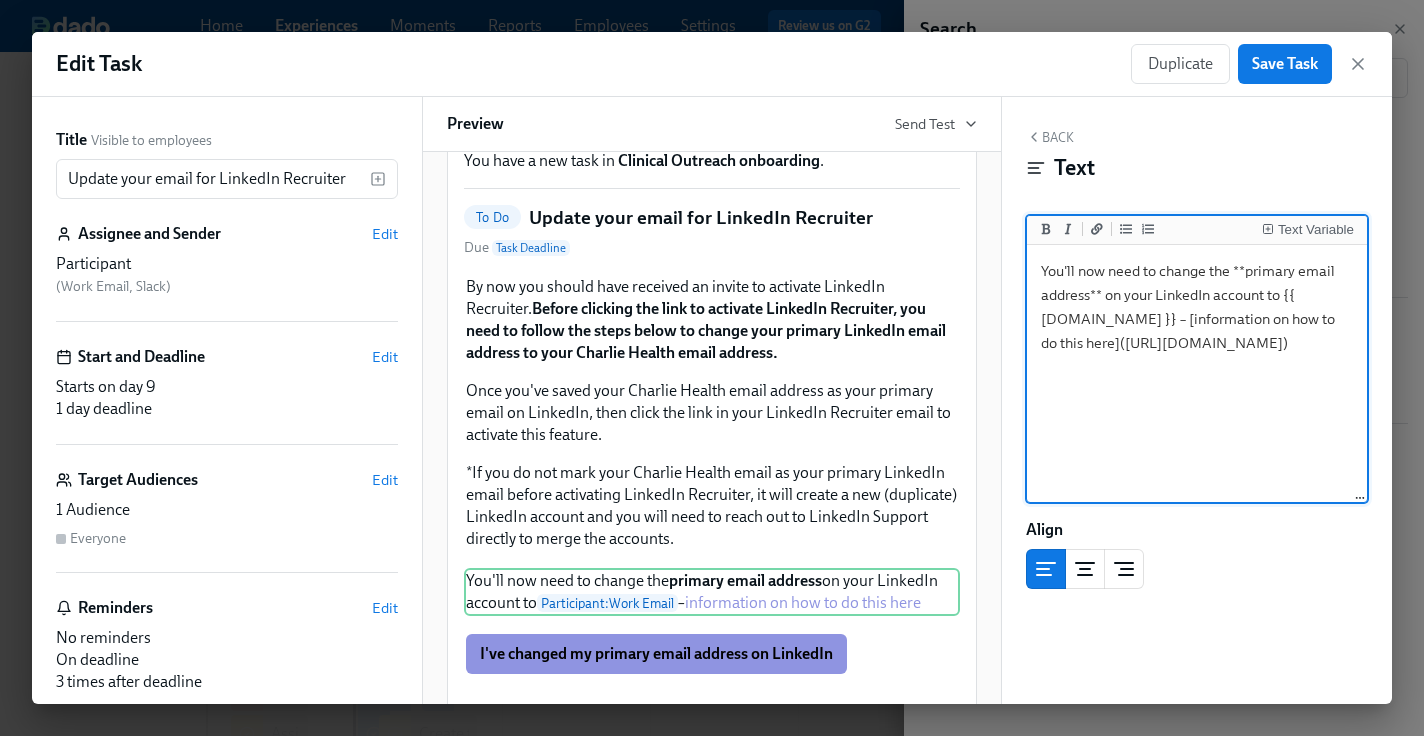 click on "You'll now need to change the **primary email address** on your LinkedIn account to {{ [DOMAIN_NAME] }} – [information on how to do this here]([URL][DOMAIN_NAME])" at bounding box center [1197, 374] 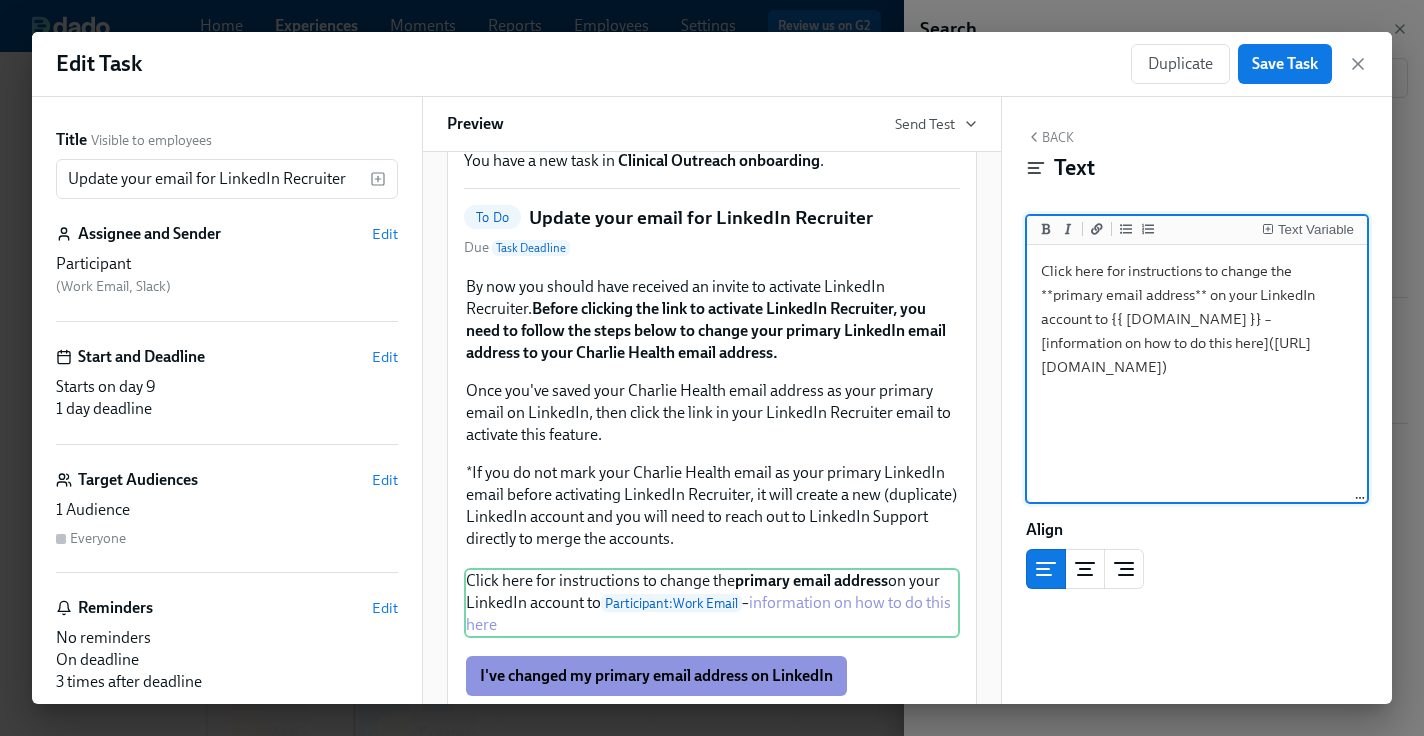 click on "Click here for instructions to change the **primary email address** on your LinkedIn account to {{ [DOMAIN_NAME] }} – [information on how to do this here]([URL][DOMAIN_NAME])" at bounding box center (1197, 374) 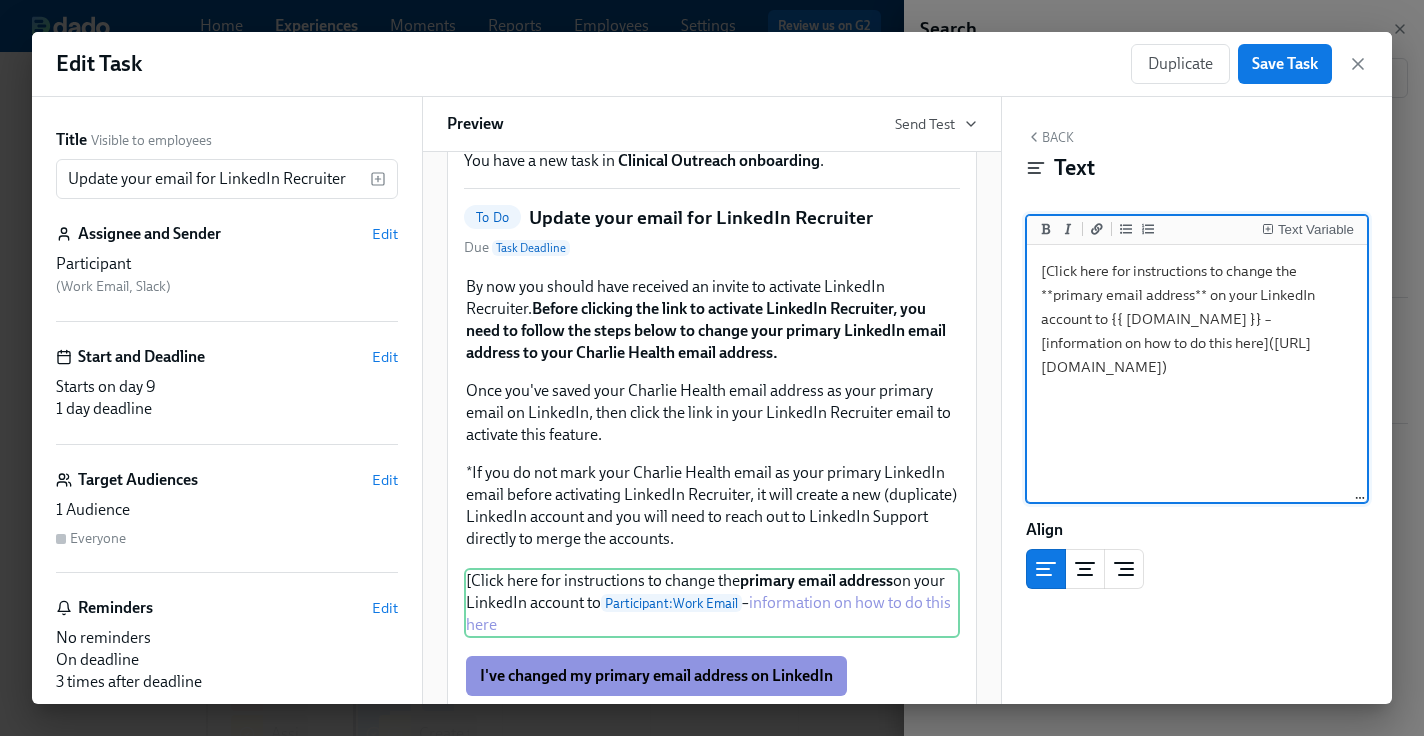 click on "[Click here for instructions to change the **primary email address** on your LinkedIn account to {{ [DOMAIN_NAME] }} – [information on how to do this here]([URL][DOMAIN_NAME])" at bounding box center (1197, 374) 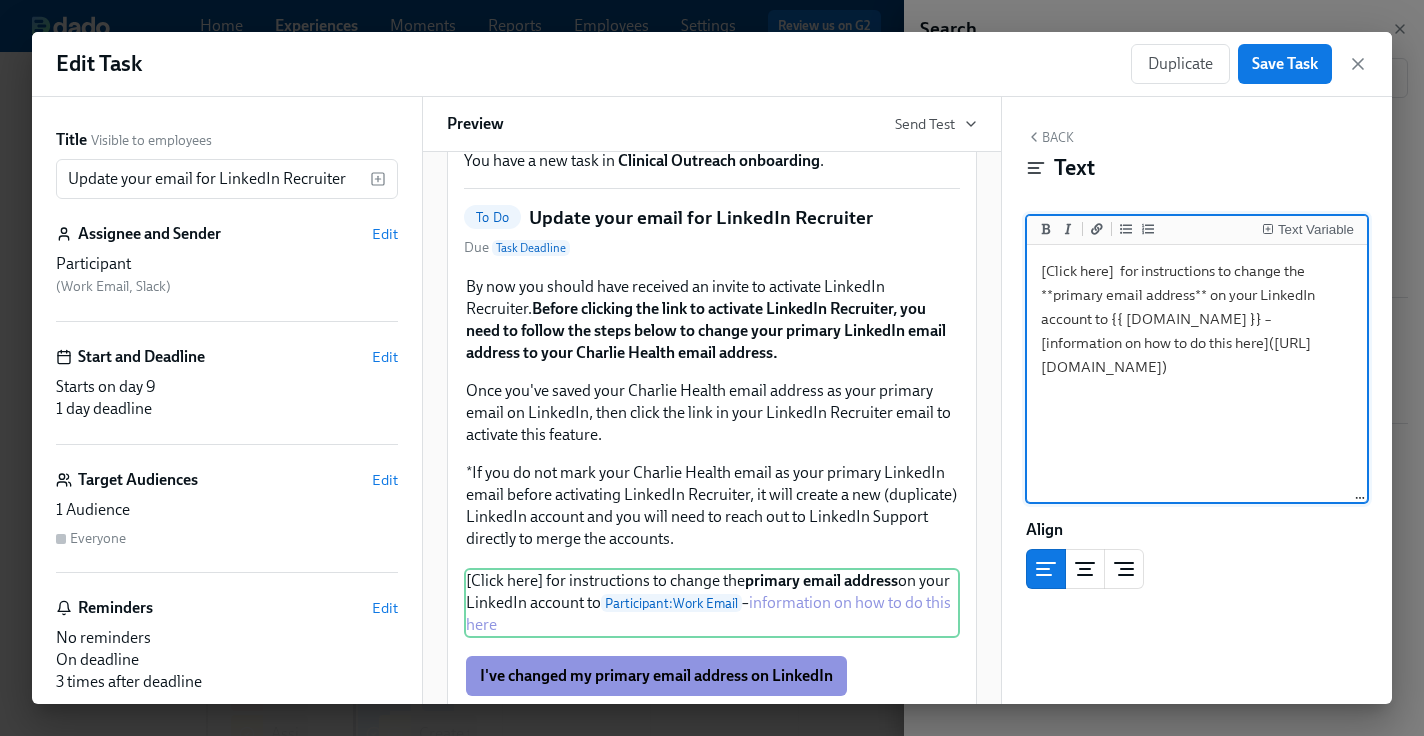 drag, startPoint x: 1339, startPoint y: 418, endPoint x: 1022, endPoint y: 376, distance: 319.77023 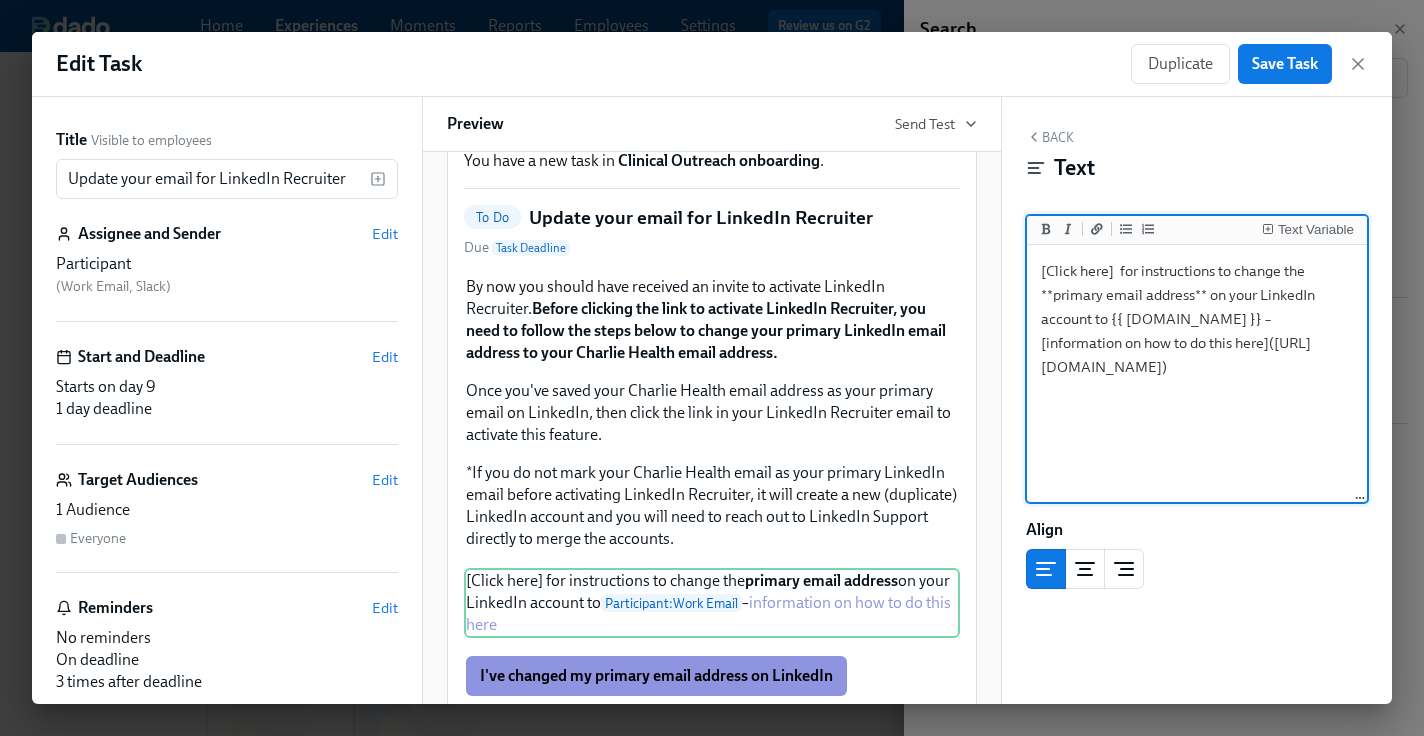 drag, startPoint x: 1113, startPoint y: 272, endPoint x: 1148, endPoint y: 313, distance: 53.90733 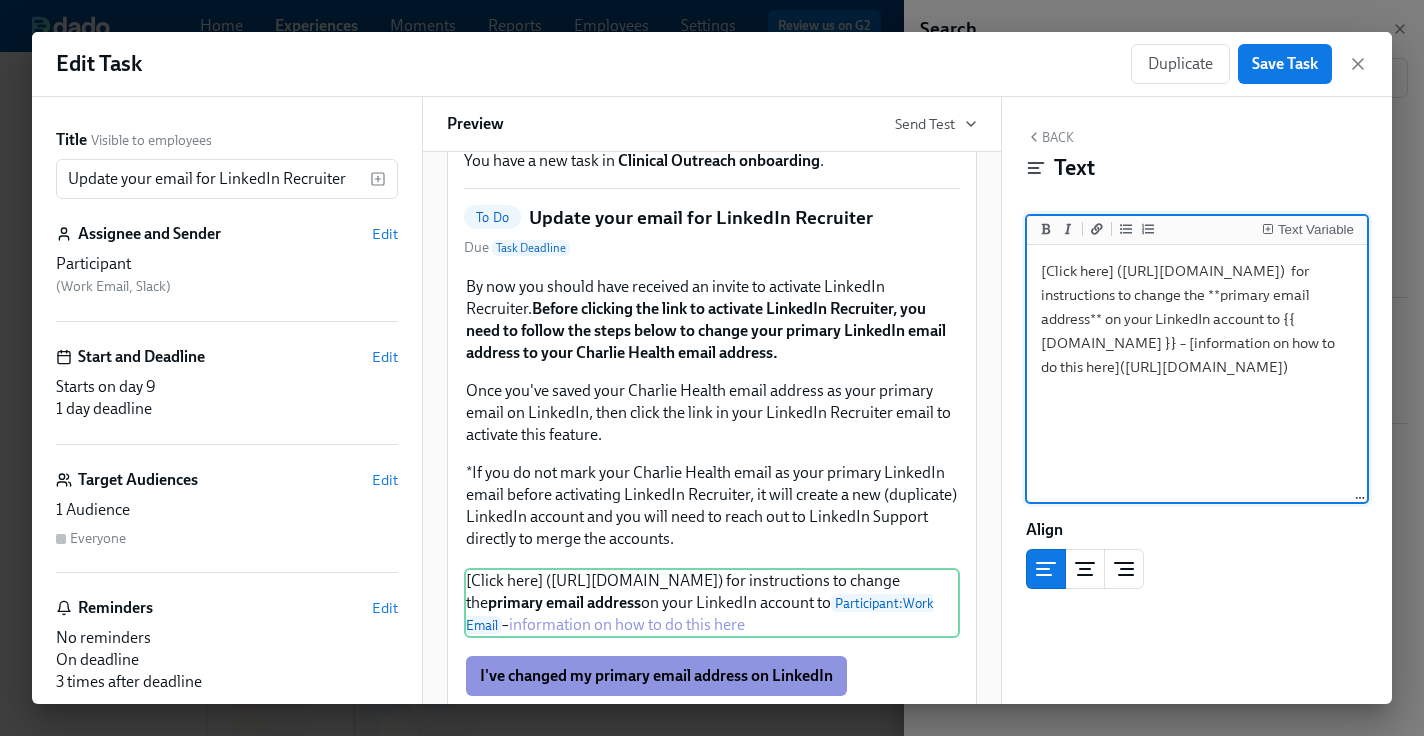 scroll, scrollTop: 0, scrollLeft: 0, axis: both 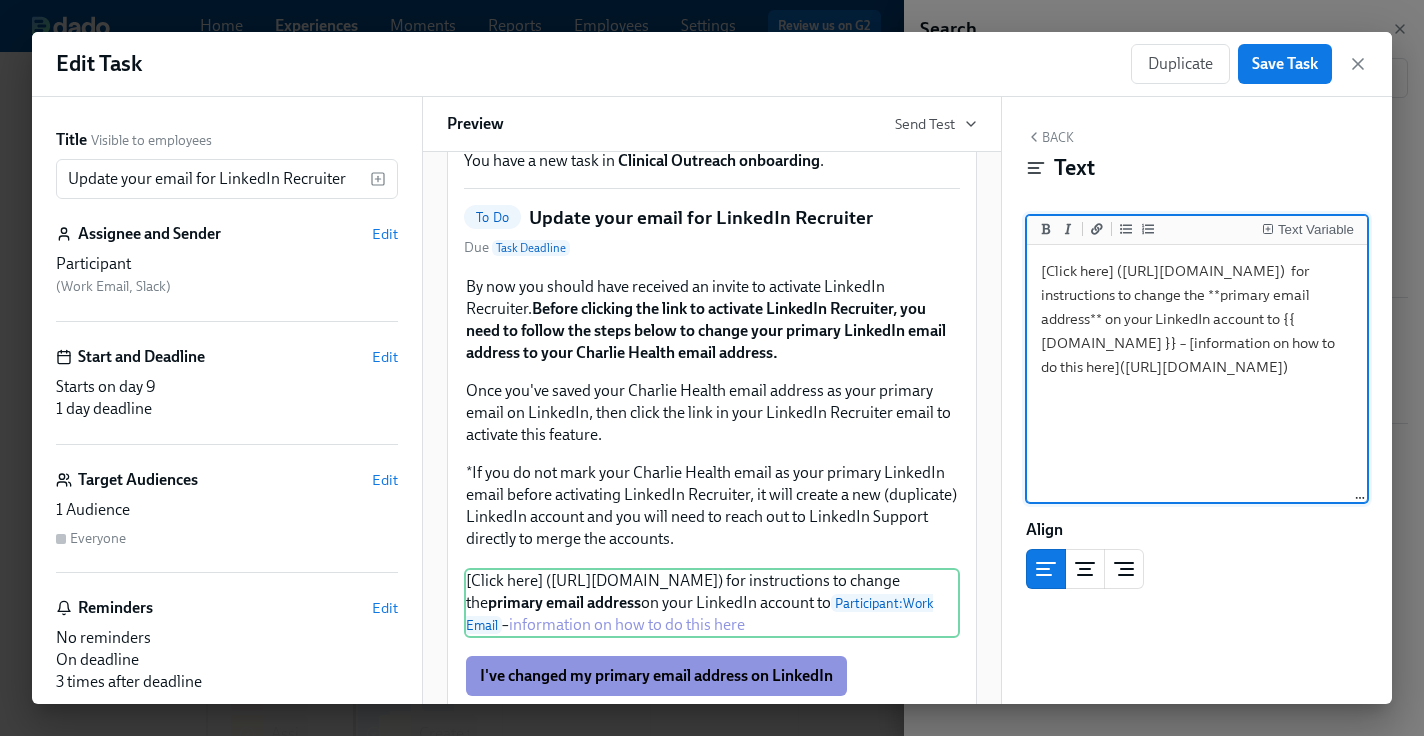click on "[Click here] ([URL][DOMAIN_NAME])  for instructions to change the **primary email address** on your LinkedIn account to {{ [DOMAIN_NAME] }} – [information on how to do this here]([URL][DOMAIN_NAME])" at bounding box center [1197, 374] 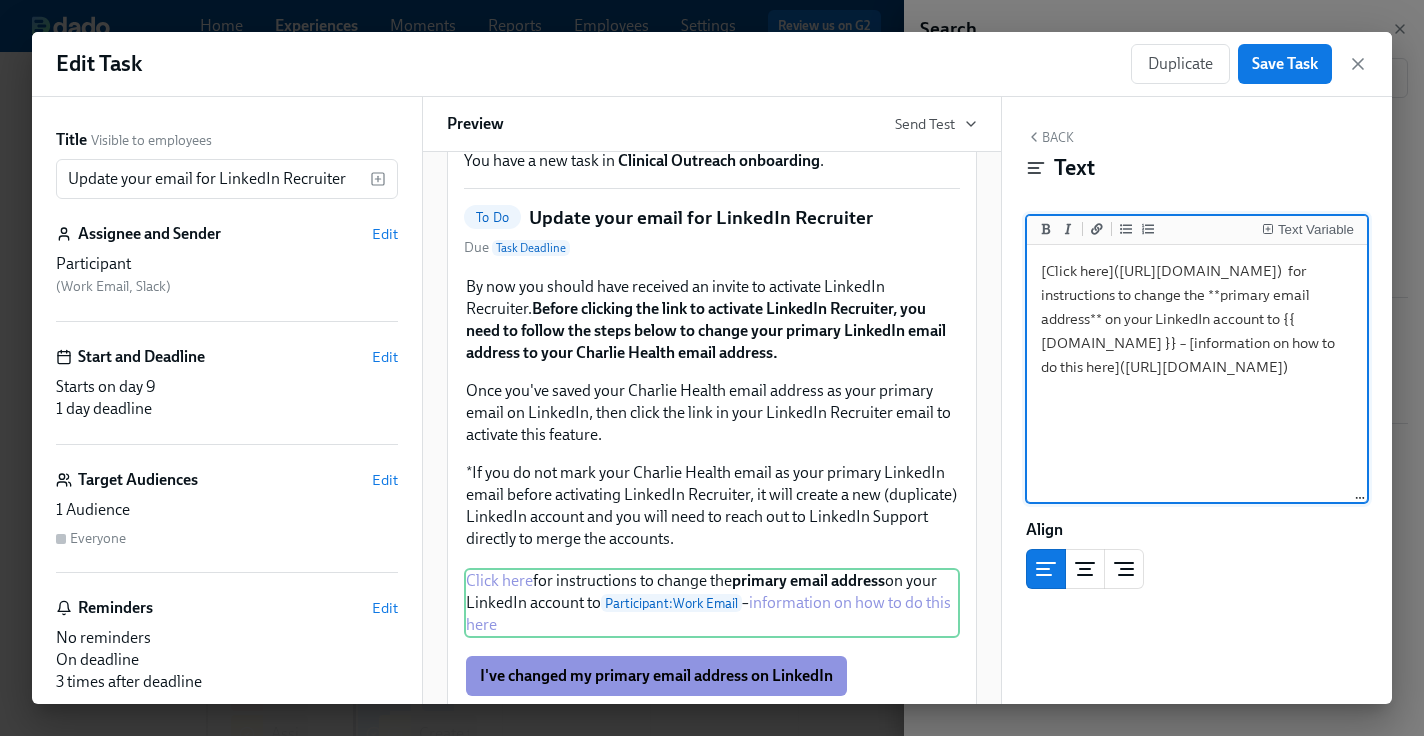 scroll, scrollTop: 33, scrollLeft: 0, axis: vertical 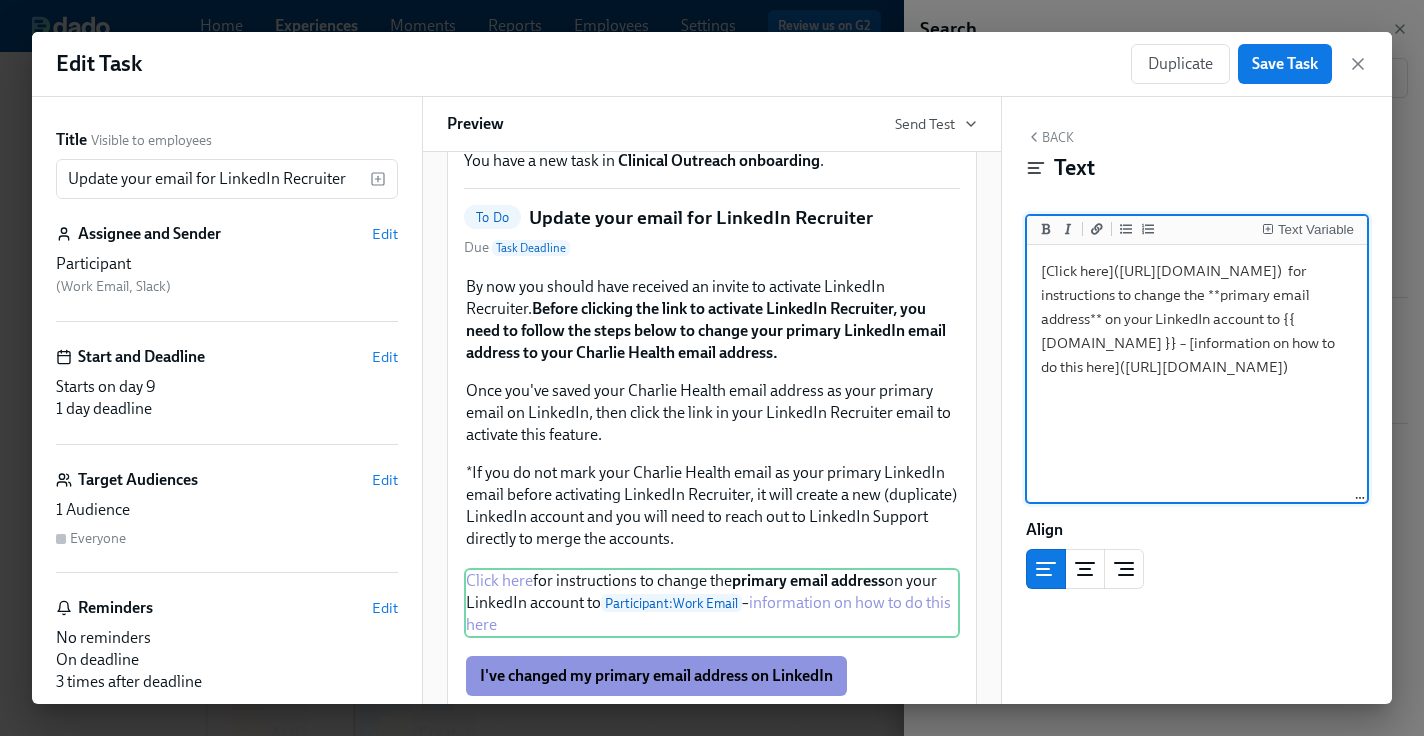 drag, startPoint x: 1316, startPoint y: 480, endPoint x: 1045, endPoint y: 436, distance: 274.5487 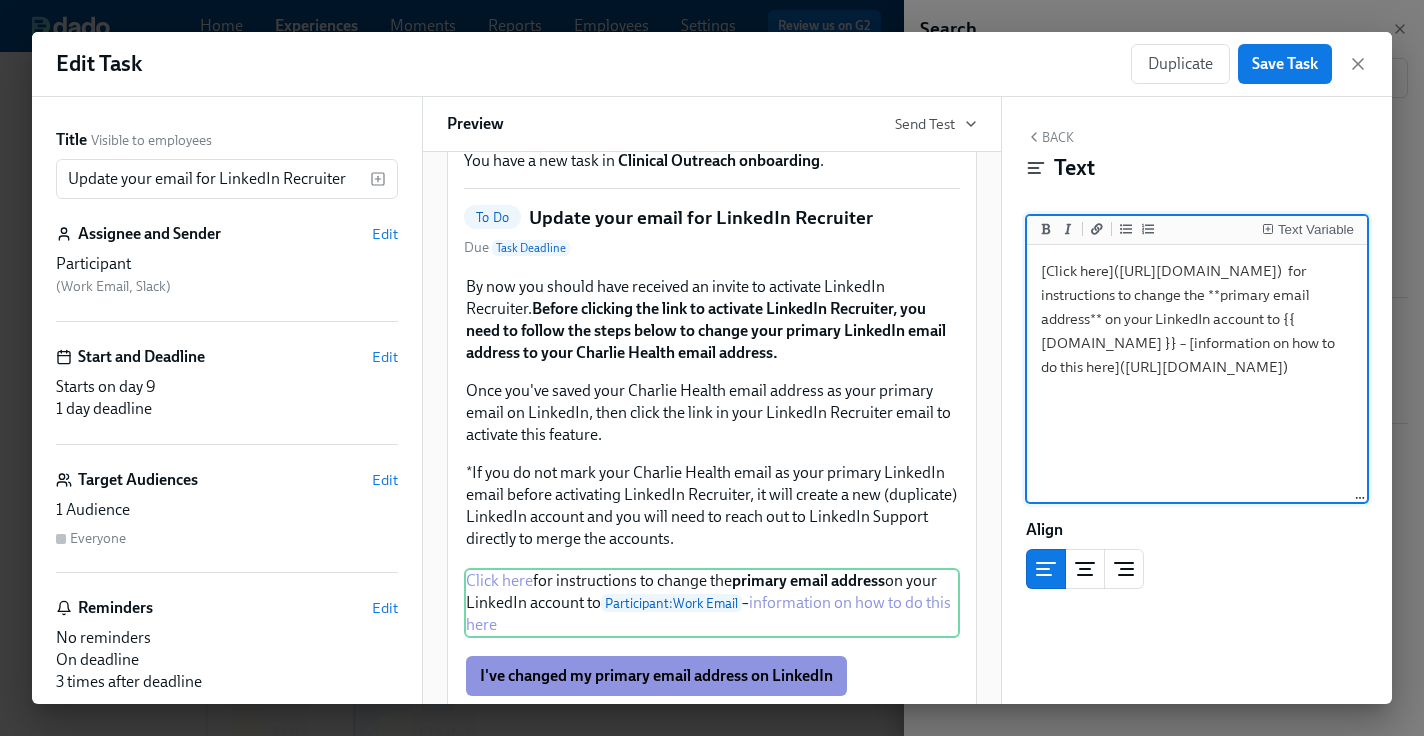 drag, startPoint x: 1334, startPoint y: 479, endPoint x: 1266, endPoint y: 366, distance: 131.88252 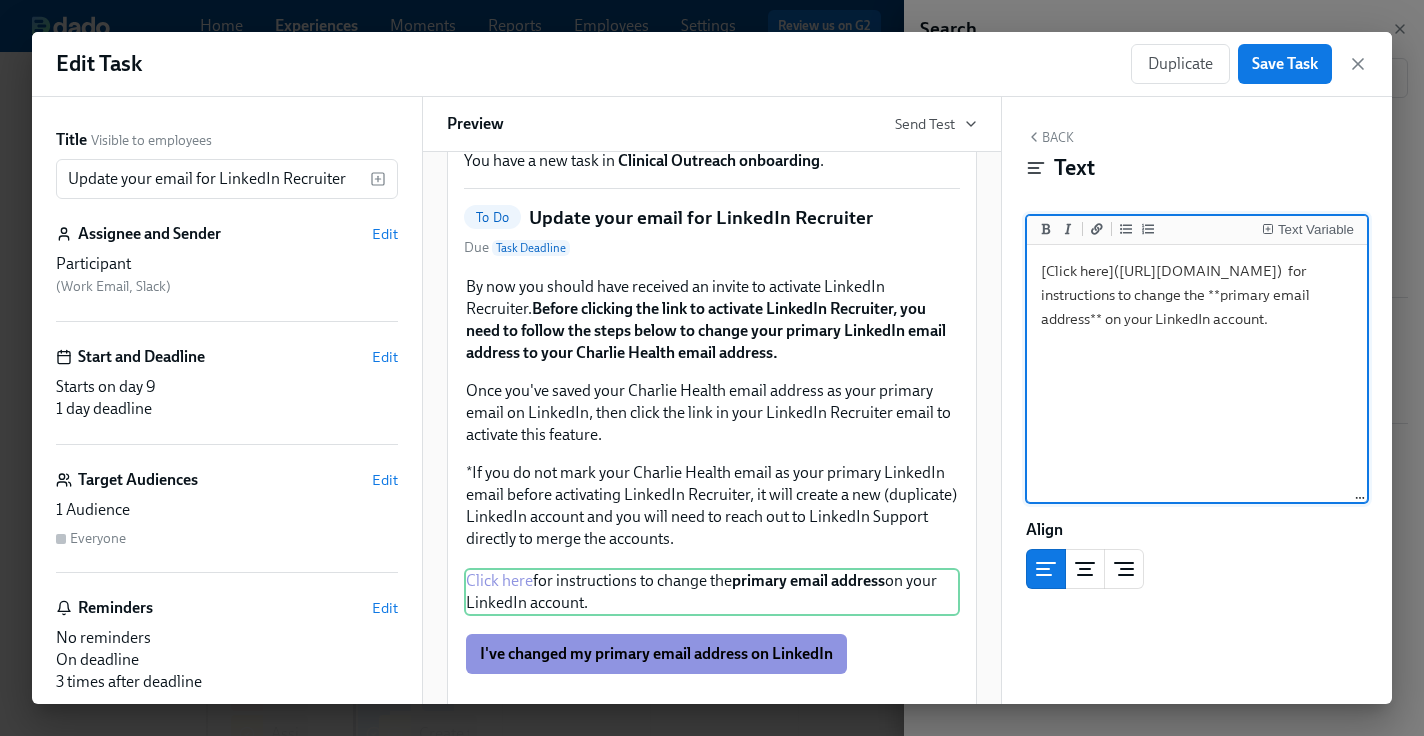 scroll, scrollTop: 0, scrollLeft: 0, axis: both 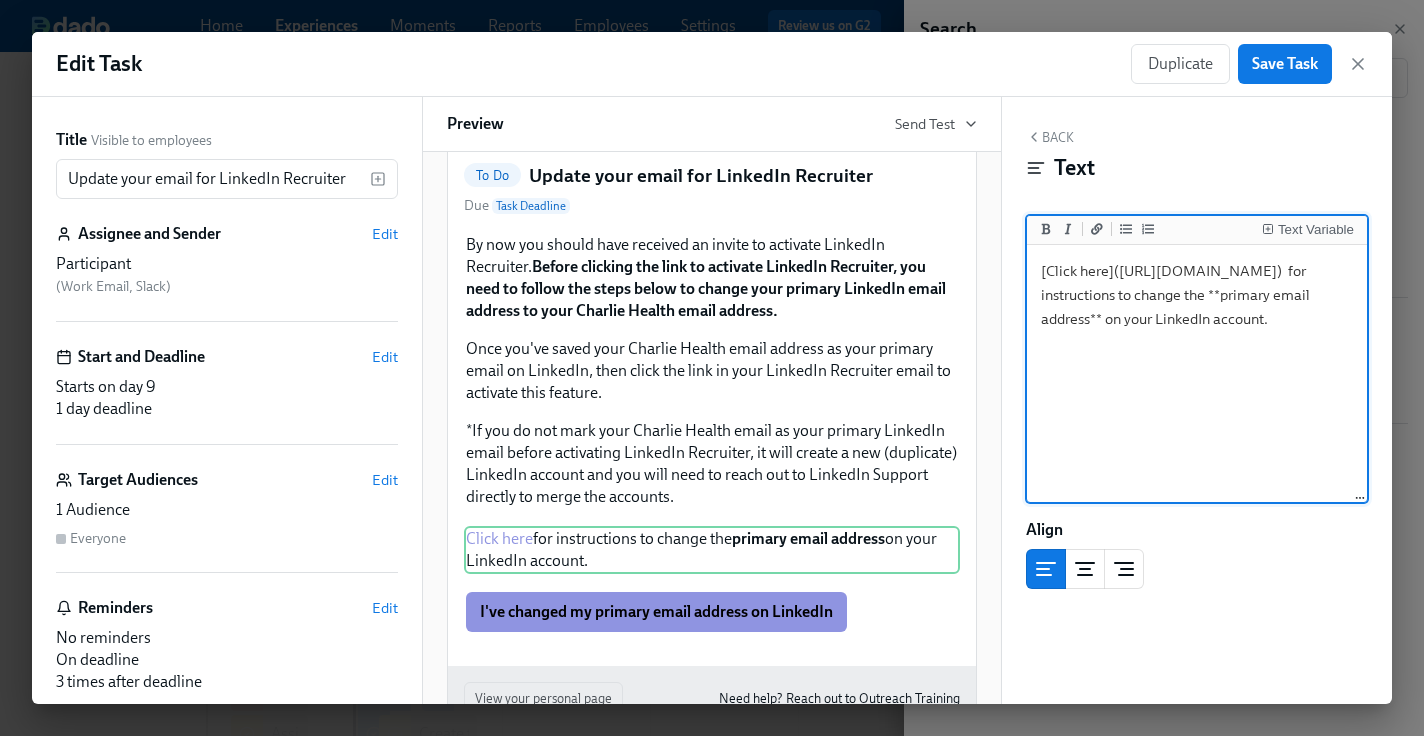 click on "[Click here]([URL][DOMAIN_NAME])  for instructions to change the **primary email address** on your LinkedIn account." at bounding box center [1197, 374] 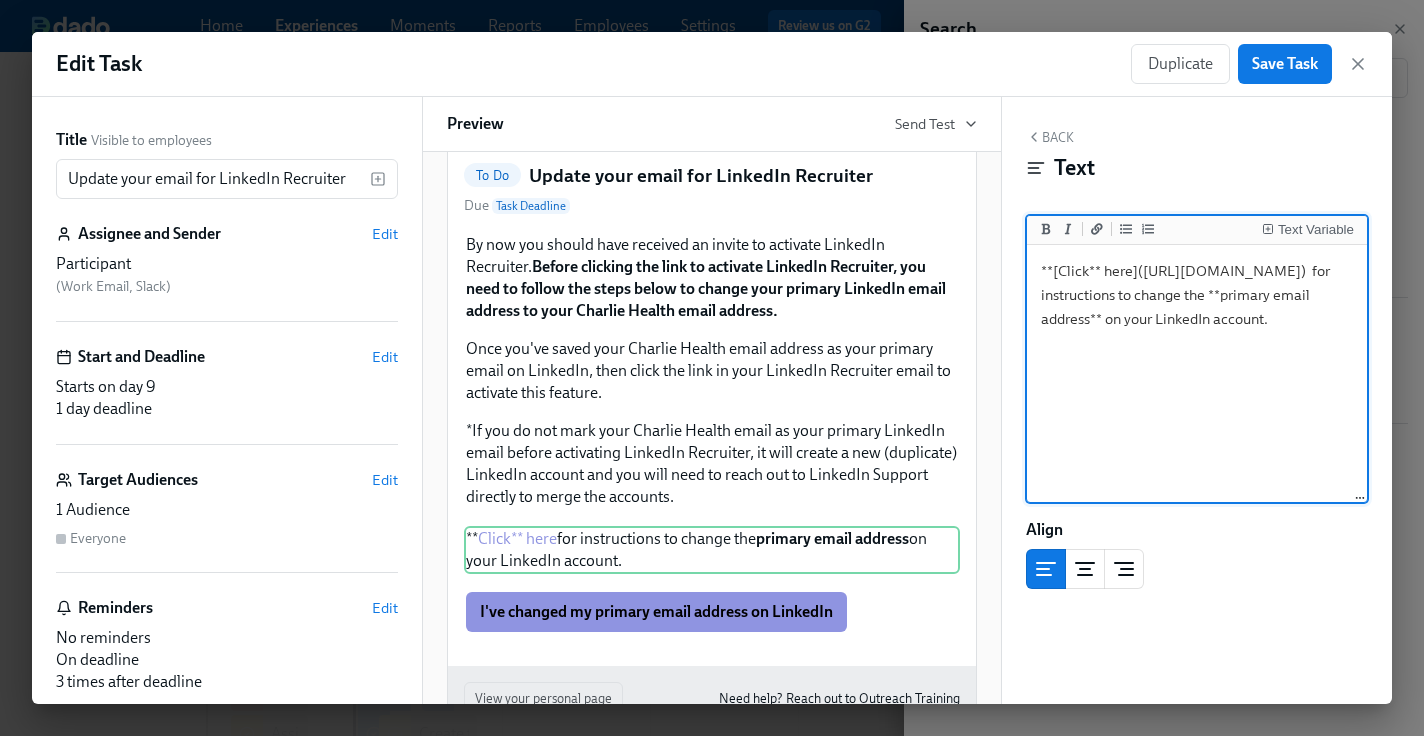 click on "**[Click** here]([URL][DOMAIN_NAME])  for instructions to change the **primary email address** on your LinkedIn account." at bounding box center (1197, 374) 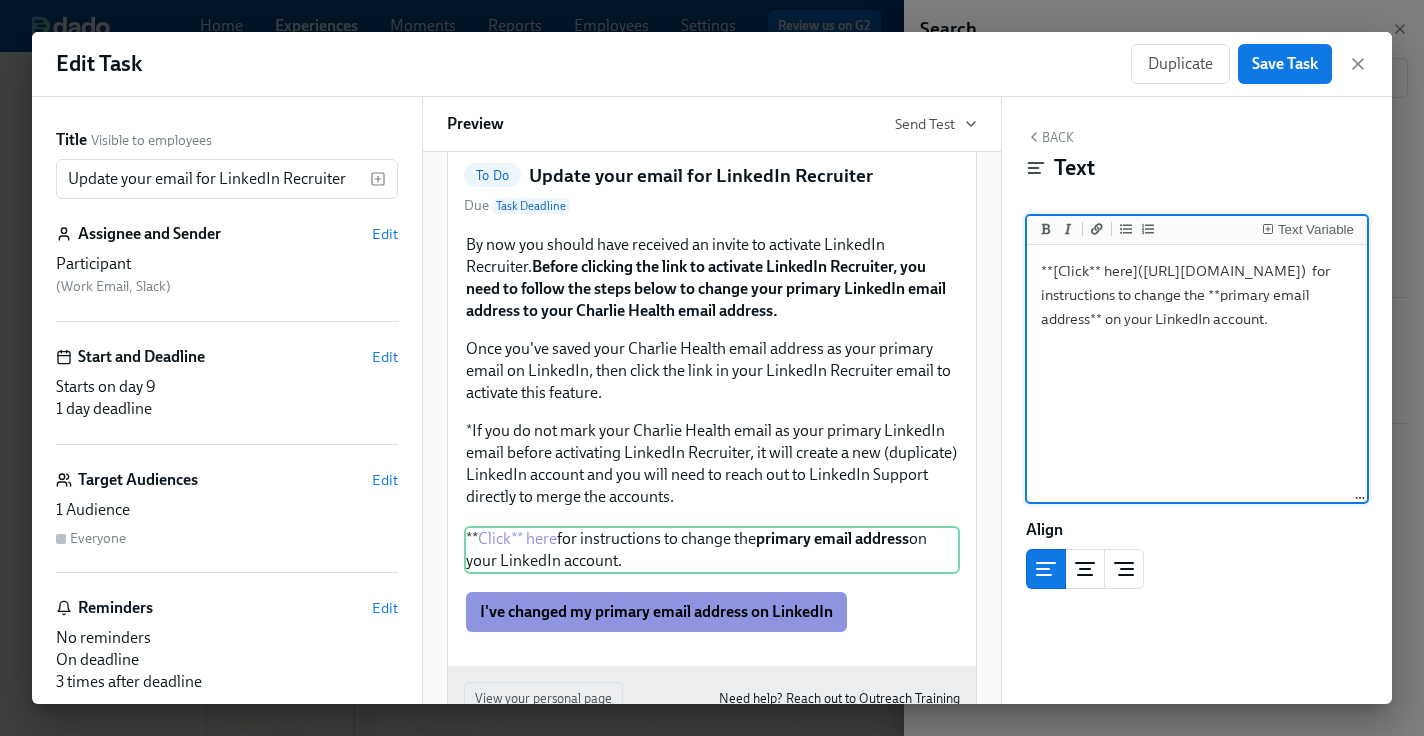 drag, startPoint x: 1101, startPoint y: 272, endPoint x: 1089, endPoint y: 274, distance: 12.165525 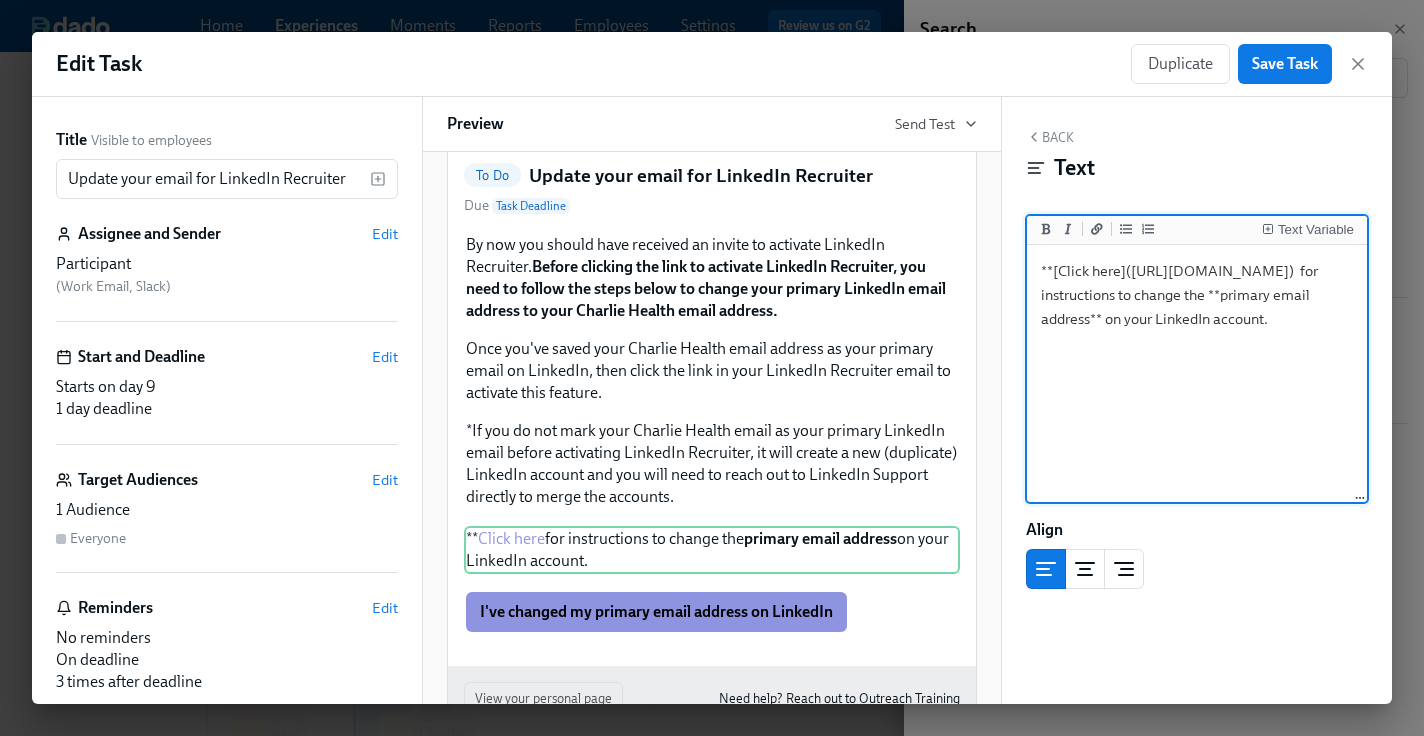drag, startPoint x: 1053, startPoint y: 272, endPoint x: 1027, endPoint y: 272, distance: 26 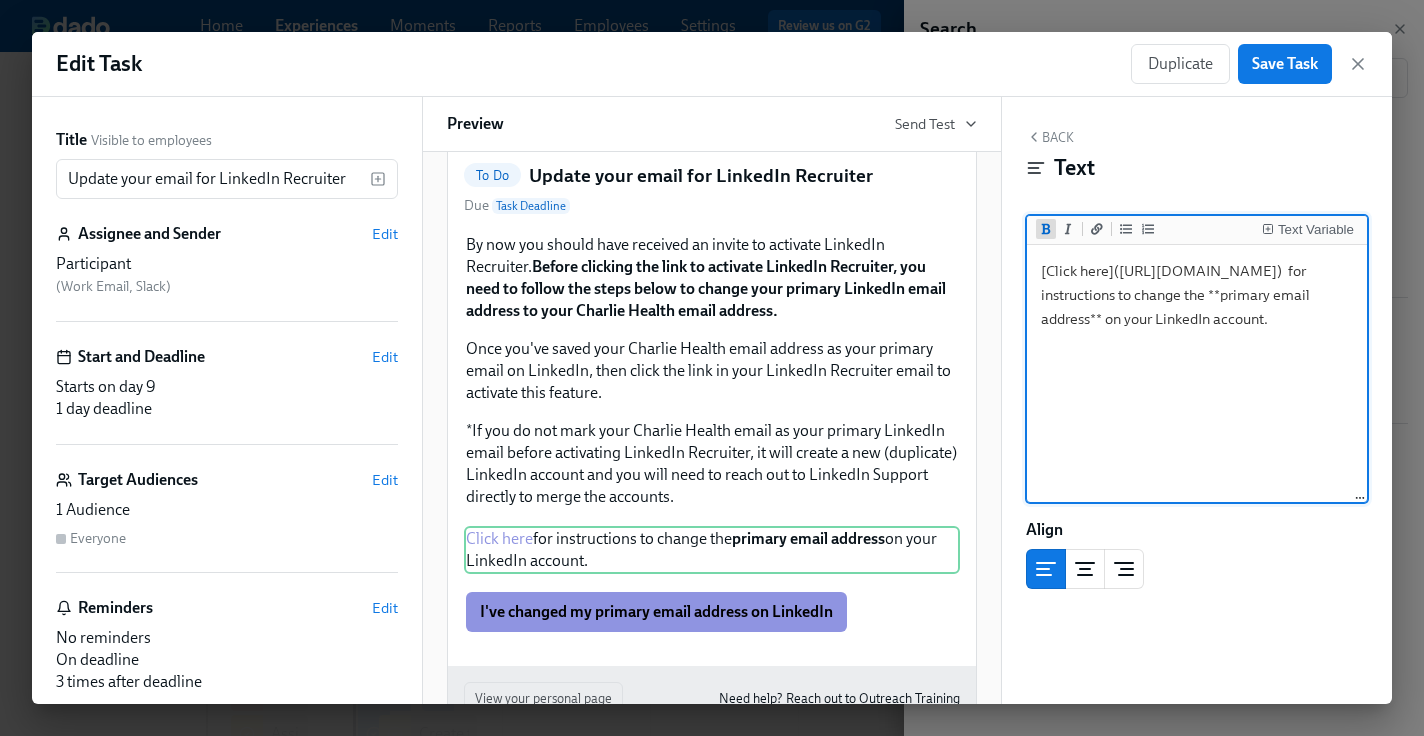 drag, startPoint x: 1299, startPoint y: 396, endPoint x: 1041, endPoint y: 238, distance: 302.53595 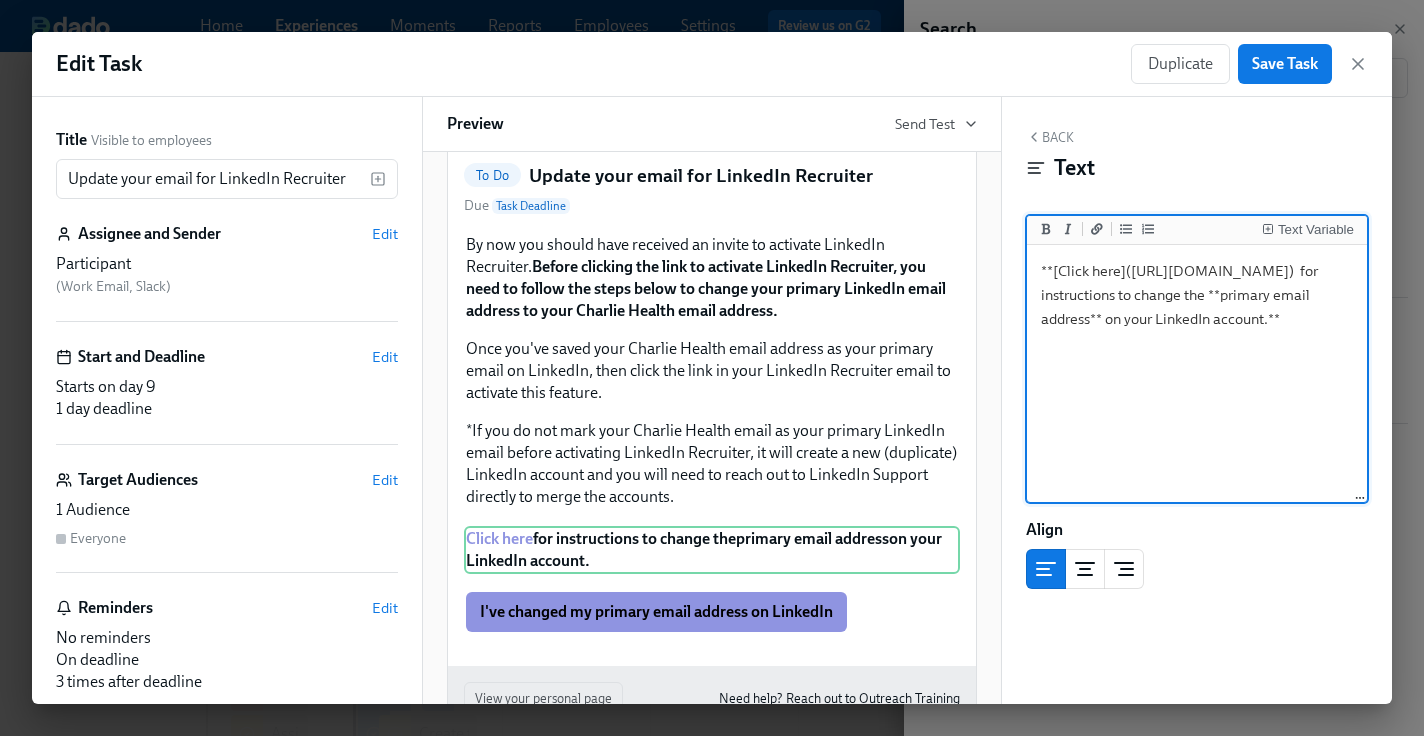 click on "**[Click here]([URL][DOMAIN_NAME])  for instructions to change the **primary email address** on your LinkedIn account.**" at bounding box center [1197, 374] 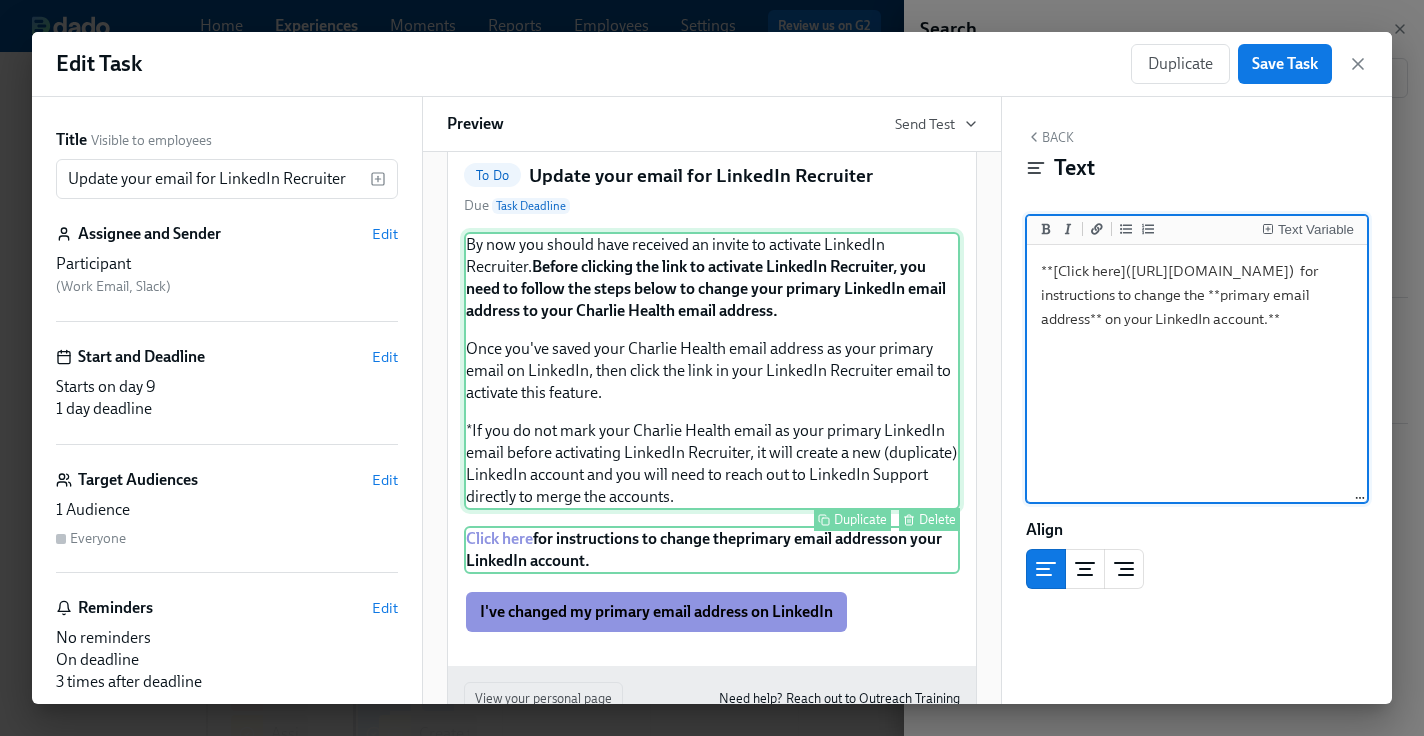click on "By now you should have received an invite to activate LinkedIn Recruiter.  Before clicking the link to activate LinkedIn Recruiter, you need to follow the steps below to change your primary LinkedIn email address to your Charlie Health email address.
Once you've saved your Charlie Health email address as your primary email on LinkedIn, then click the link in your LinkedIn Recruiter email to activate this feature.
*If you do not mark your Charlie Health email as your primary LinkedIn email before activating LinkedIn Recruiter, it will create a new (duplicate) LinkedIn account and you will need to reach out to LinkedIn Support directly to merge the accounts.   Duplicate   Delete" at bounding box center (712, 371) 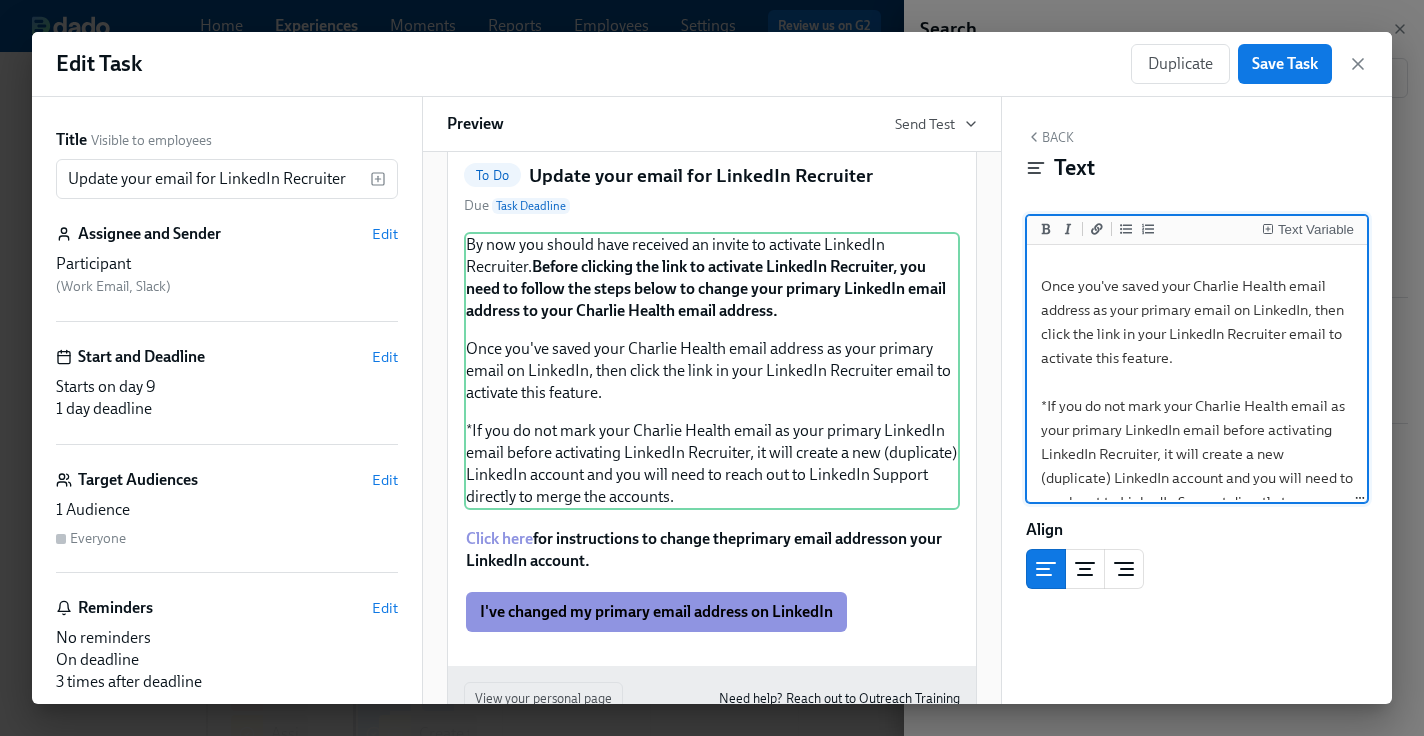 scroll, scrollTop: 225, scrollLeft: 0, axis: vertical 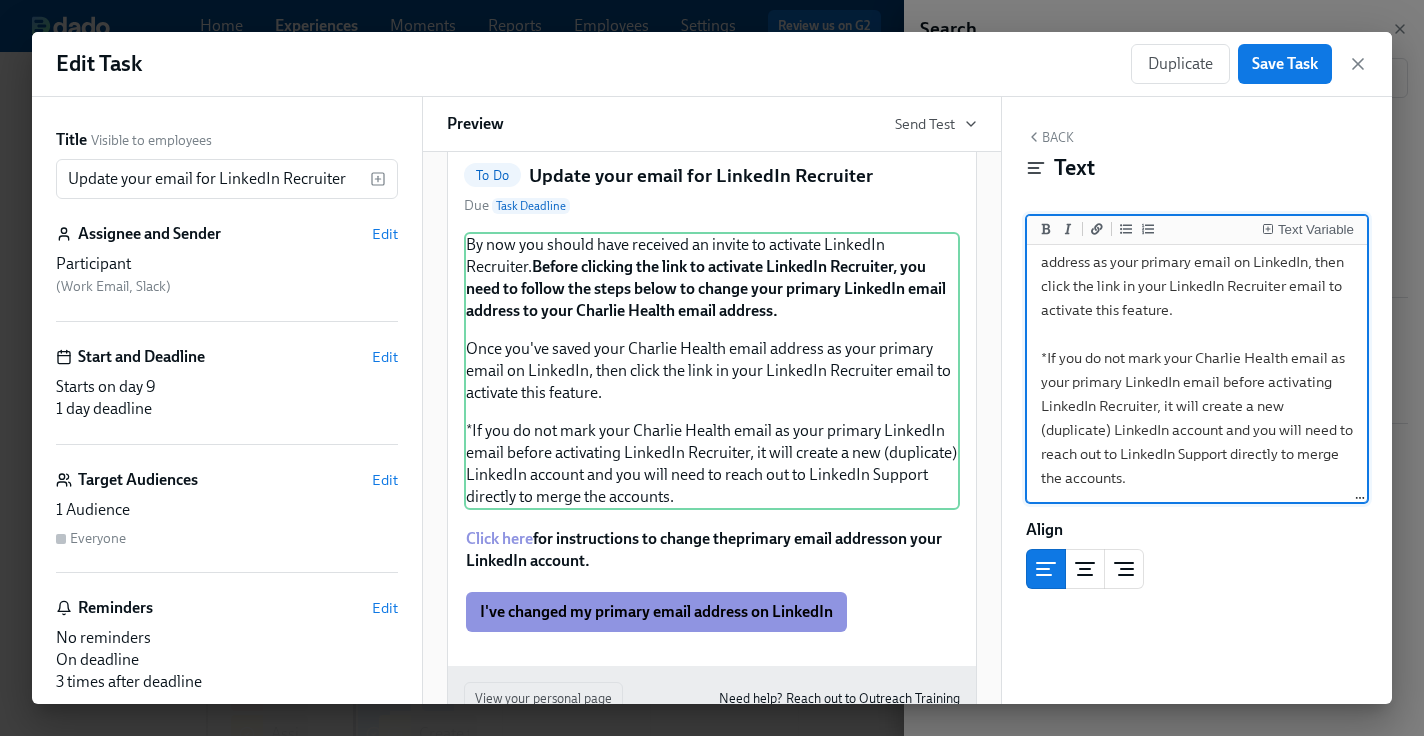 drag, startPoint x: 1041, startPoint y: 331, endPoint x: 1115, endPoint y: 301, distance: 79.84986 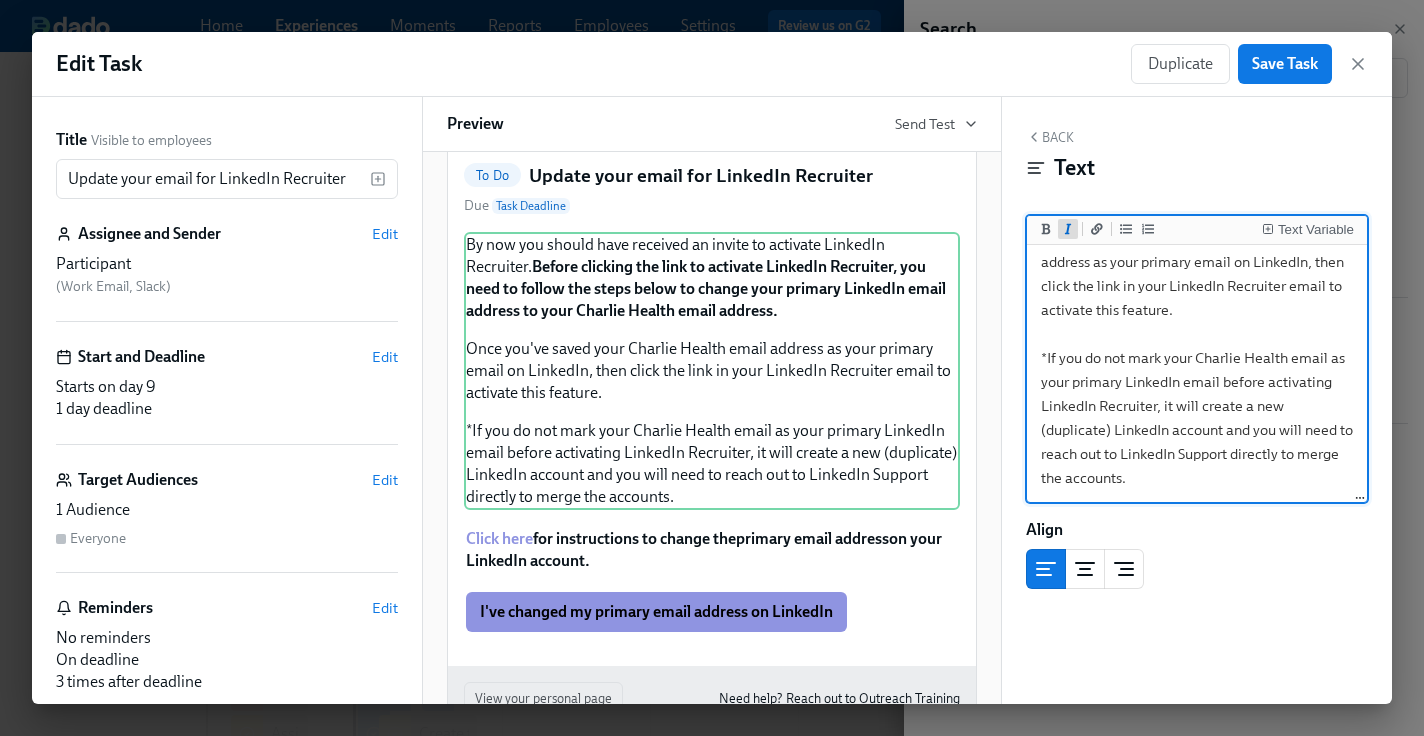 click 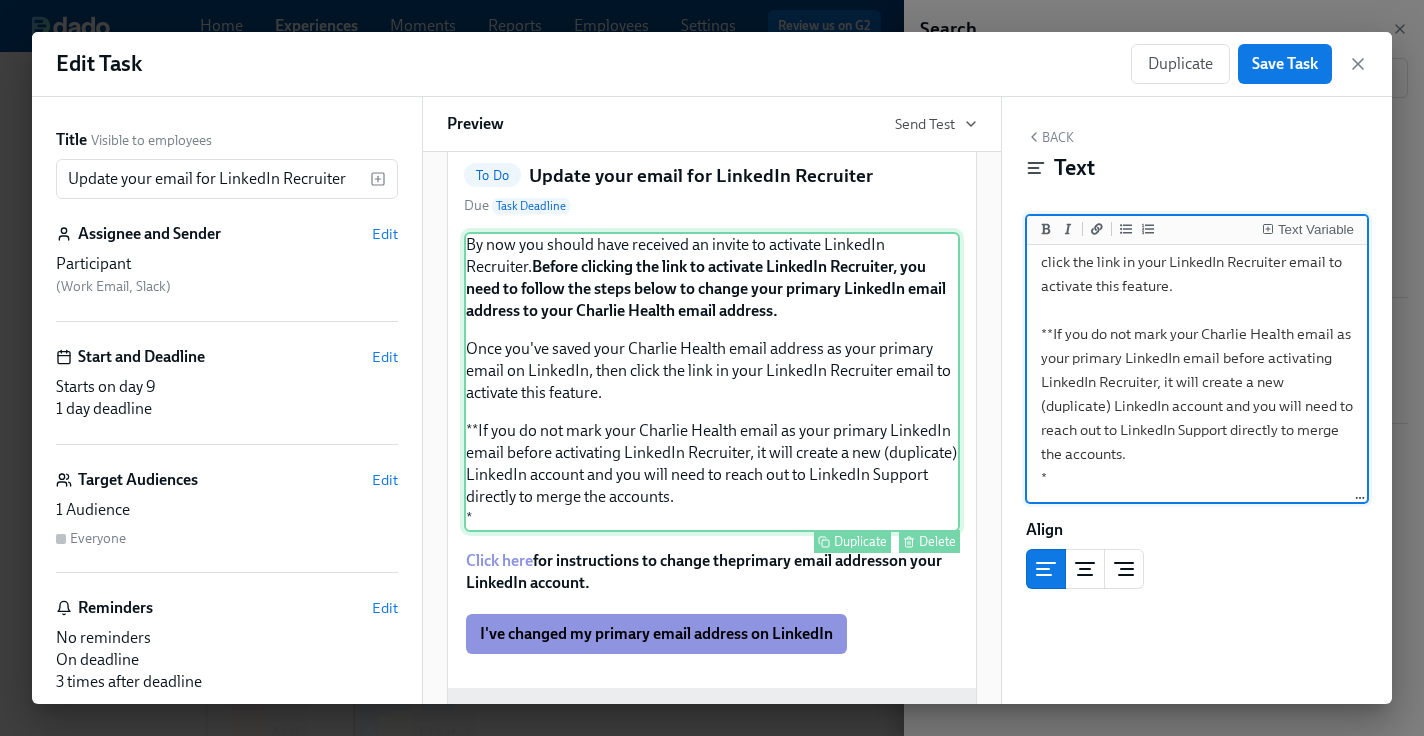 click on "By now you should have received an invite to activate LinkedIn Recruiter.  Before clicking the link to activate LinkedIn Recruiter, you need to follow the steps below to change your primary LinkedIn email address to your Charlie Health email address.
Once you've saved your Charlie Health email address as your primary email on LinkedIn, then click the link in your LinkedIn Recruiter email to activate this feature.
**If you do not mark your Charlie Health email as your primary LinkedIn email before activating LinkedIn Recruiter, it will create a new (duplicate) LinkedIn account and you will need to reach out to LinkedIn Support directly to merge the accounts.
*   Duplicate   Delete" at bounding box center [712, 382] 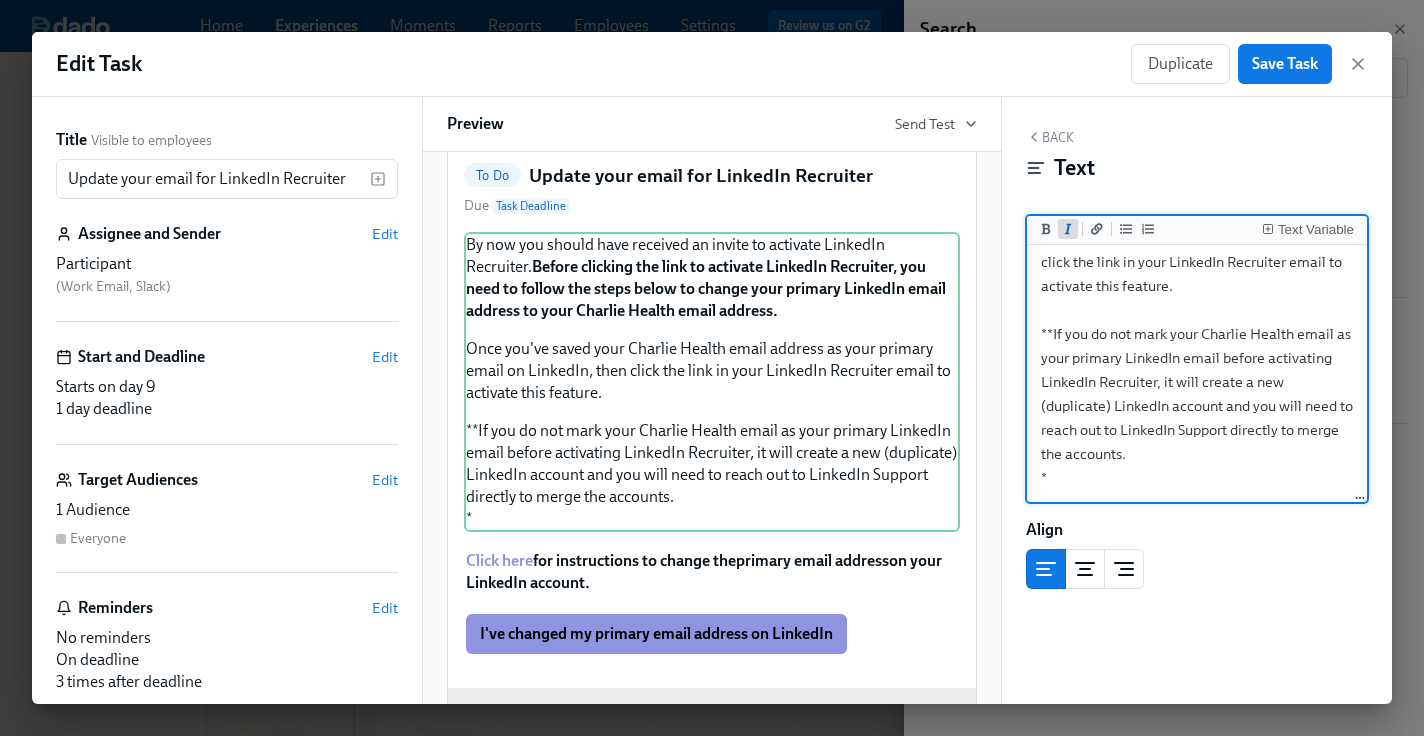 click 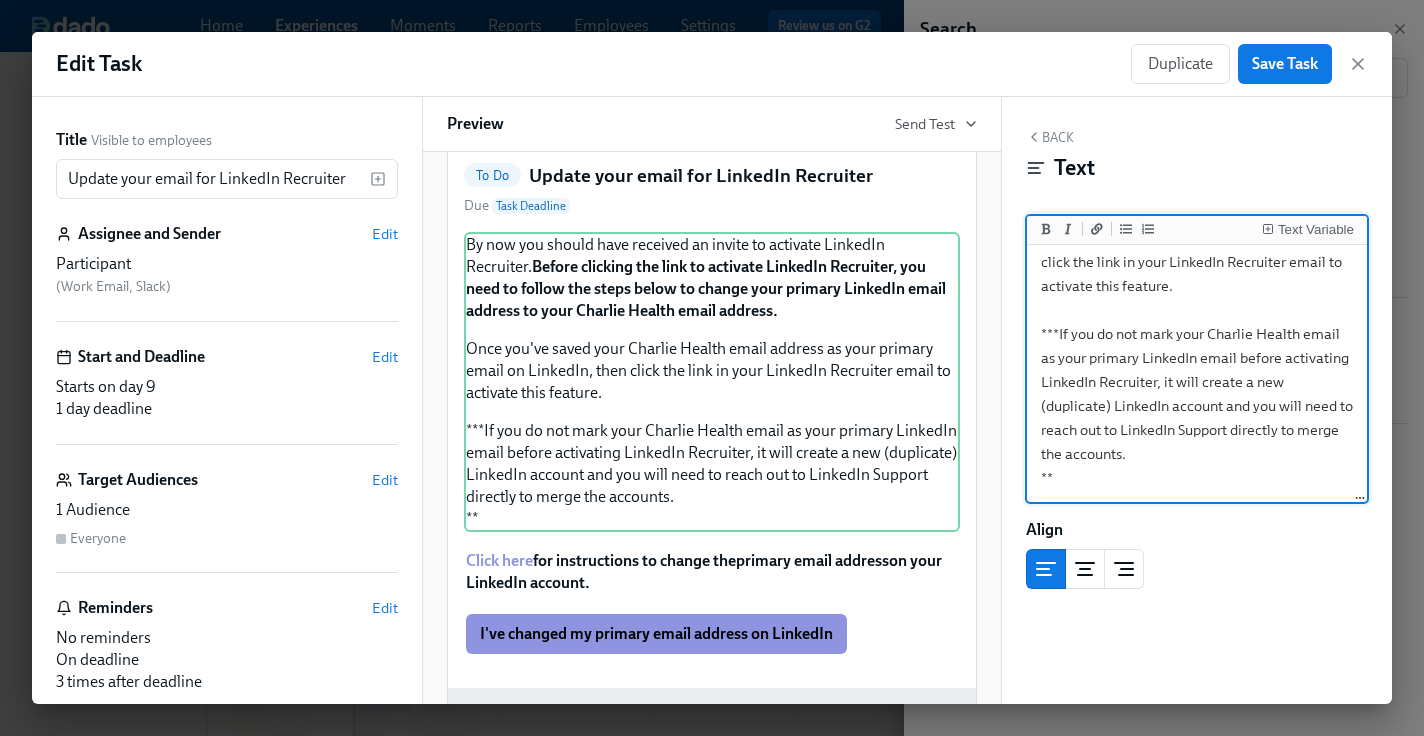 click on "By now you should have received an invite to activate LinkedIn Recruiter. **Before clicking the link to activate LinkedIn Recruiter, you need to follow the steps below to change your primary LinkedIn email address to your Charlie Health email address.**
Once you've saved your Charlie Health email address as your primary email on LinkedIn, then click the link in your LinkedIn Recruiter email to activate this feature.
***If you do not mark your Charlie Health email as your primary LinkedIn email before activating LinkedIn Recruiter, it will create a new (duplicate) LinkedIn account and you will need to reach out to LinkedIn Support directly to merge the accounts.
**" at bounding box center [1197, 262] 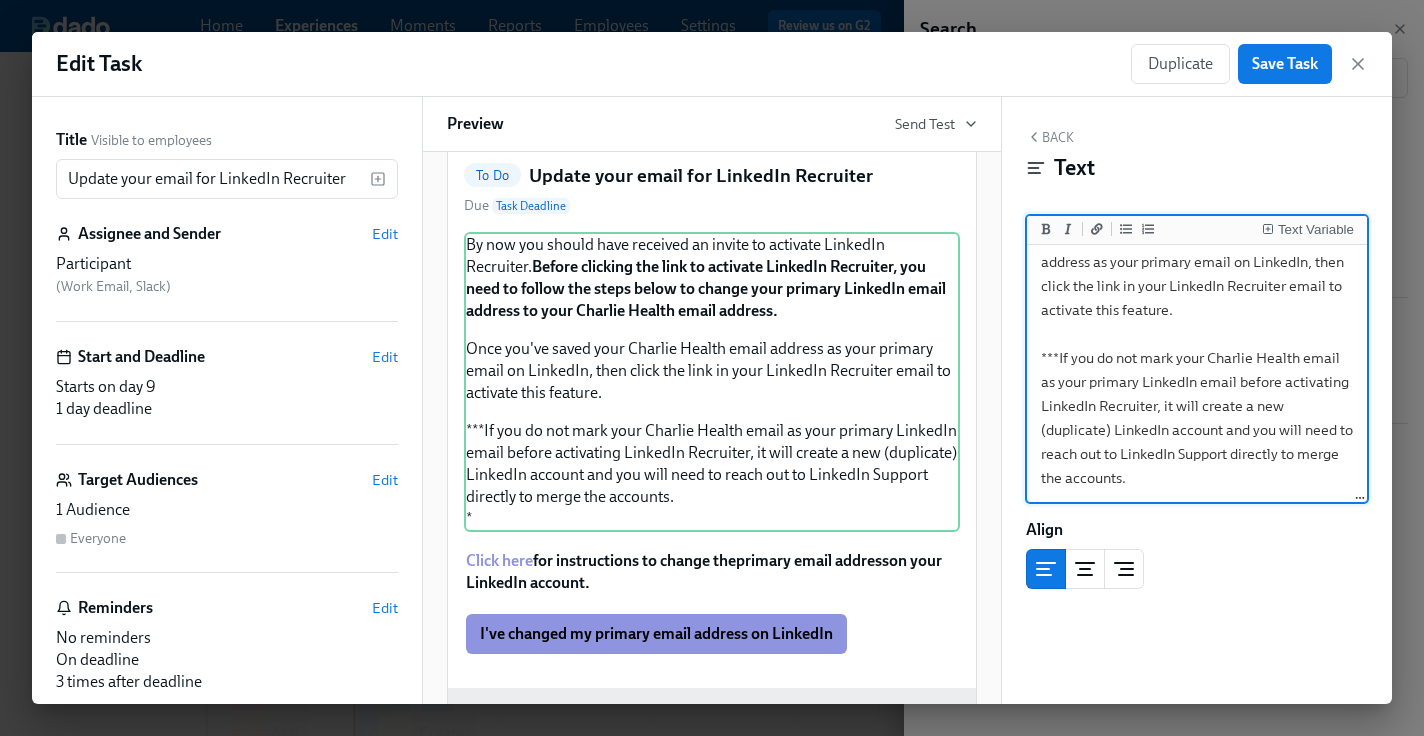 scroll, scrollTop: 201, scrollLeft: 0, axis: vertical 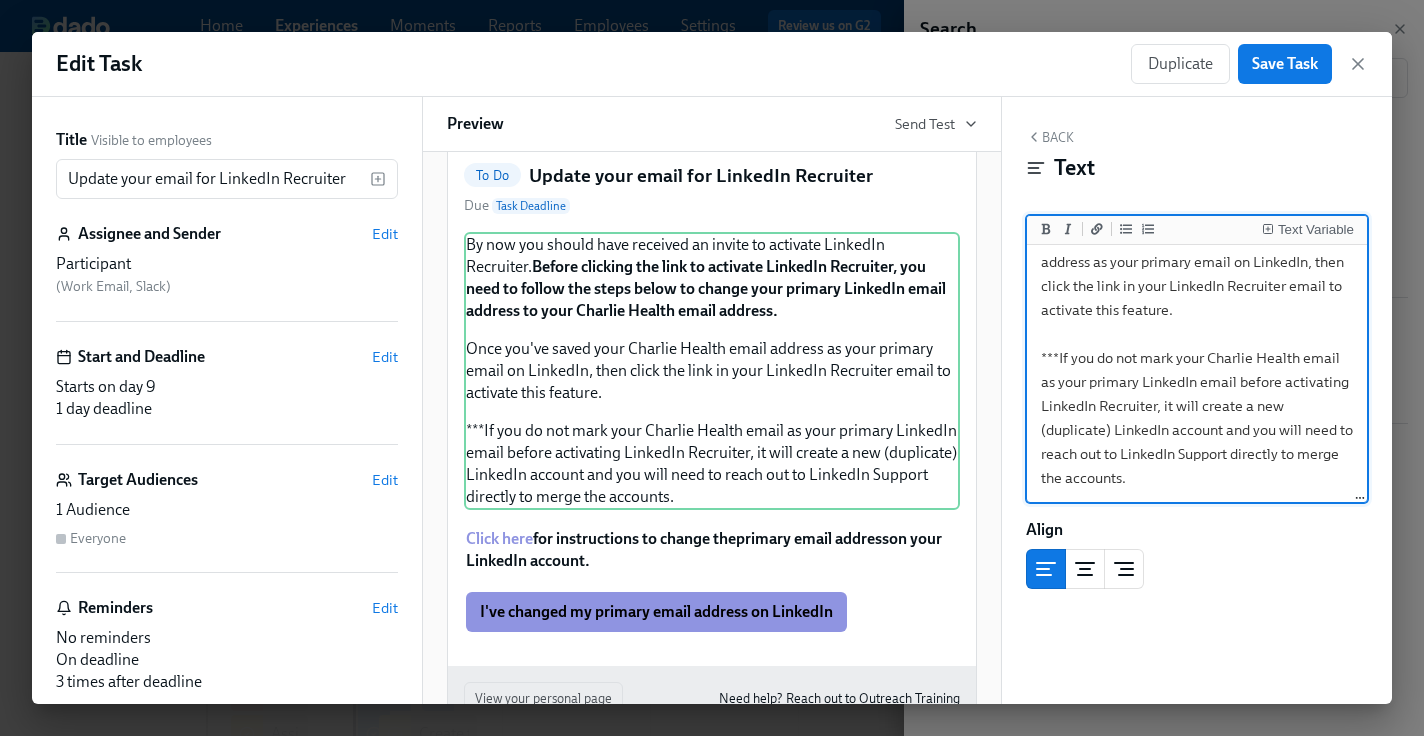 drag, startPoint x: 1059, startPoint y: 362, endPoint x: 1034, endPoint y: 363, distance: 25.019993 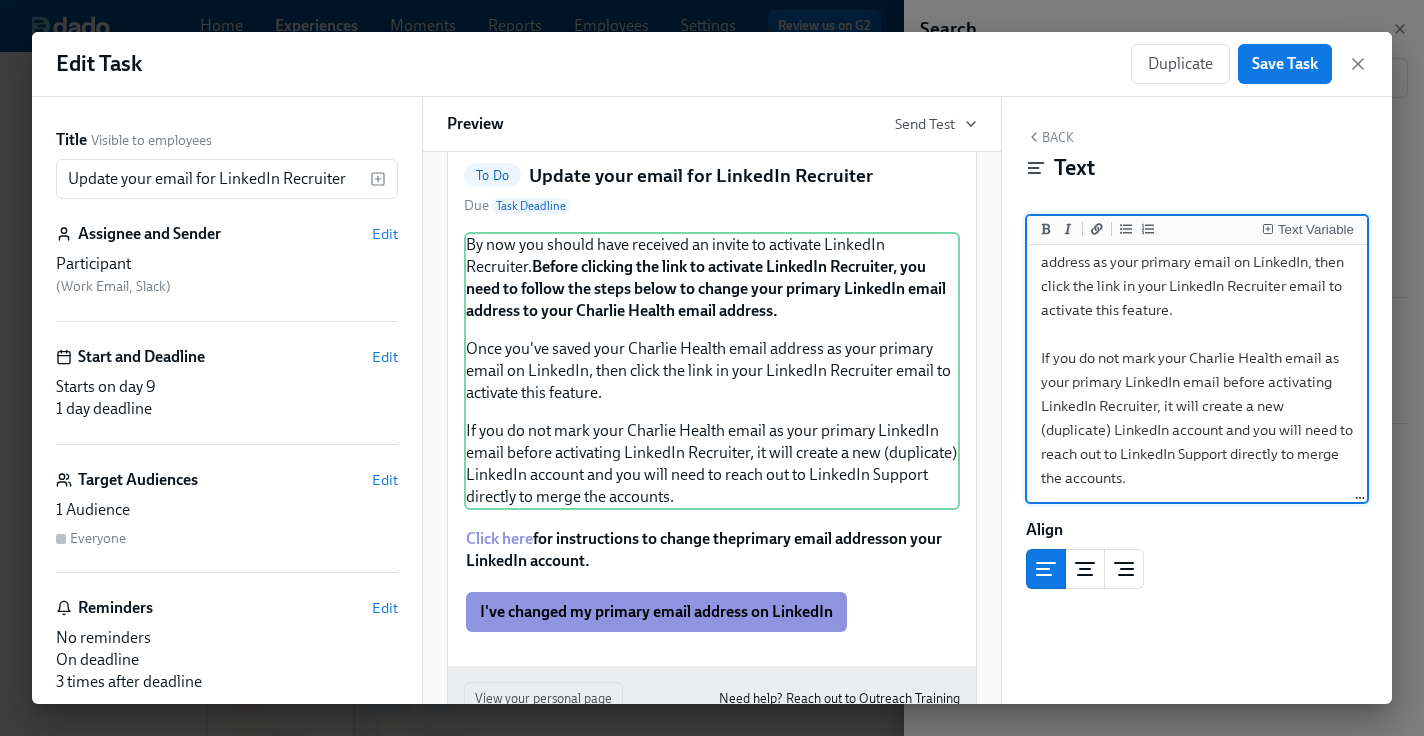drag, startPoint x: 1125, startPoint y: 481, endPoint x: 1042, endPoint y: 364, distance: 143.45033 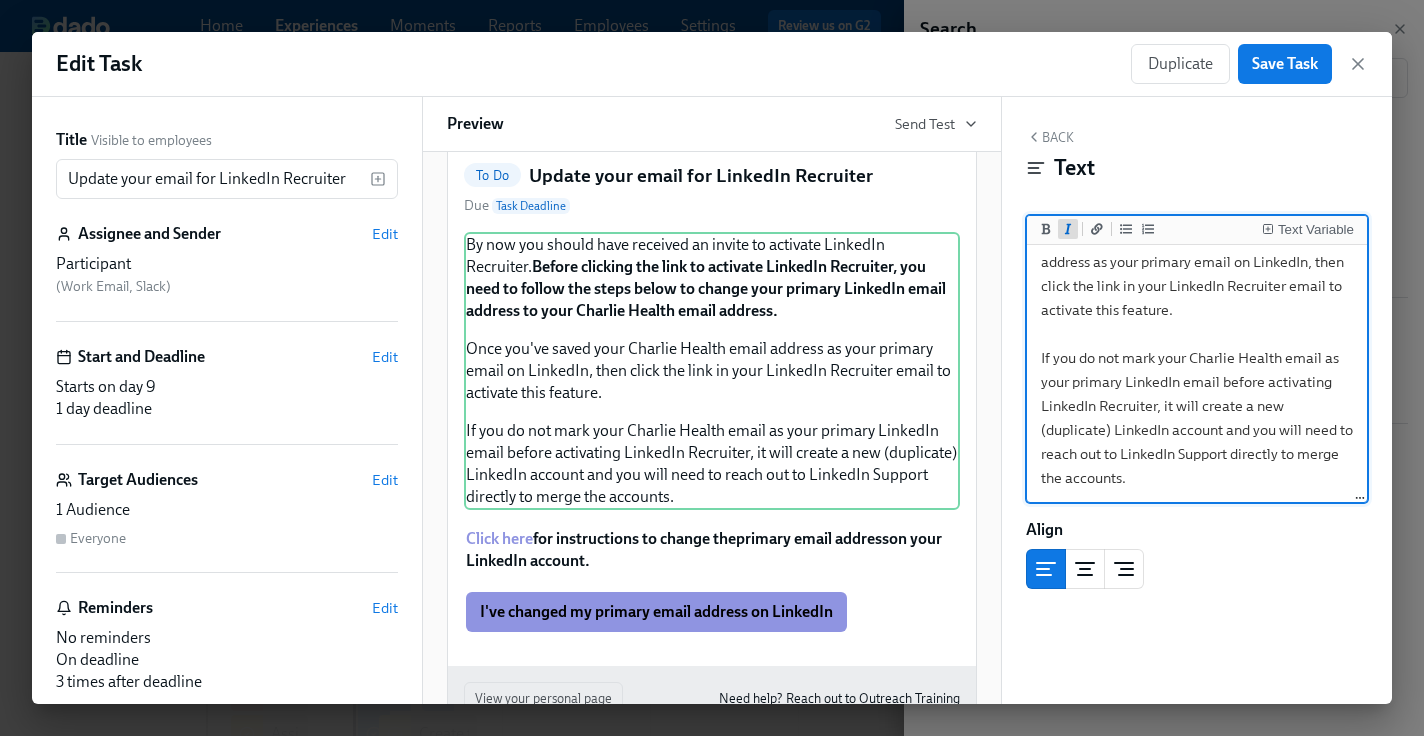 click 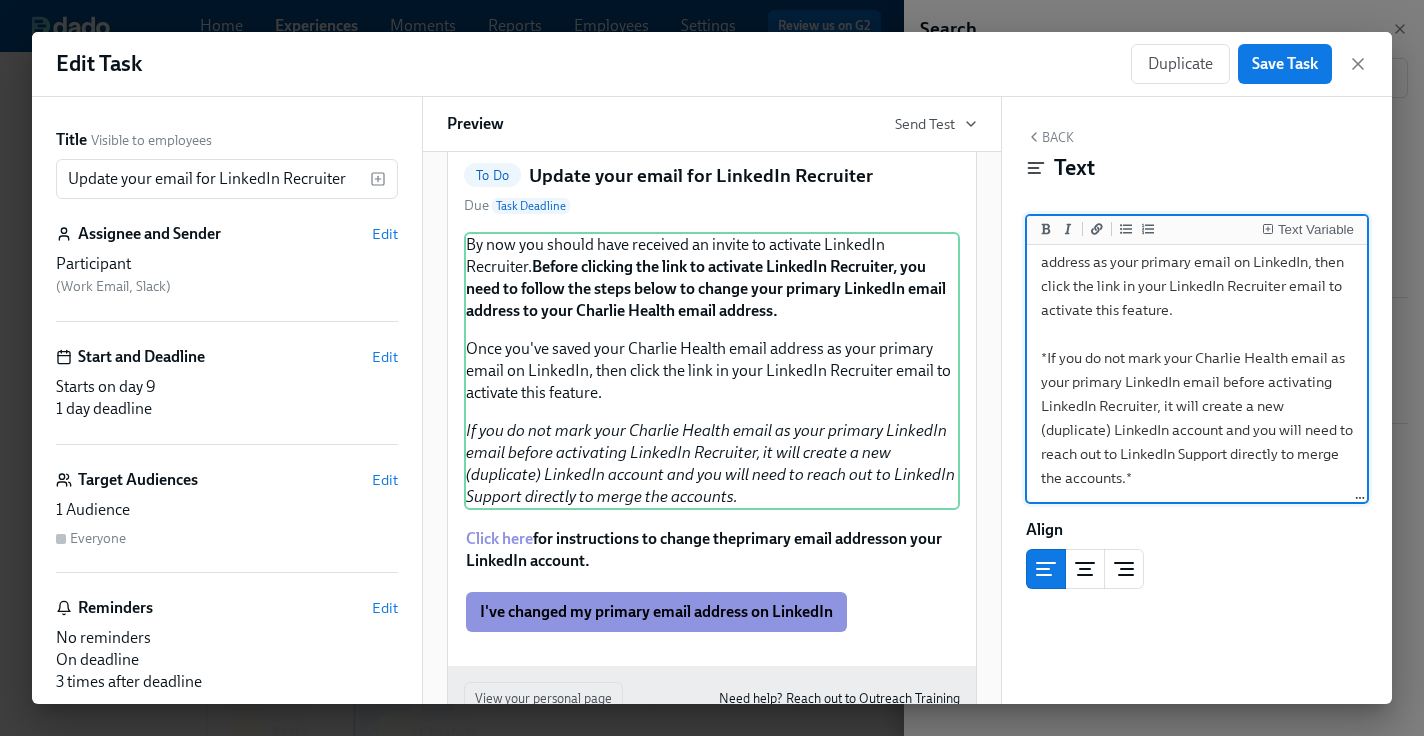 click on "By now you should have received an invite to activate LinkedIn Recruiter. **Before clicking the link to activate LinkedIn Recruiter, you need to follow the steps below to change your primary LinkedIn email address to your Charlie Health email address.**
Once you've saved your Charlie Health email address as your primary email on LinkedIn, then click the link in your LinkedIn Recruiter email to activate this feature.
*If you do not mark your Charlie Health email as your primary LinkedIn email before activating LinkedIn Recruiter, it will create a new (duplicate) LinkedIn account and you will need to reach out to LinkedIn Support directly to merge the accounts.*" at bounding box center [1197, 274] 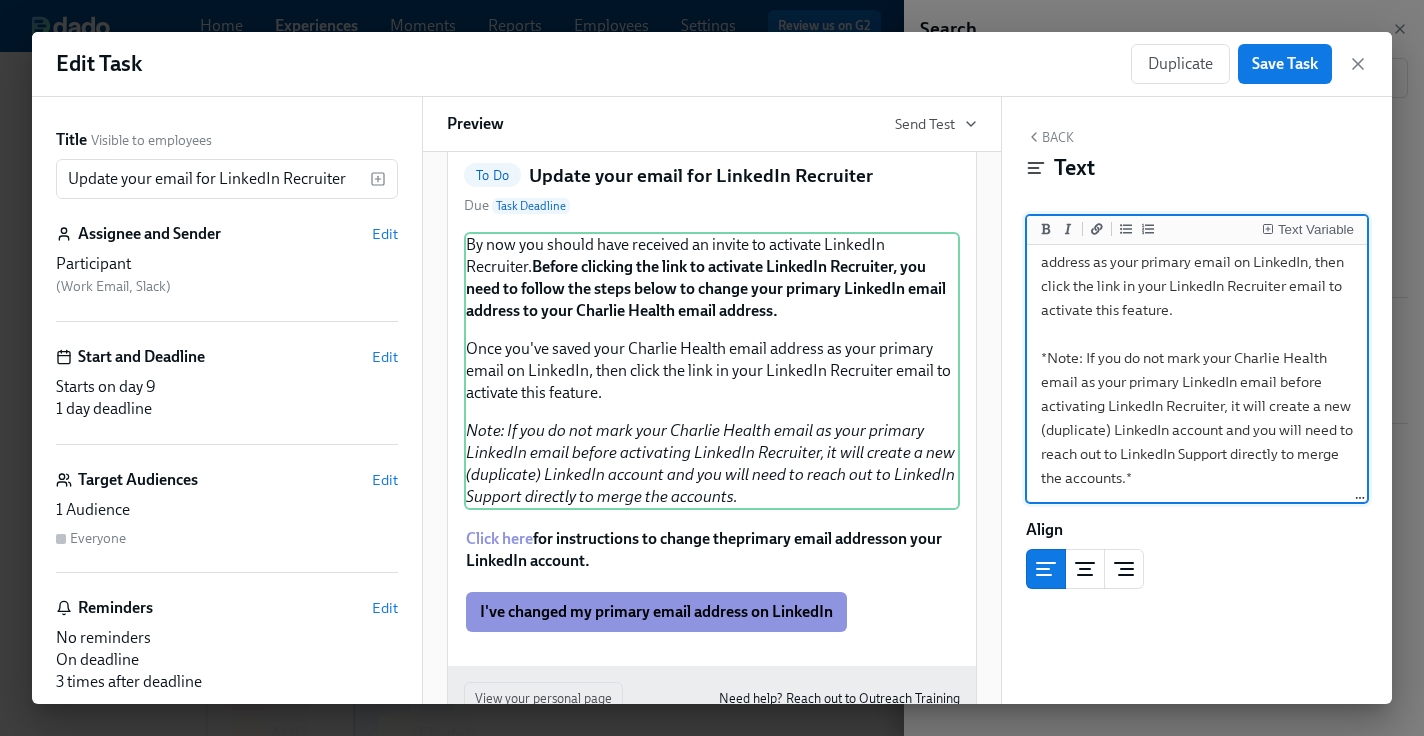 drag, startPoint x: 1085, startPoint y: 361, endPoint x: 1048, endPoint y: 358, distance: 37.12142 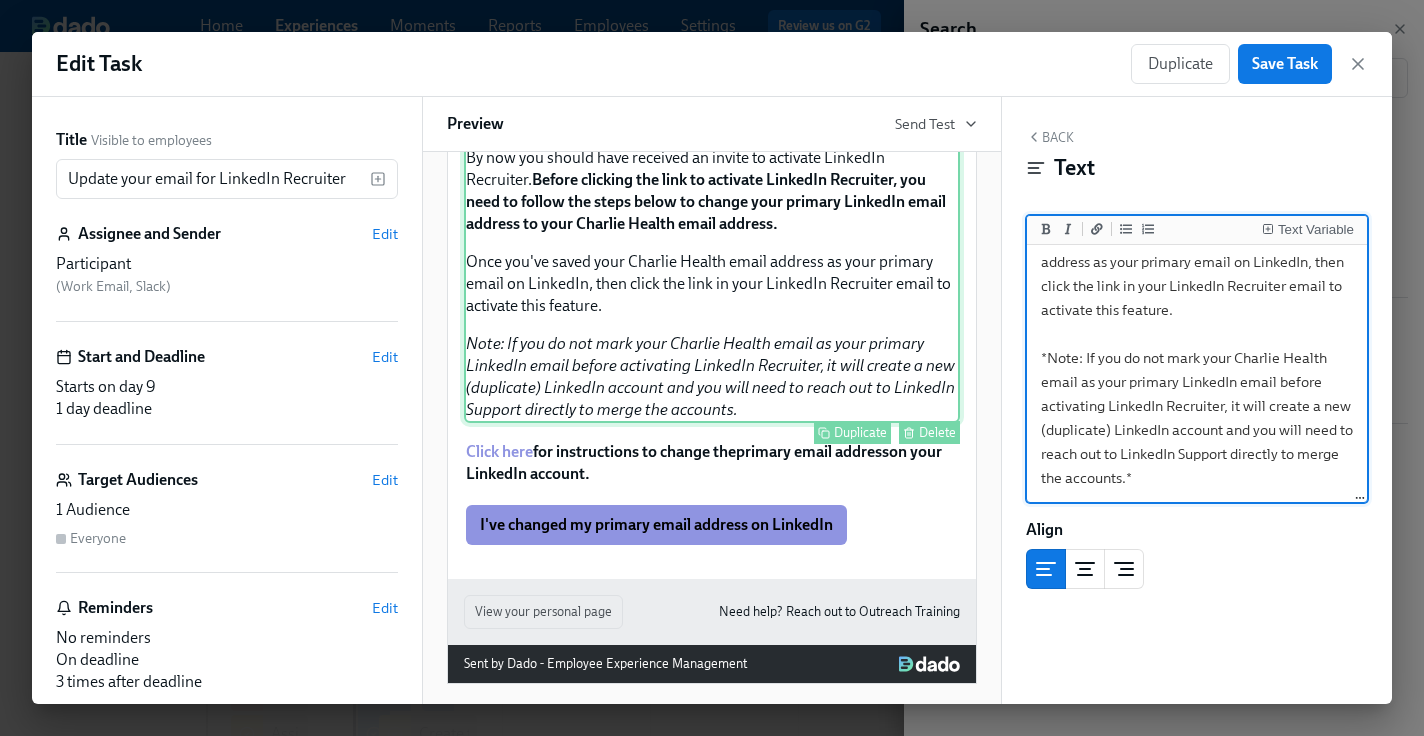 scroll, scrollTop: 260, scrollLeft: 0, axis: vertical 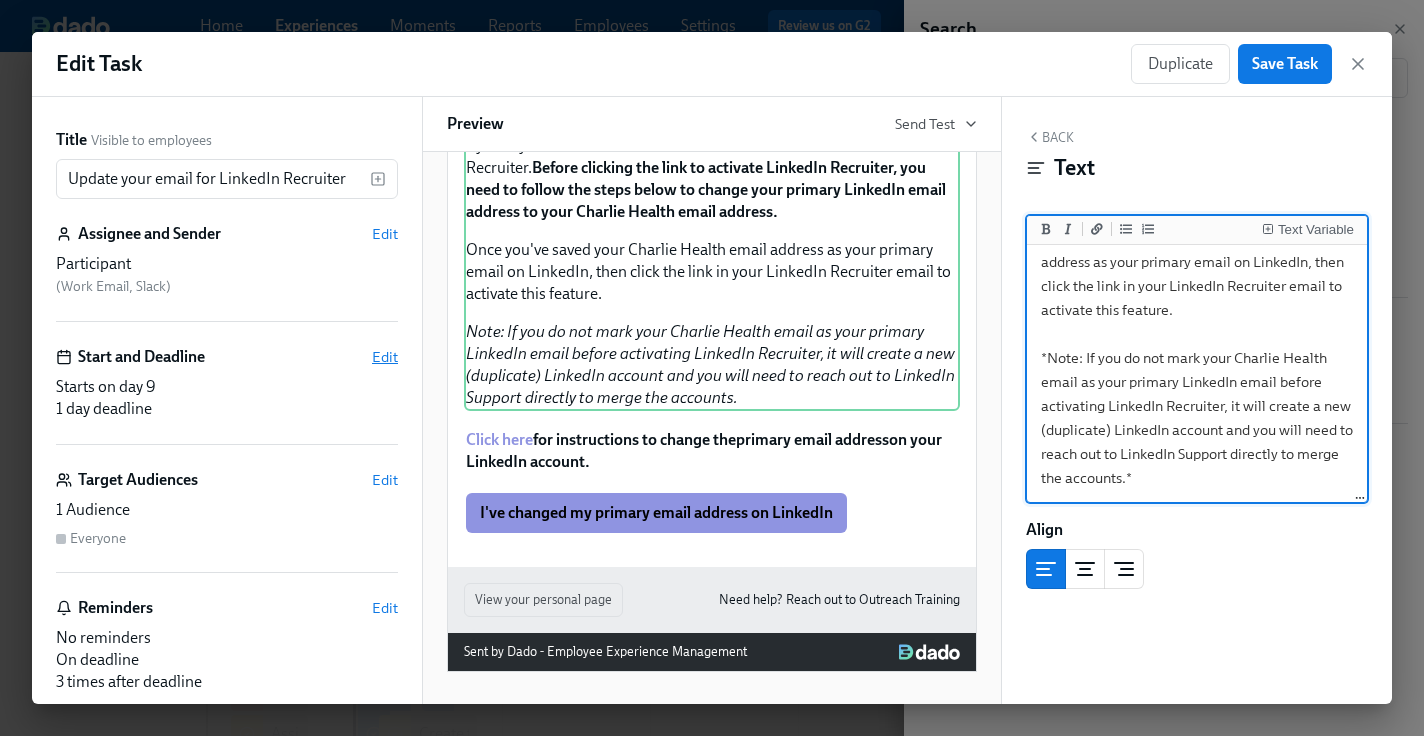 type on "By now you should have received an invite to activate LinkedIn Recruiter. **Before clicking the link to activate LinkedIn Recruiter, you need to follow the steps below to change your primary LinkedIn email address to your Charlie Health email address.**
Once you've saved your Charlie Health email address as your primary email on LinkedIn, then click the link in your LinkedIn Recruiter email to activate this feature.
*Note: If you do not mark your Charlie Health email as your primary LinkedIn email before activating LinkedIn Recruiter, it will create a new (duplicate) LinkedIn account and you will need to reach out to LinkedIn Support directly to merge the accounts.*" 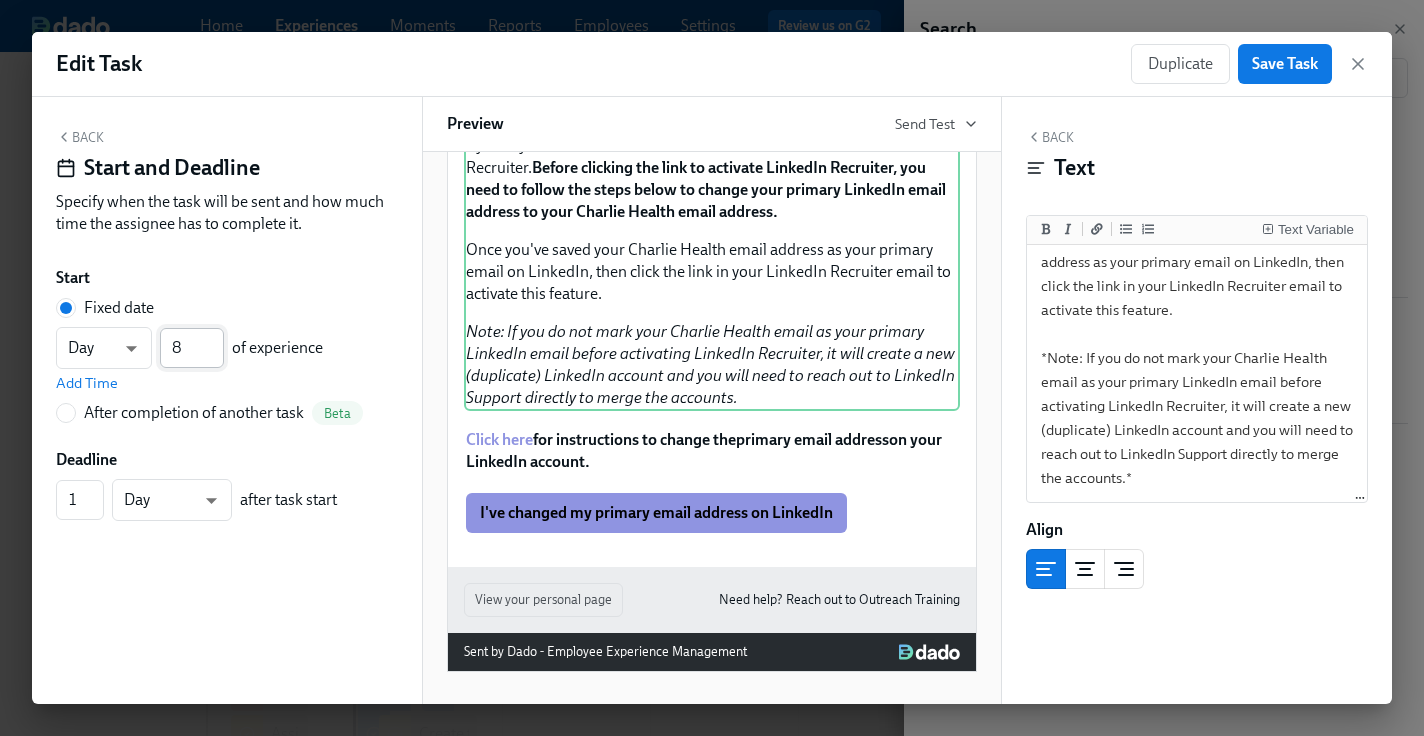 type on "8" 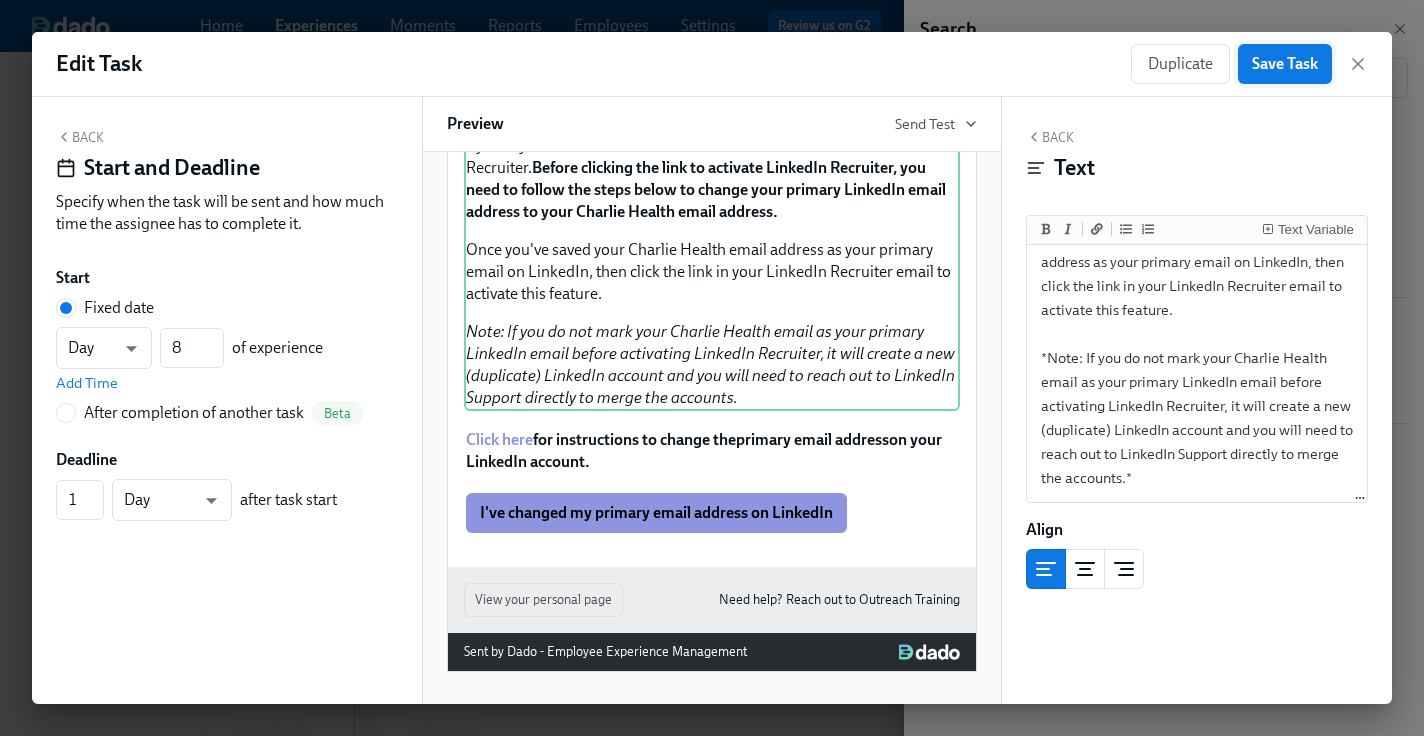 click on "Save Task" at bounding box center [1285, 64] 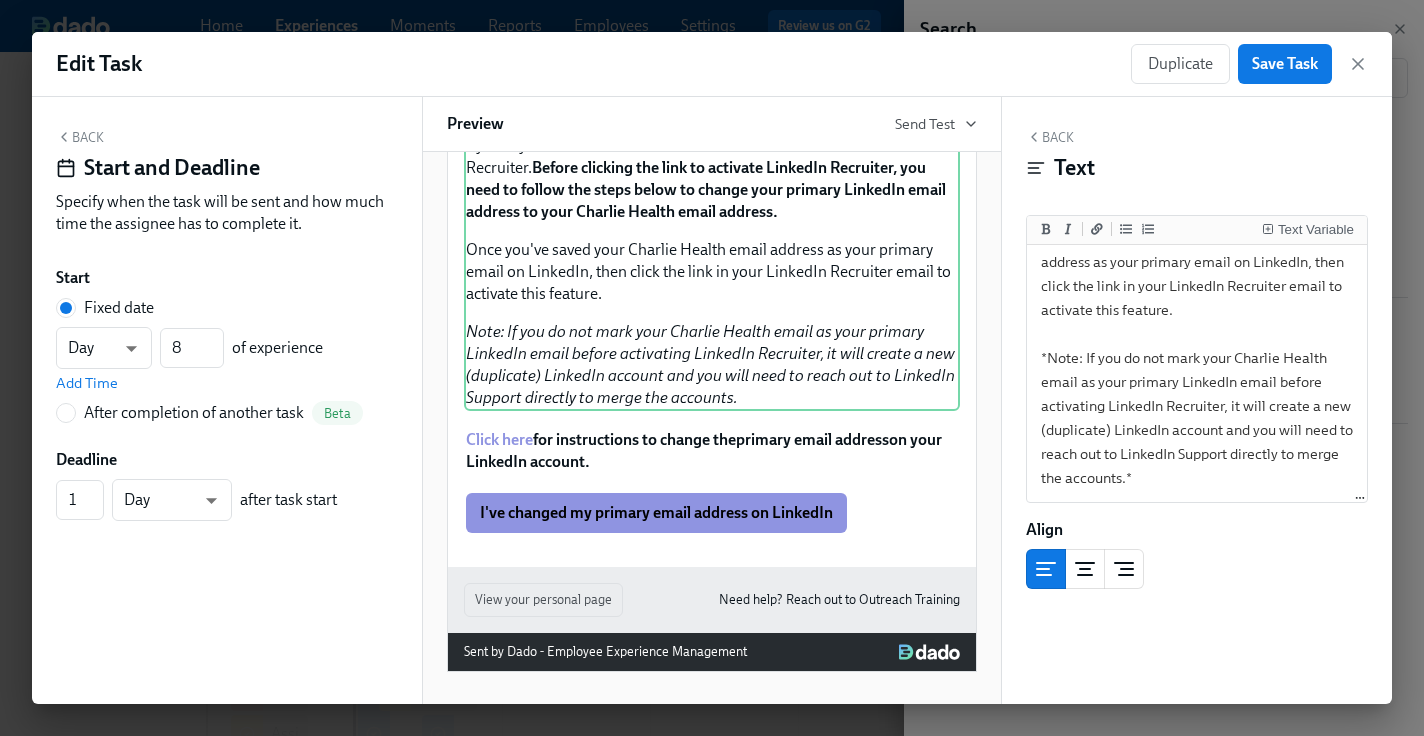 click on "Day d ​ 8 ​ of experience Add Time" at bounding box center [227, 360] 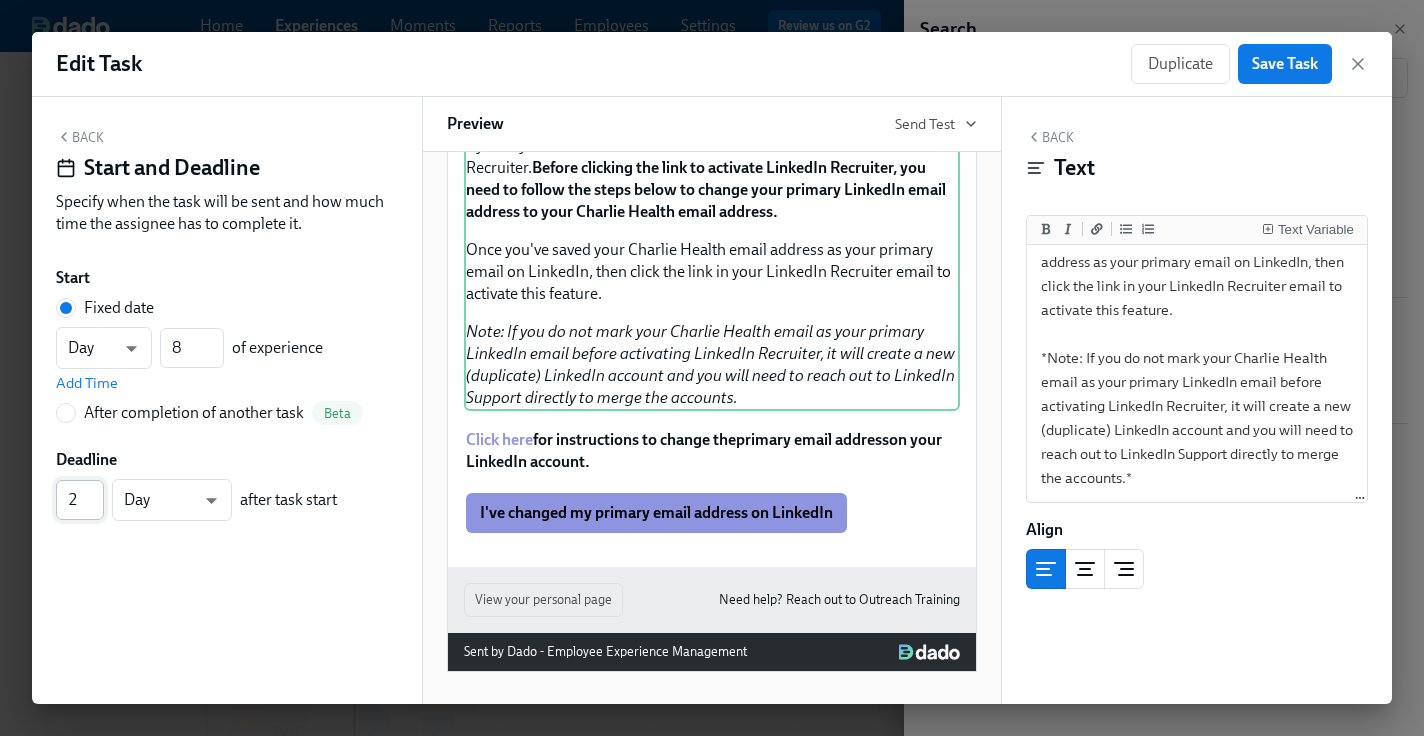 click on "2" at bounding box center (80, 500) 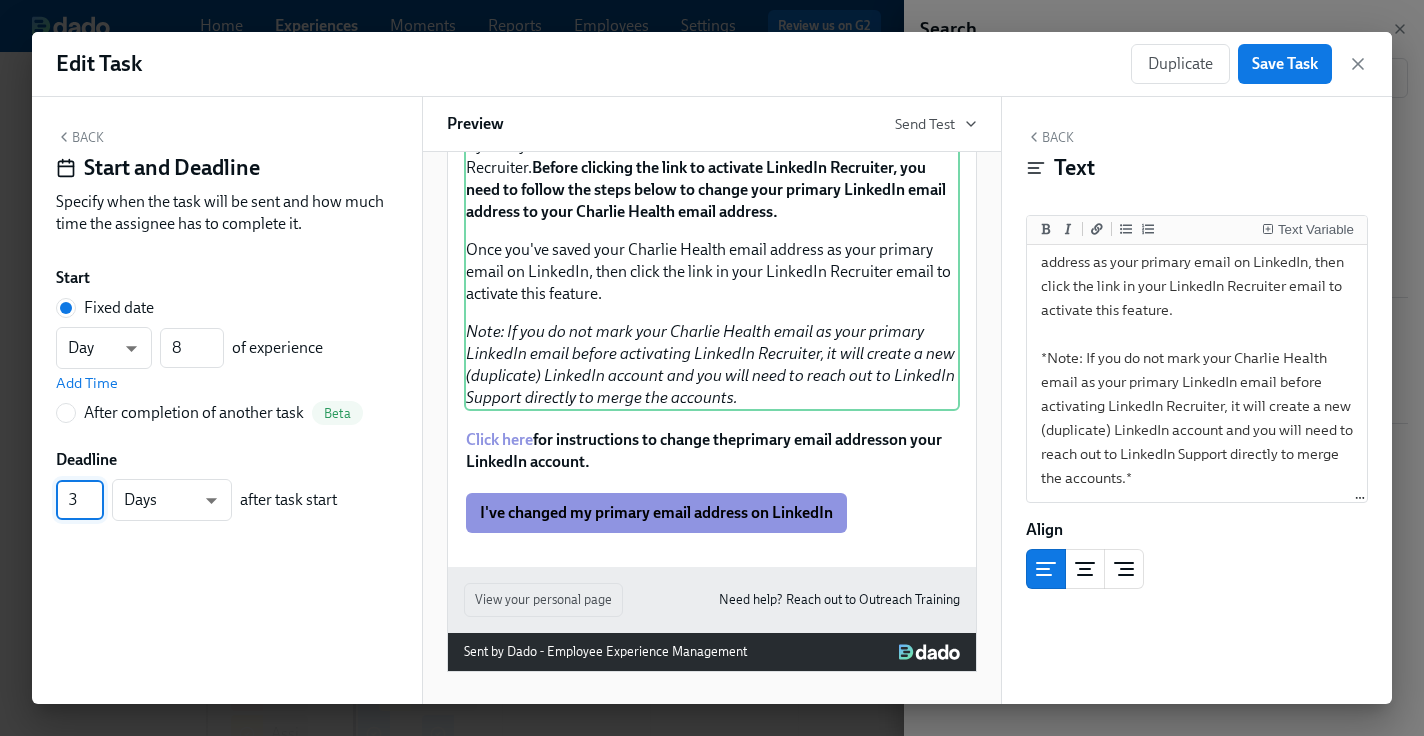click on "3" at bounding box center (80, 500) 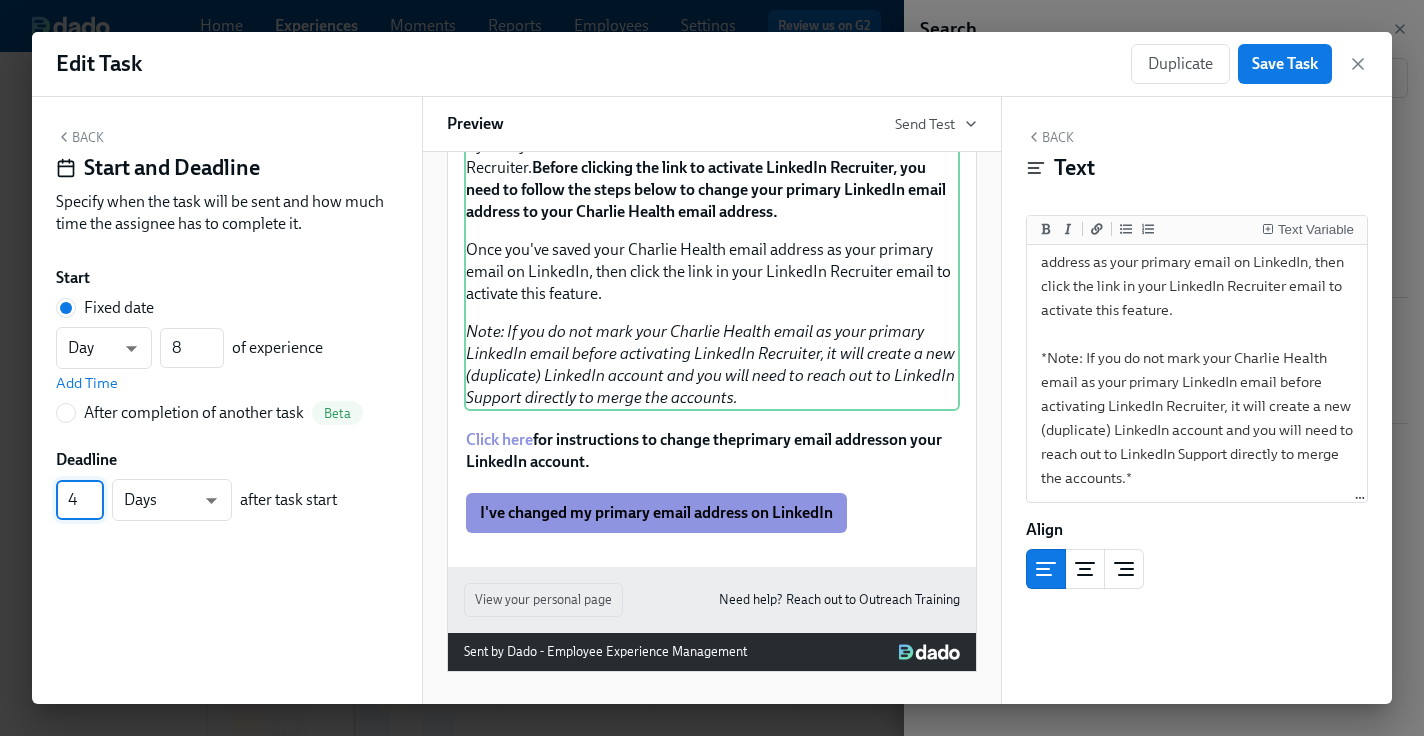click on "4" at bounding box center (80, 500) 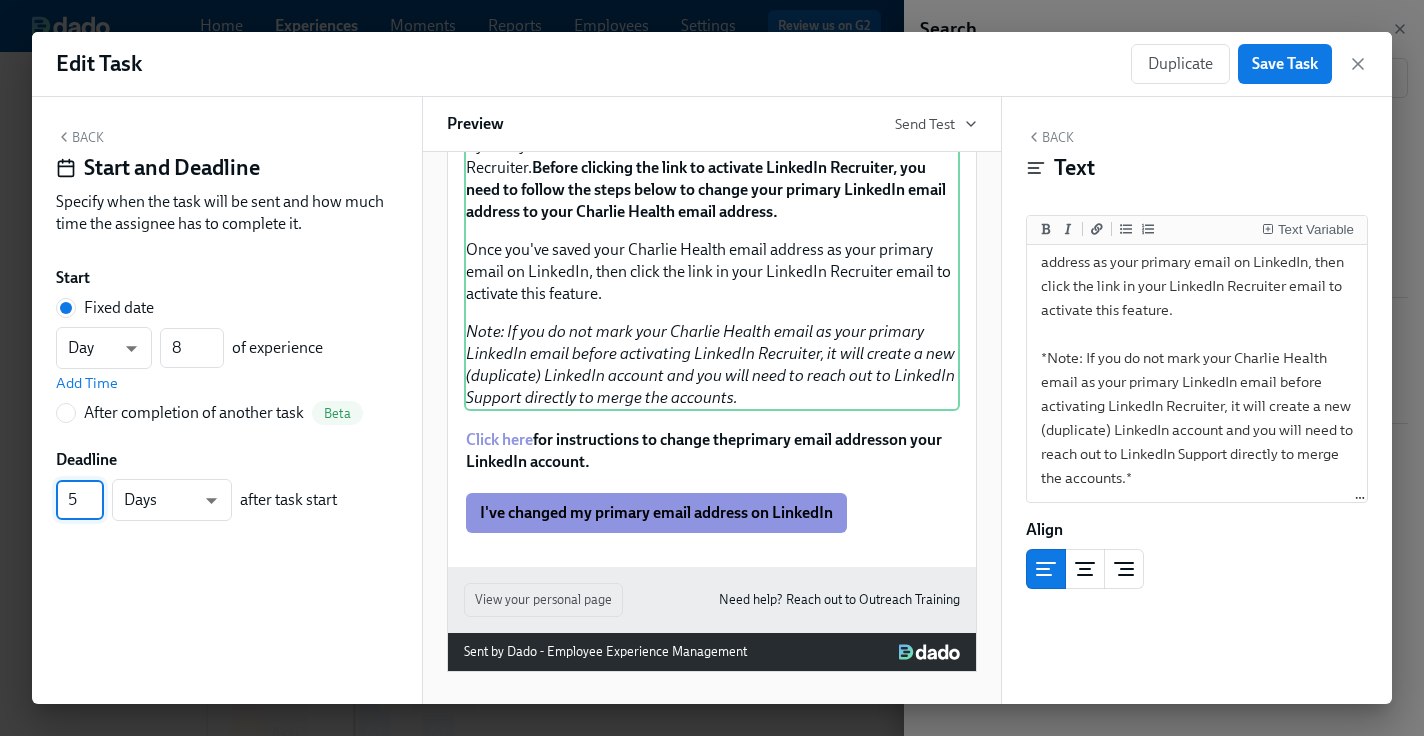 type on "5" 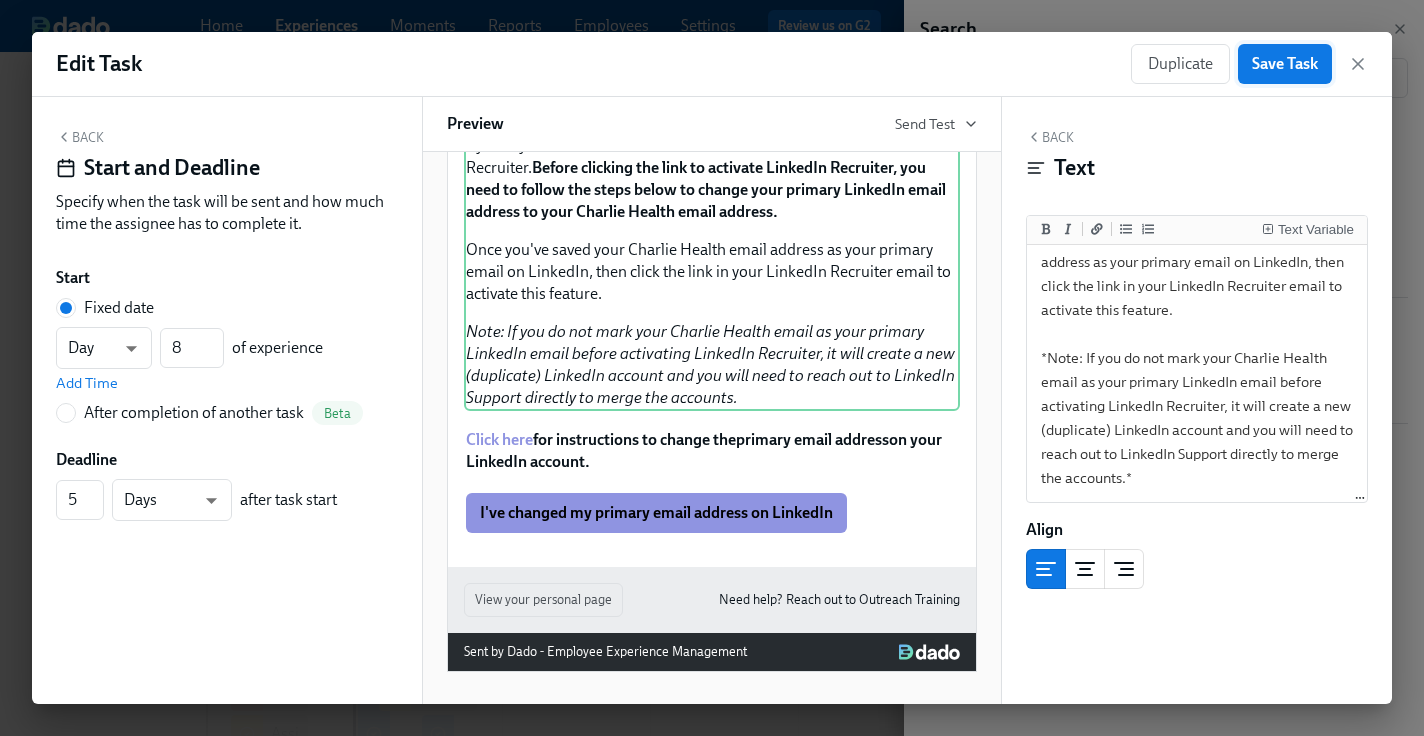 click on "Save Task" at bounding box center [1285, 64] 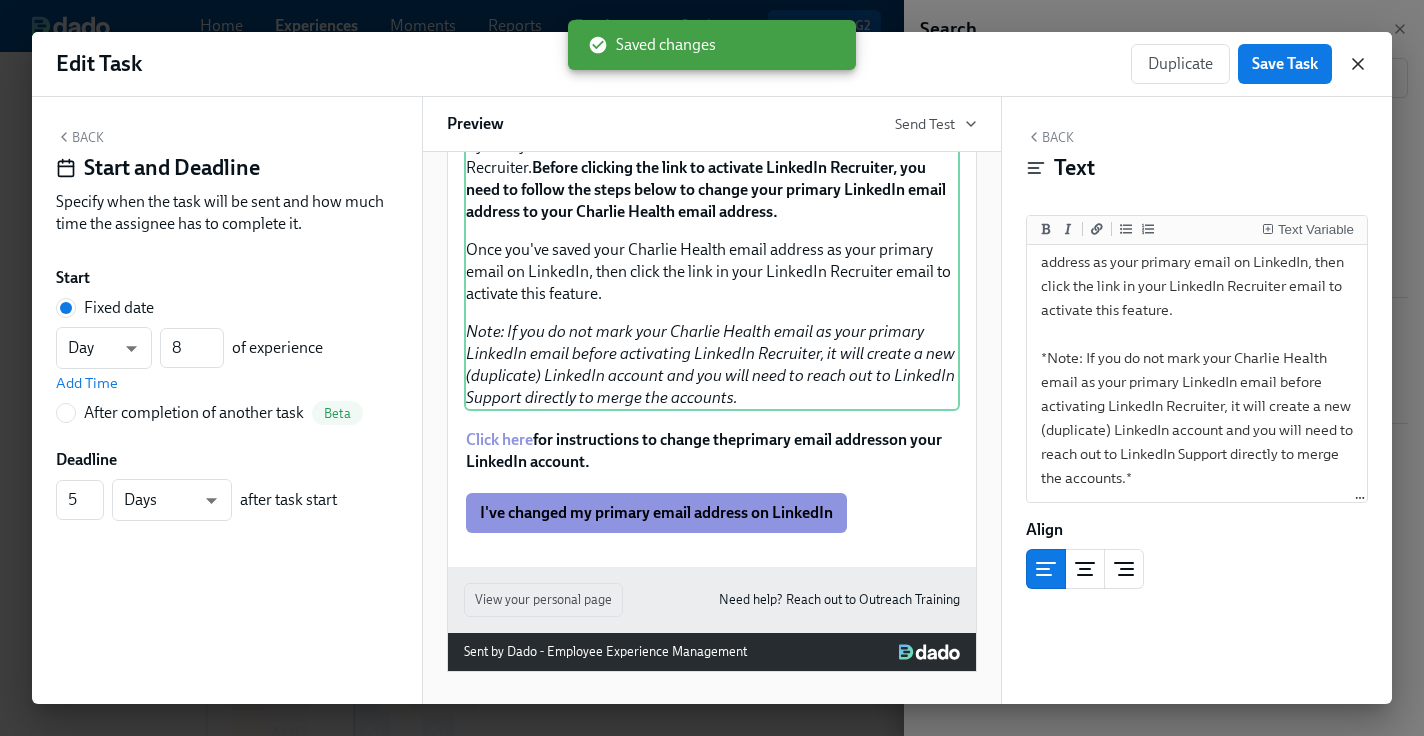 click 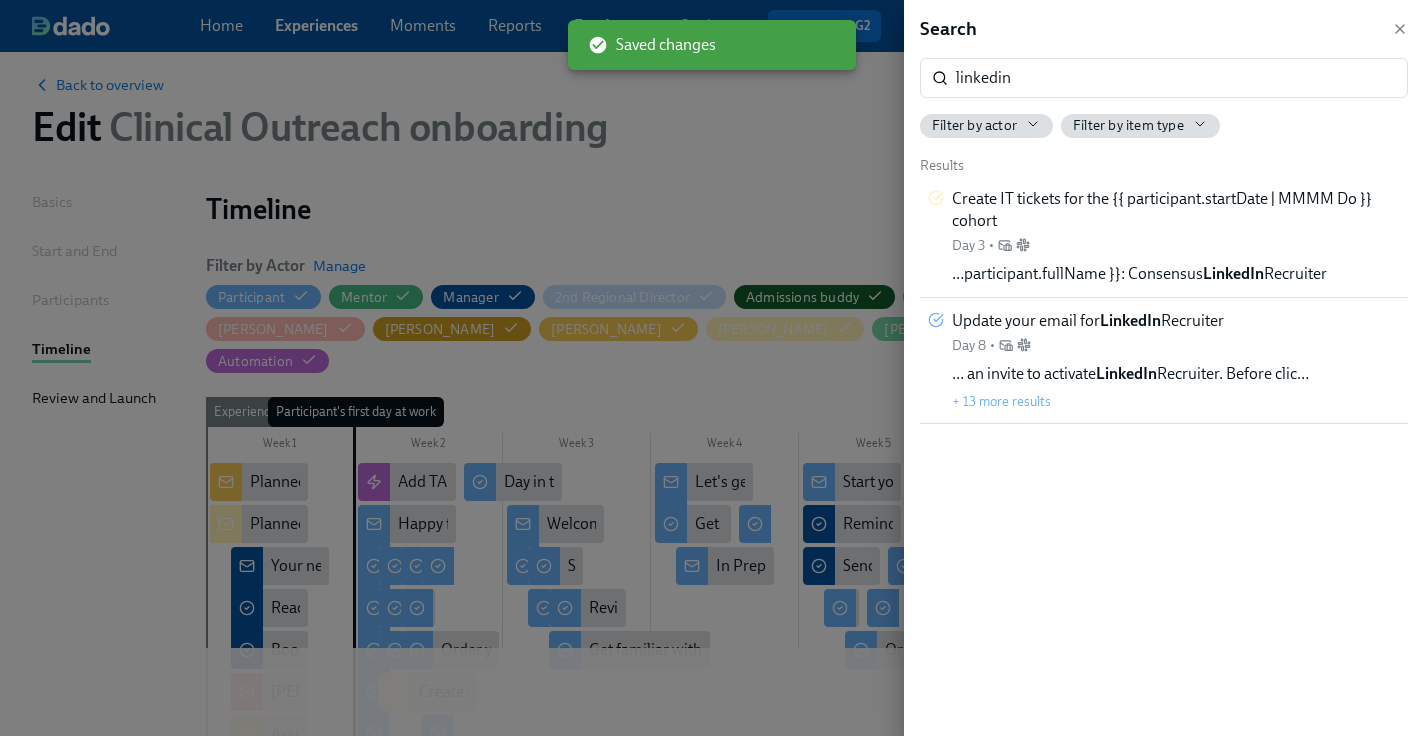 drag, startPoint x: 856, startPoint y: 167, endPoint x: 869, endPoint y: 188, distance: 24.698177 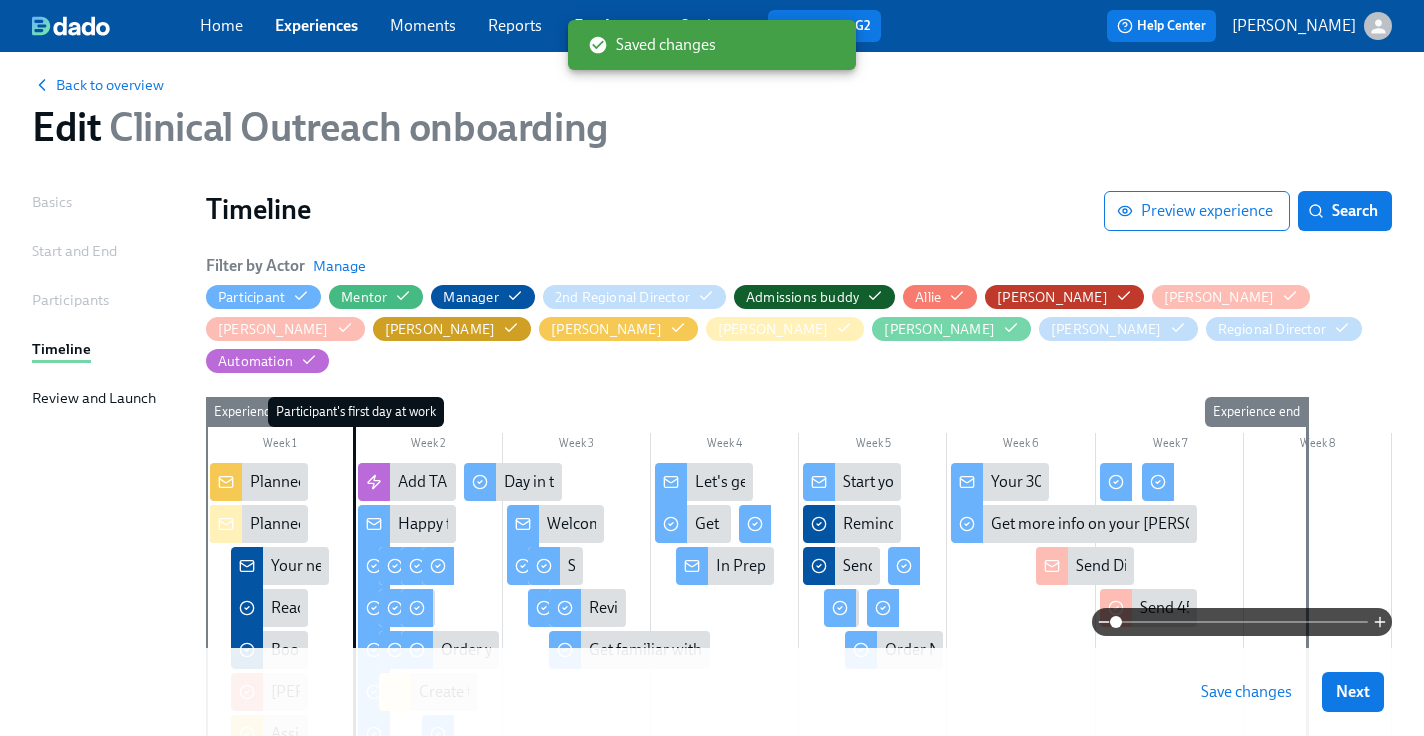 click on "Save changes" at bounding box center (1246, 692) 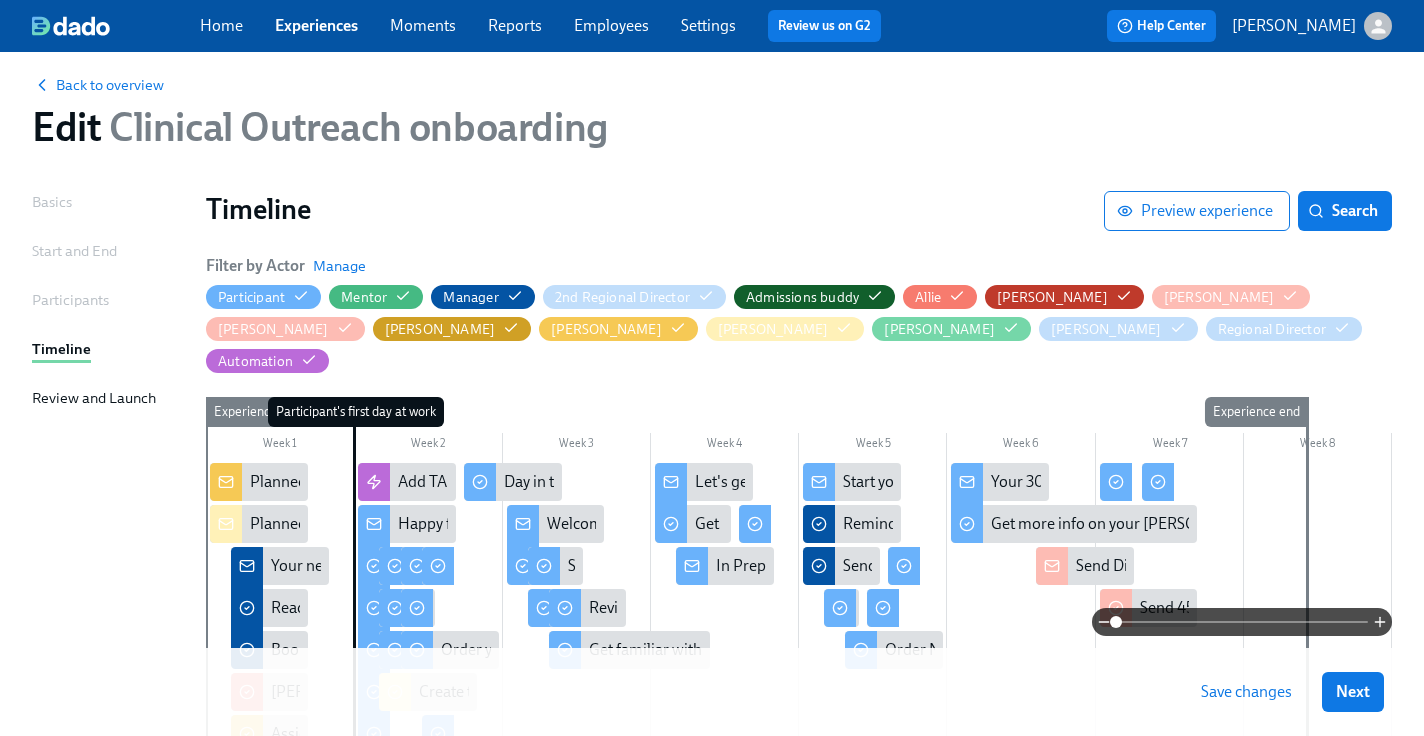 click on "Save changes" at bounding box center [1246, 692] 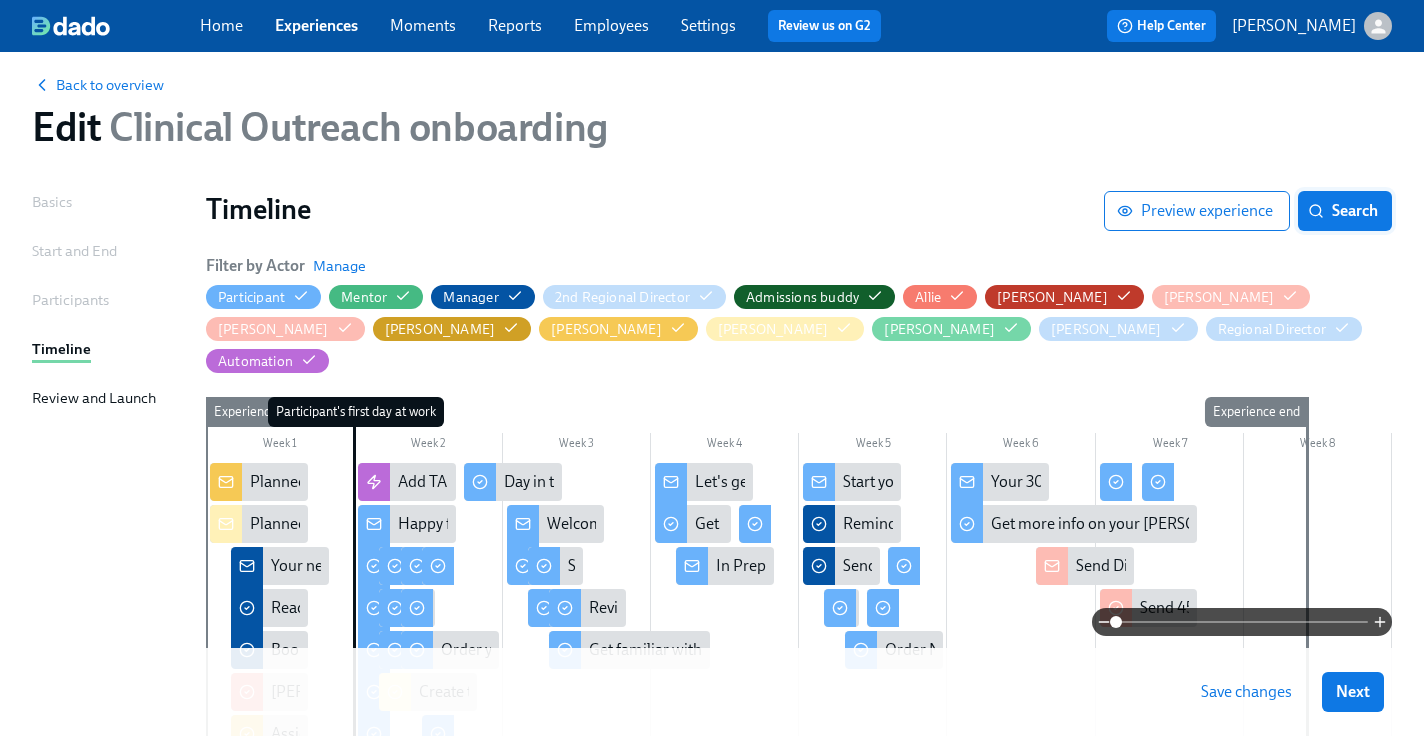 click on "Search" at bounding box center [1345, 211] 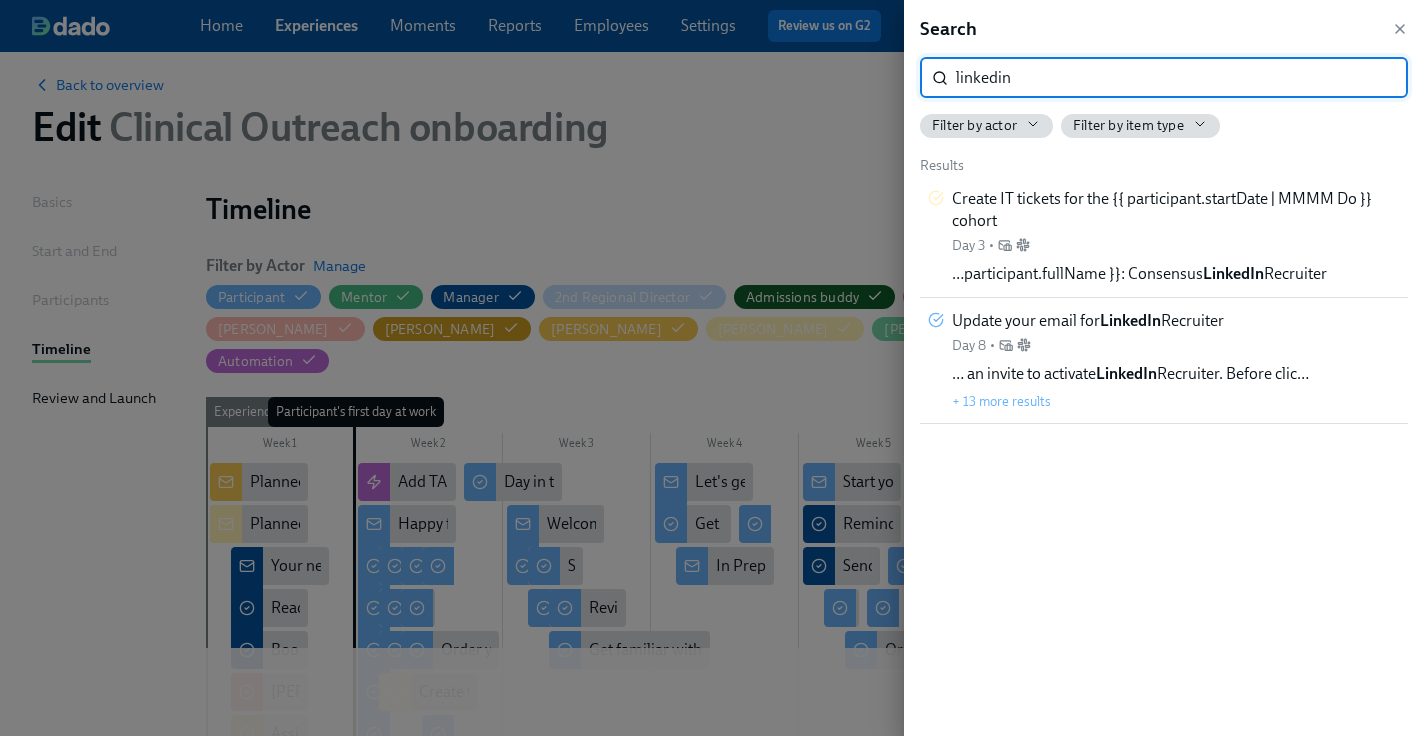 drag, startPoint x: 1151, startPoint y: 76, endPoint x: 941, endPoint y: 64, distance: 210.34258 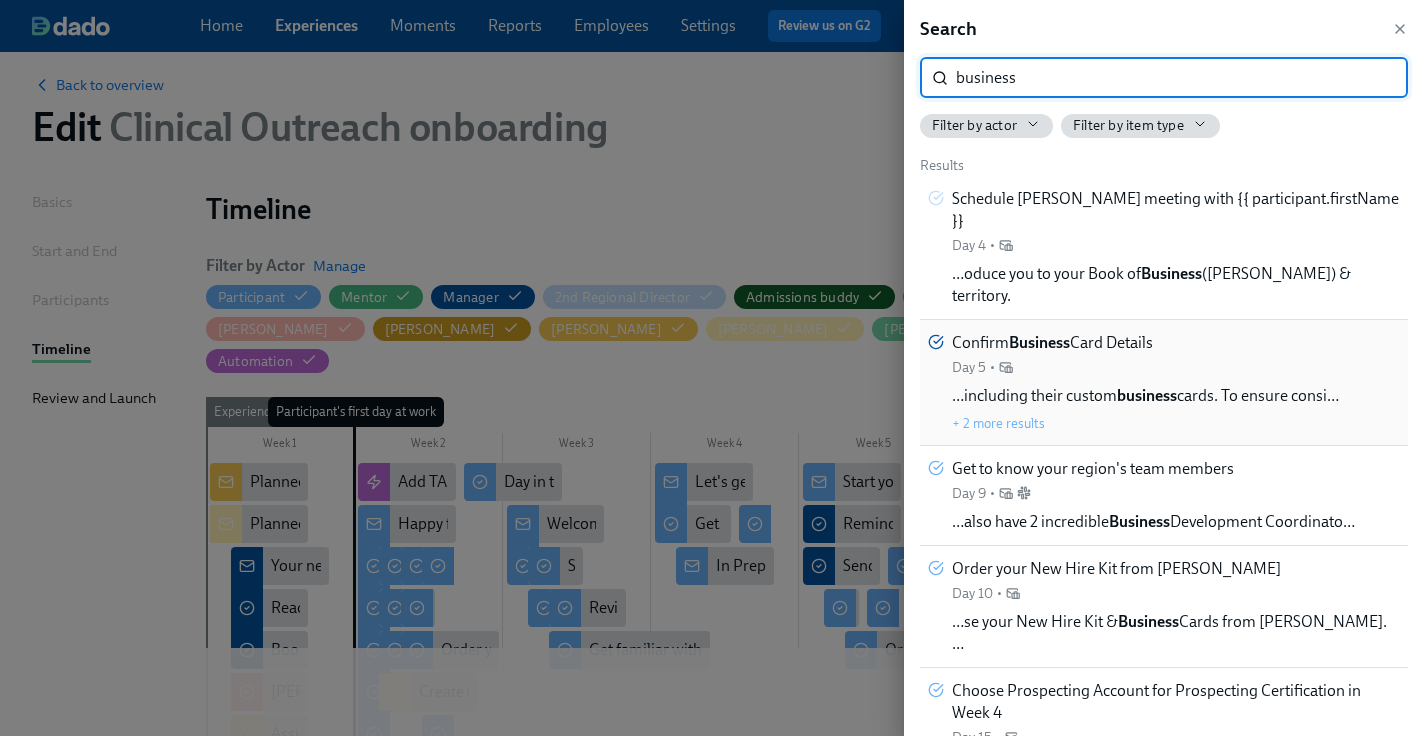 type on "business" 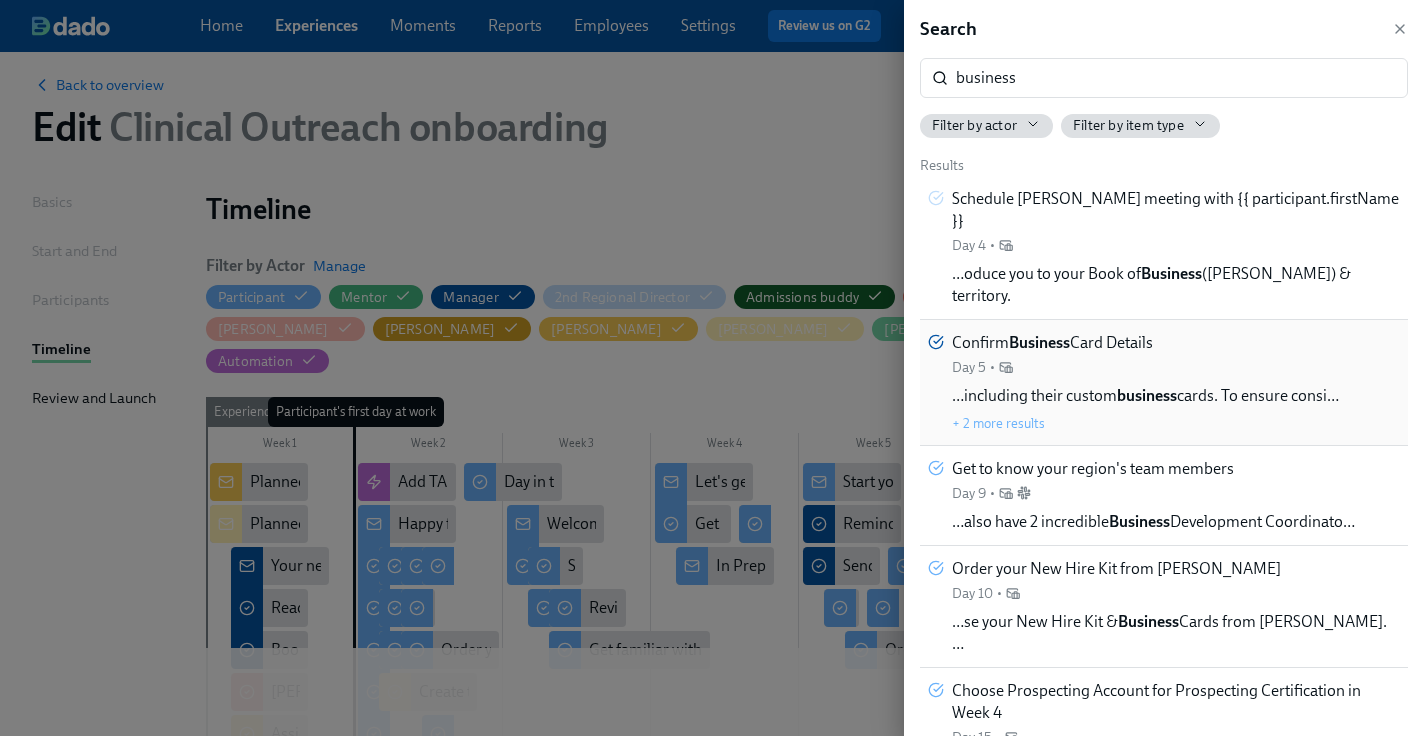 click on "Confirm  Business  Card Details Day 5 • …including their custom  business  cards. To ensure consi… + 2 more results" at bounding box center (1145, 382) 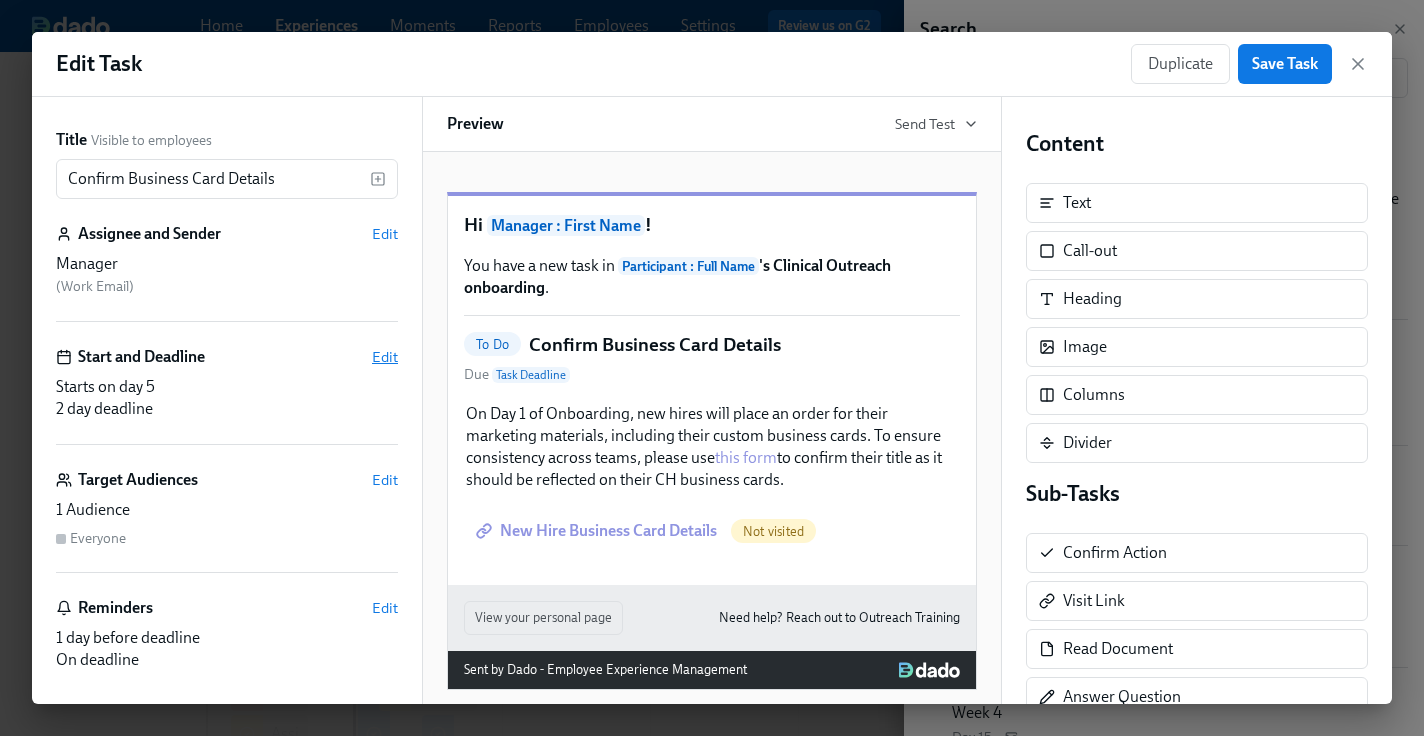 click on "Edit" at bounding box center [385, 357] 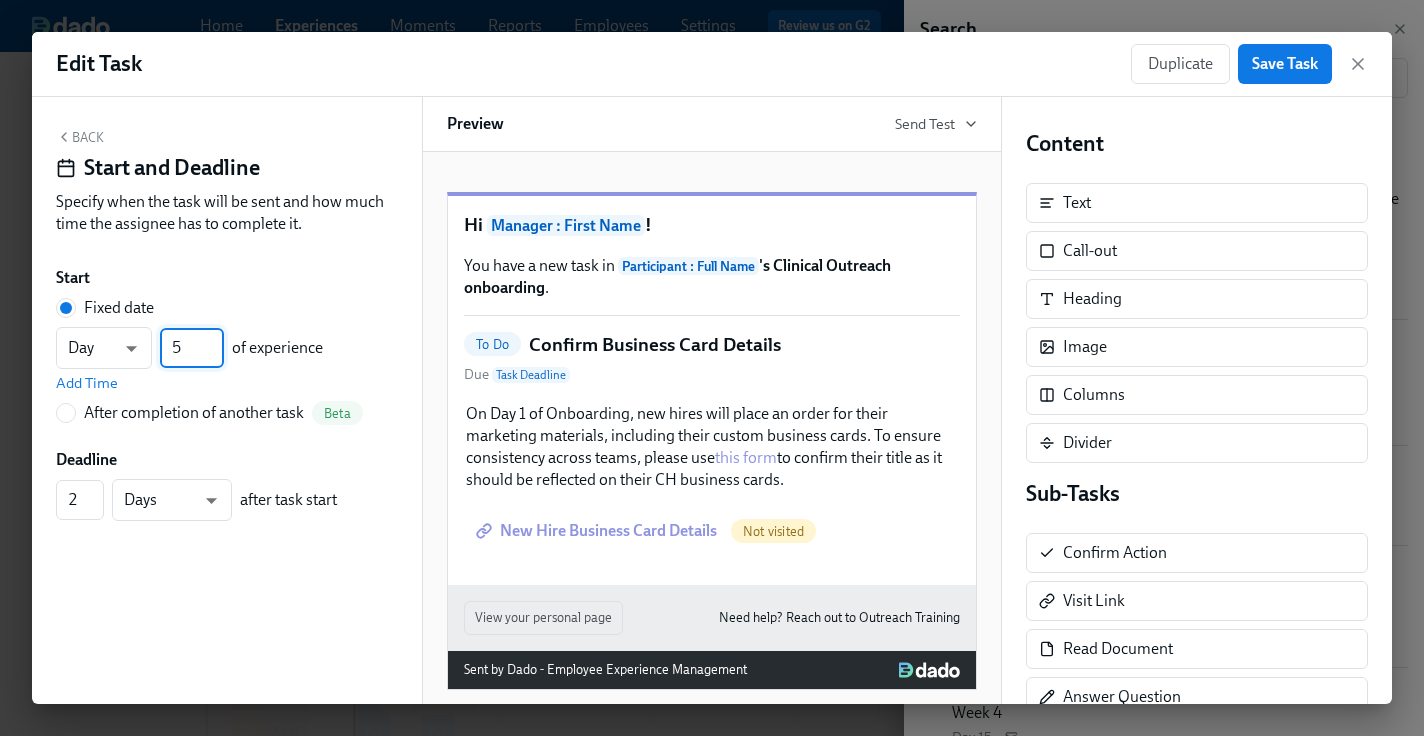 click on "5" at bounding box center [192, 348] 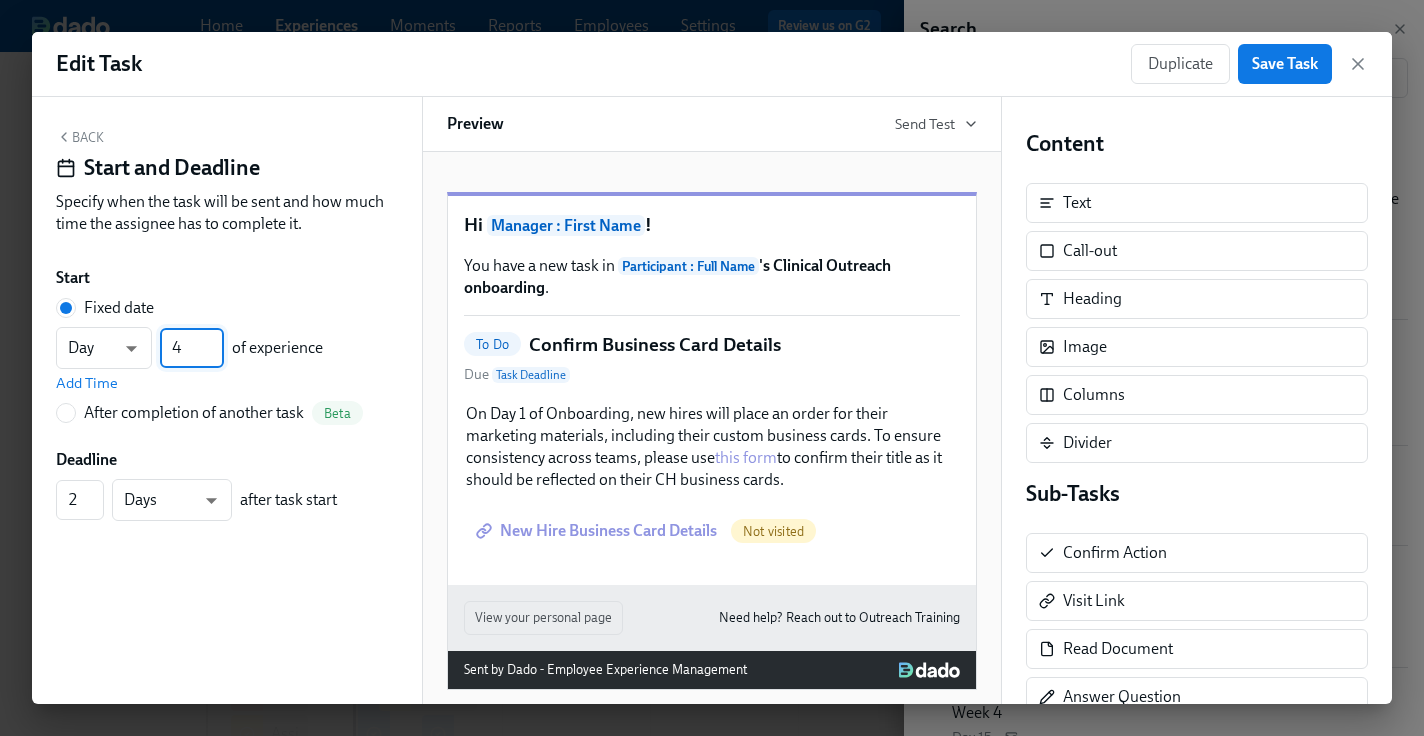 click on "4" at bounding box center (192, 348) 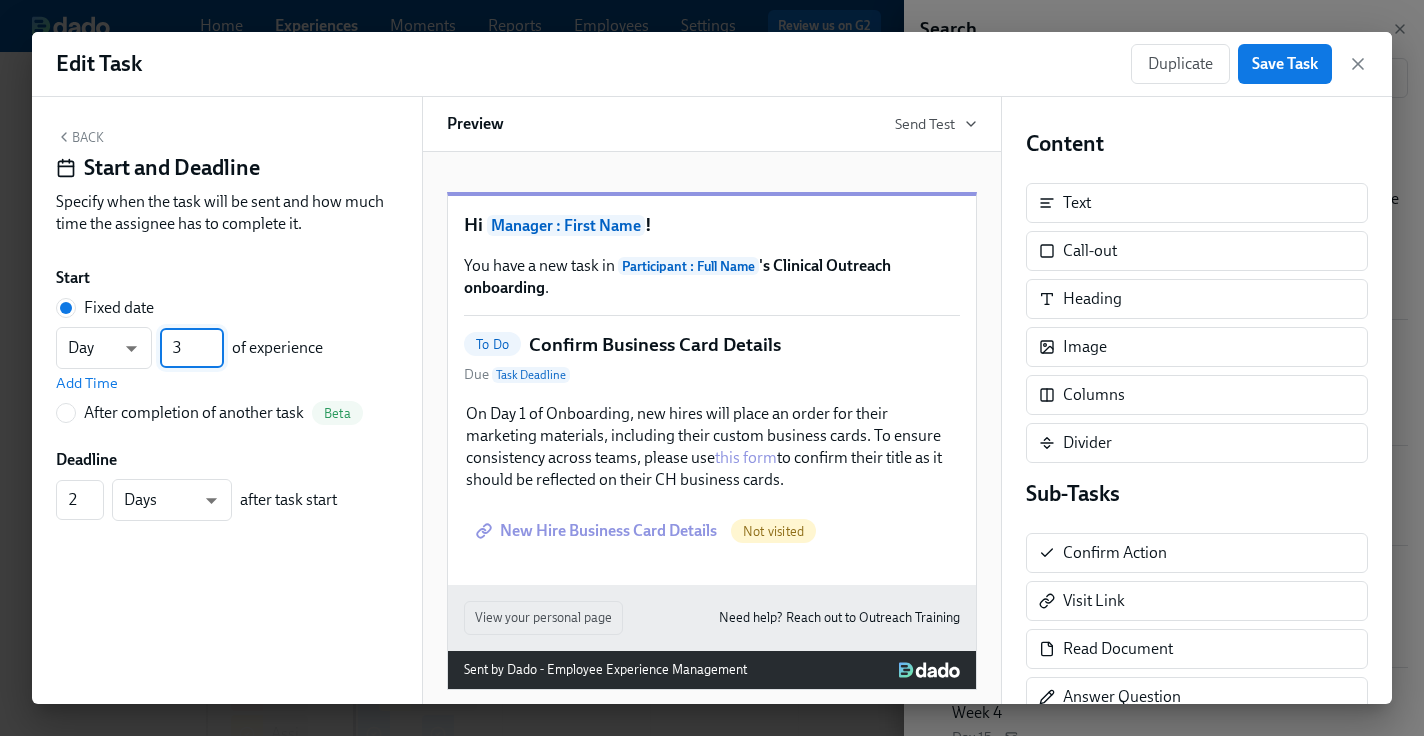 type on "3" 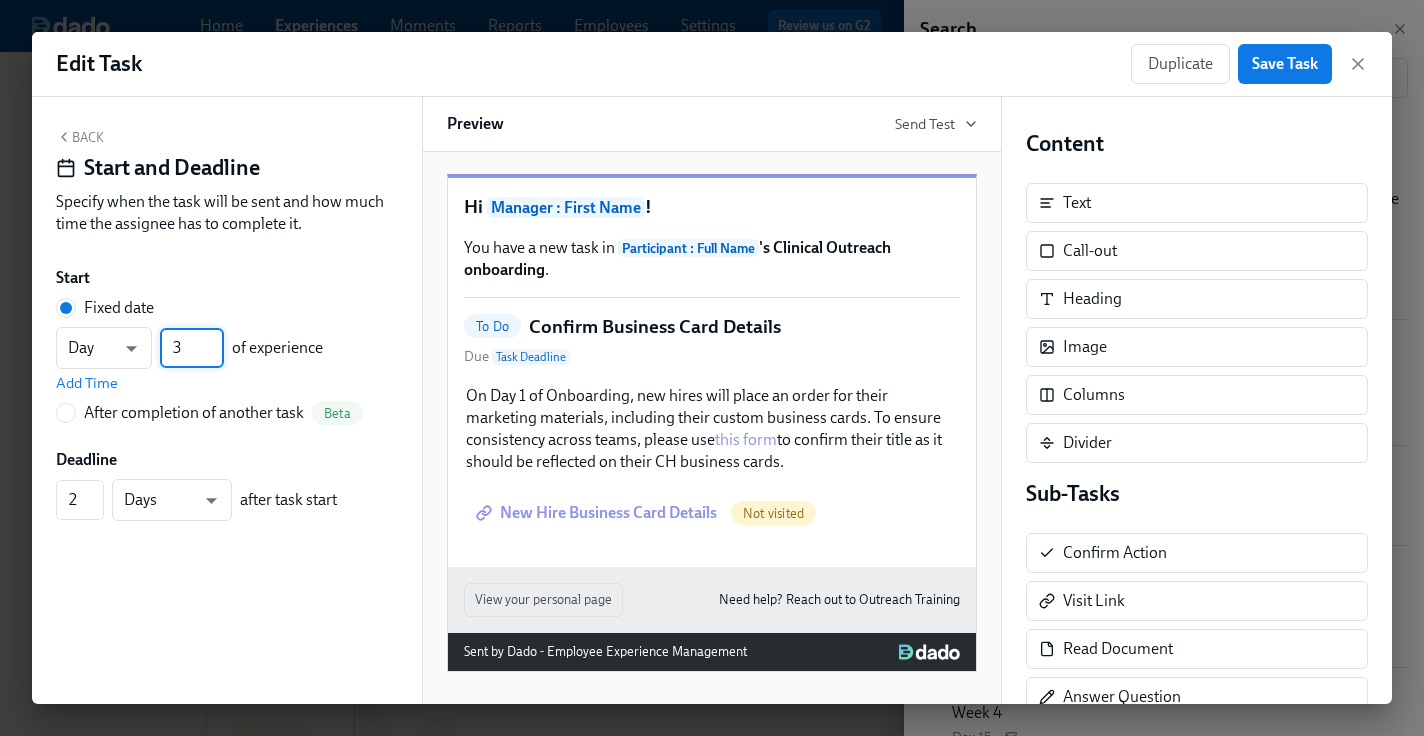 scroll, scrollTop: 0, scrollLeft: 0, axis: both 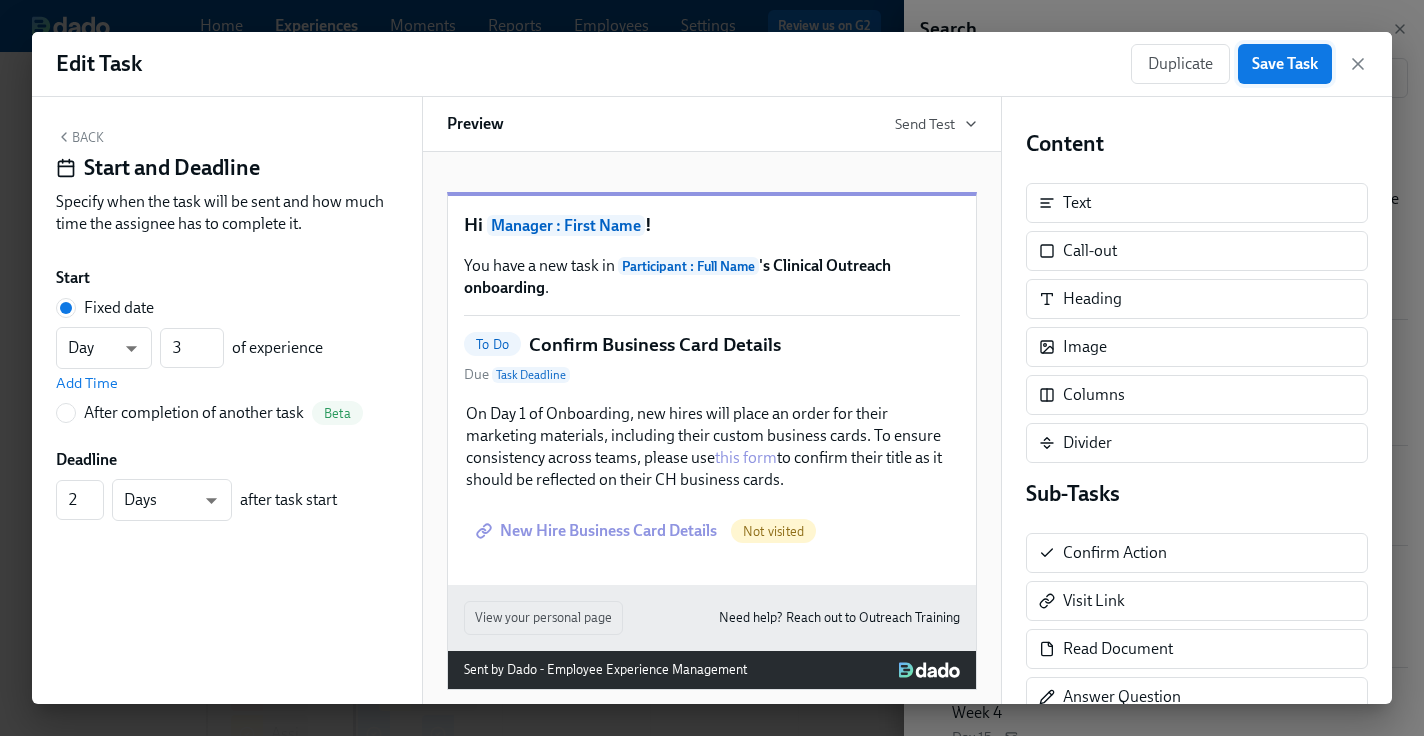 click on "Save Task" at bounding box center [1285, 64] 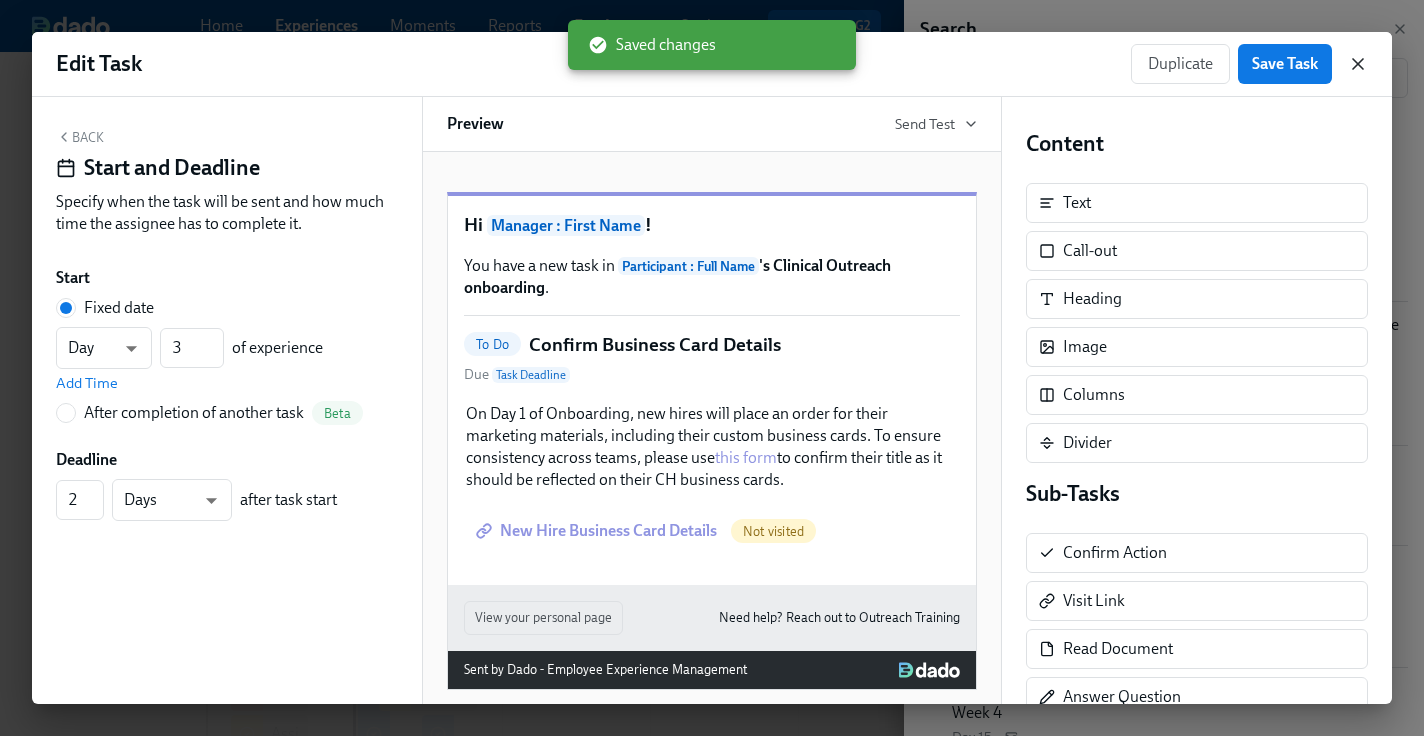 click 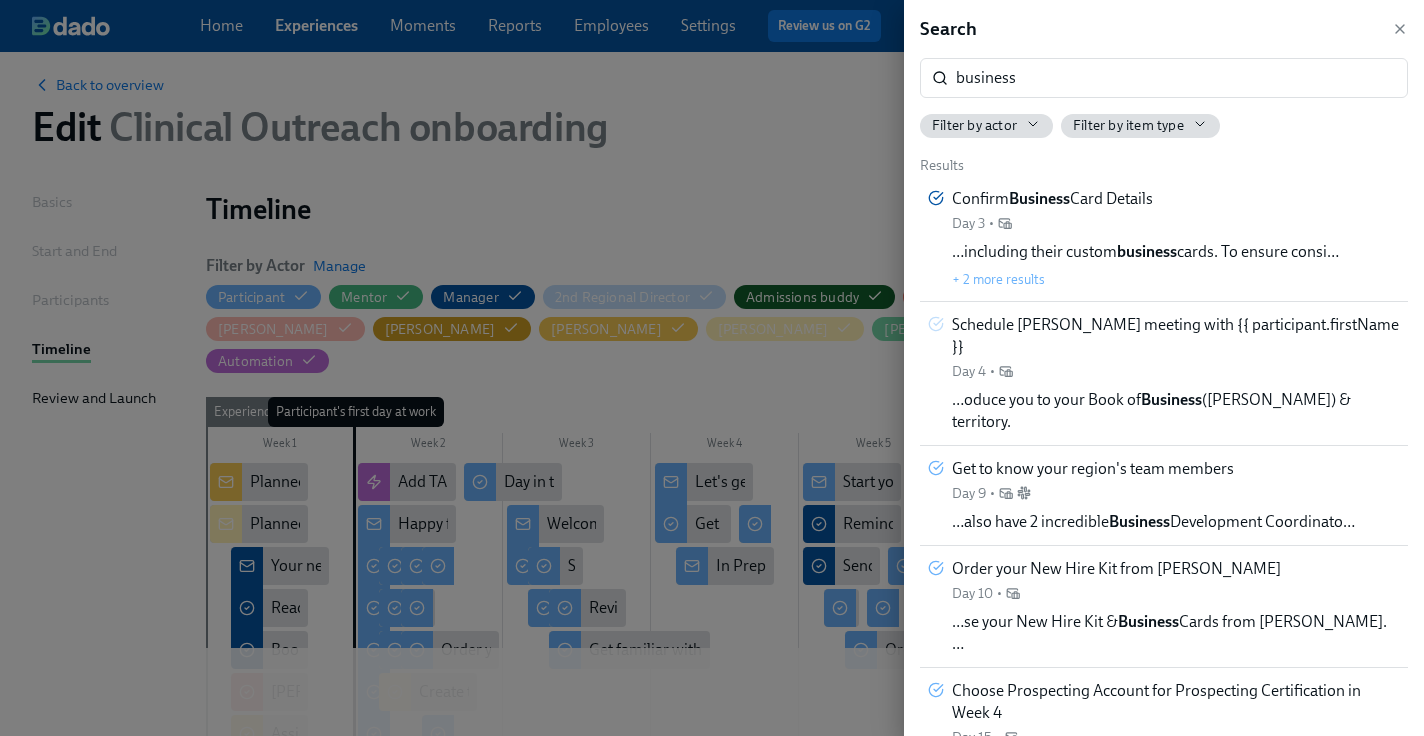 click on "Search" at bounding box center (1164, 29) 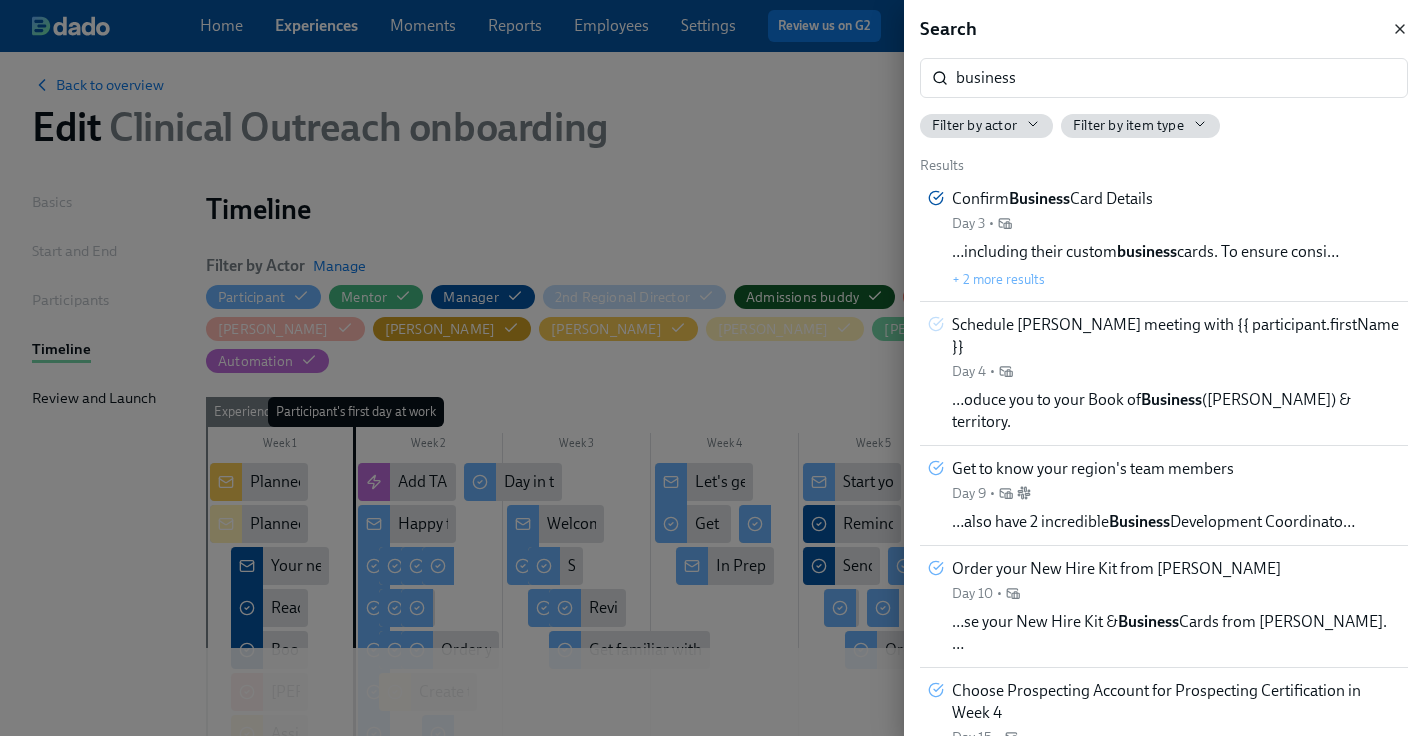 click 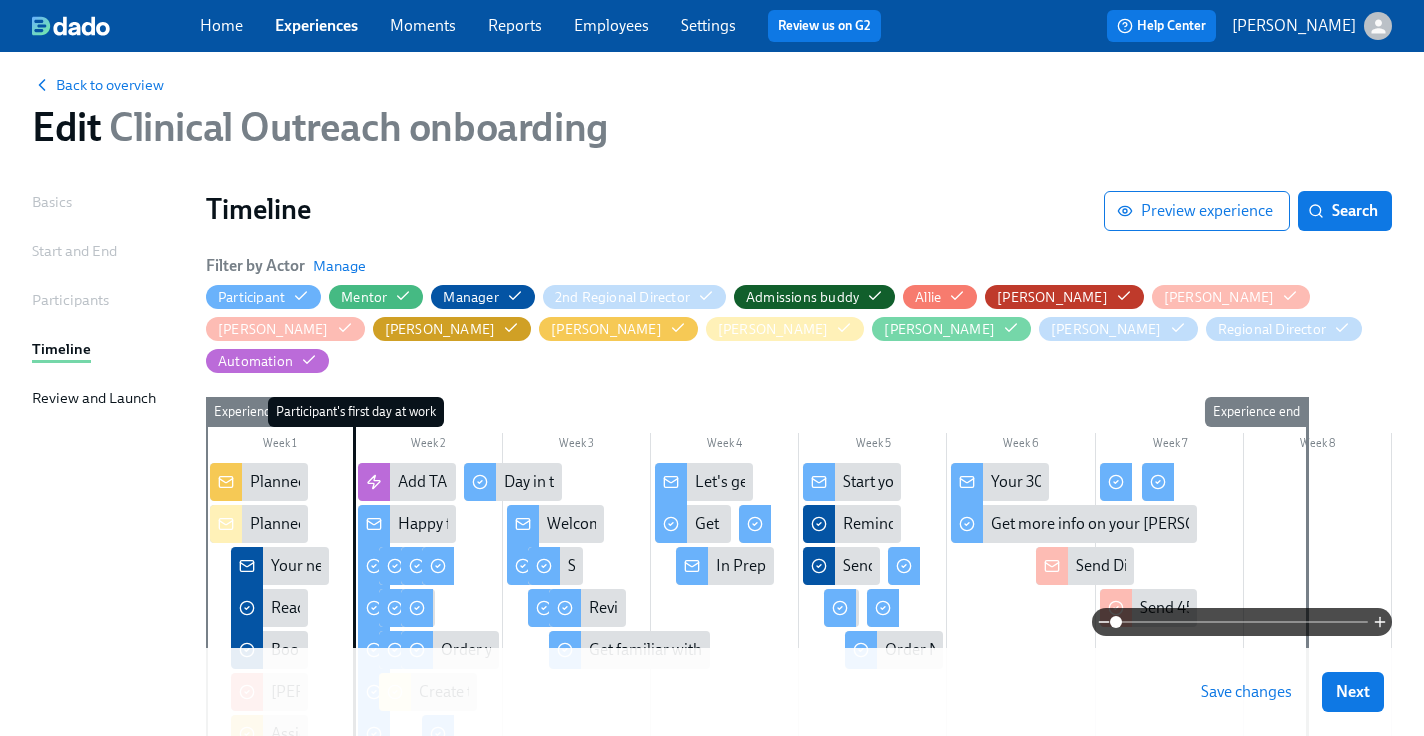 click on "Save changes" at bounding box center (1246, 692) 